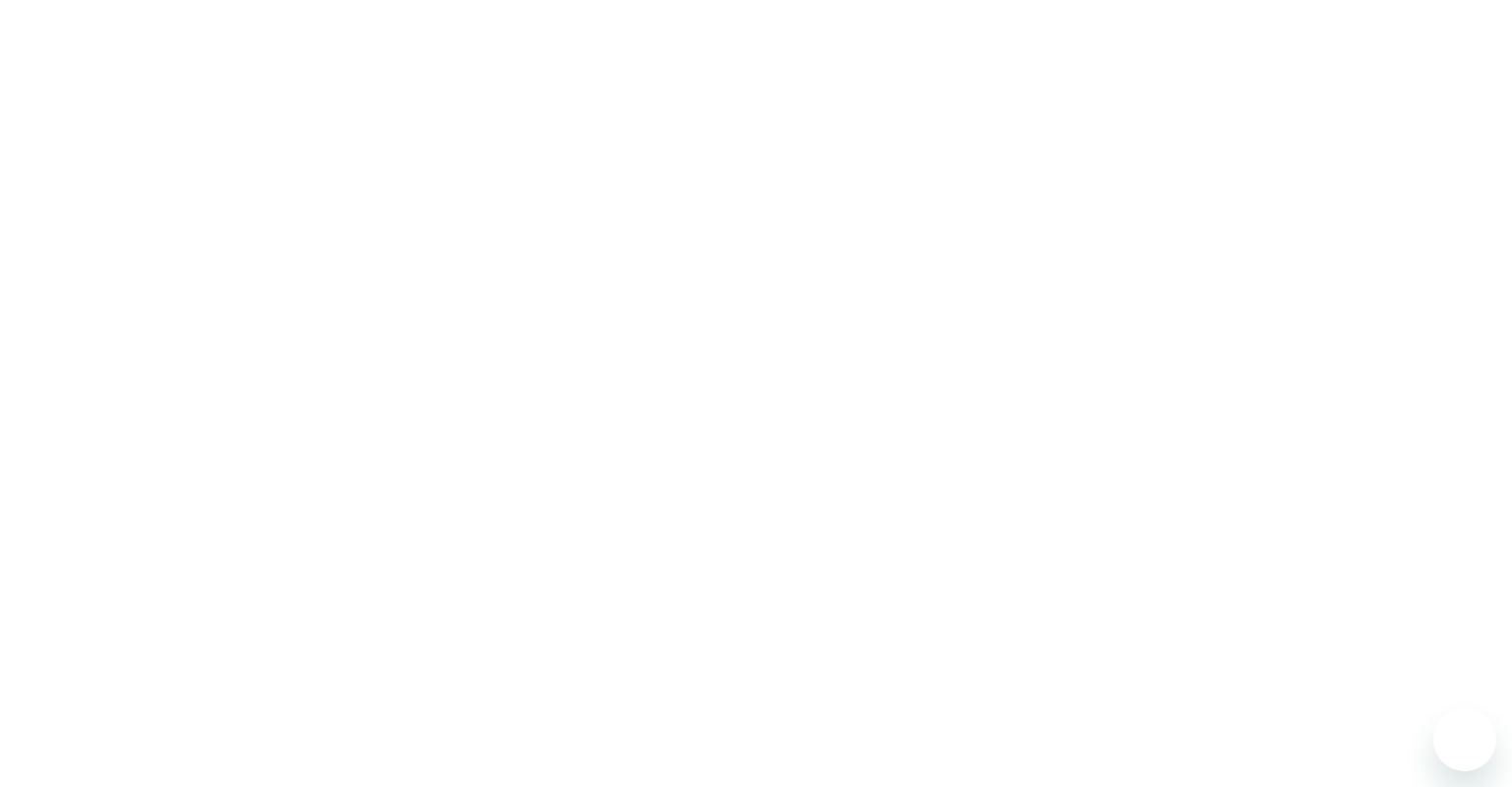 scroll, scrollTop: 0, scrollLeft: 0, axis: both 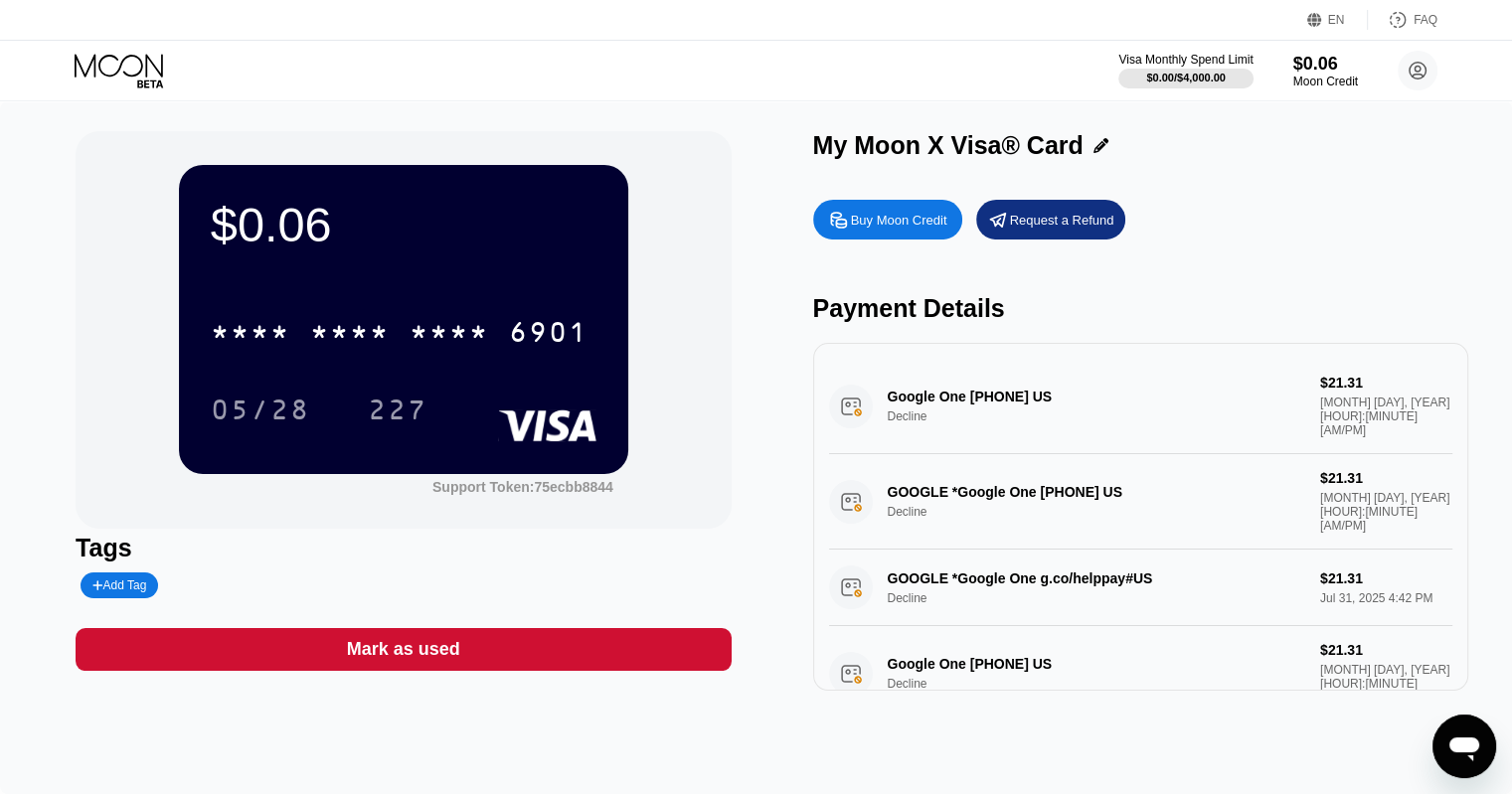 click 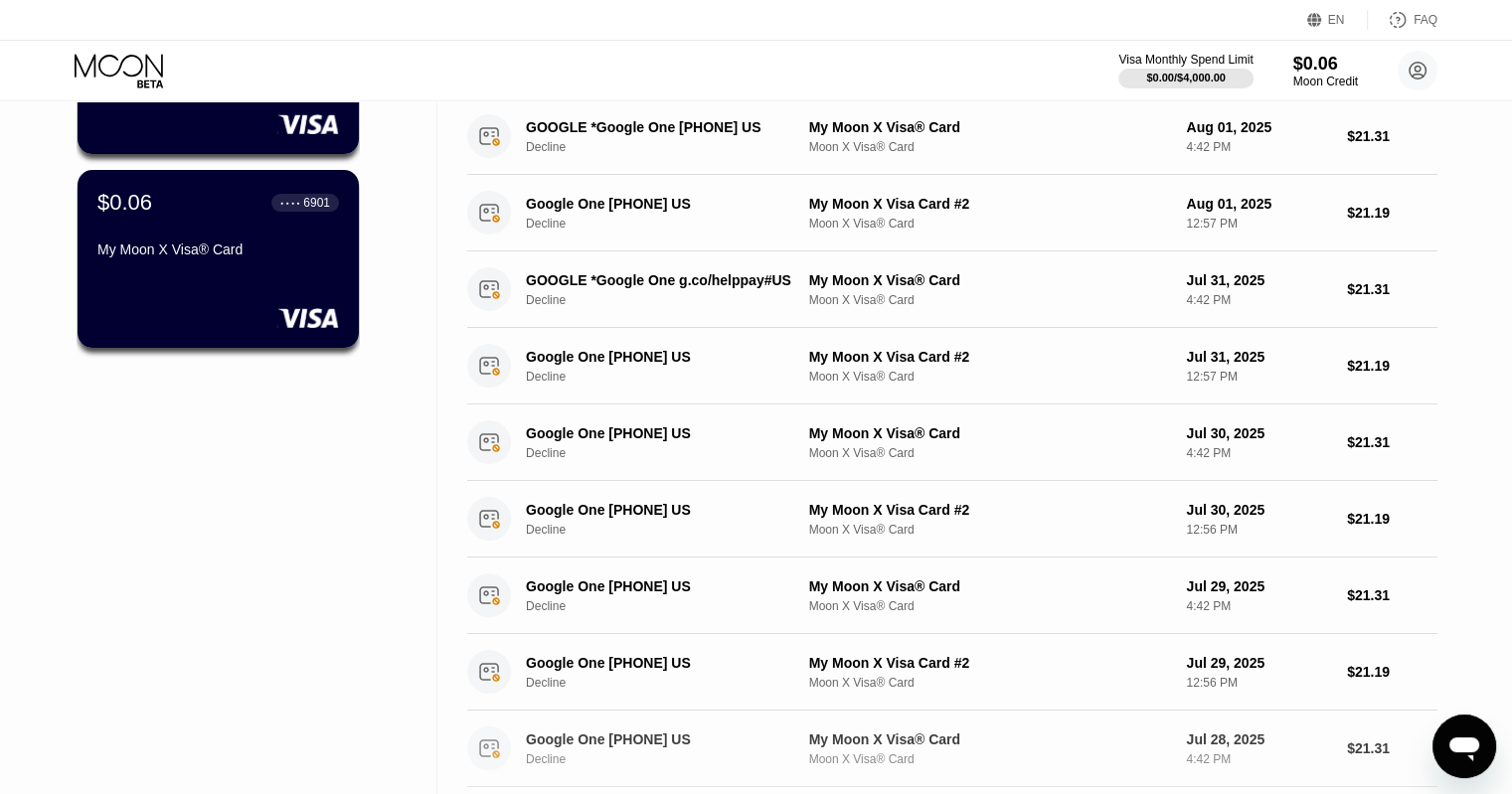 scroll, scrollTop: 0, scrollLeft: 0, axis: both 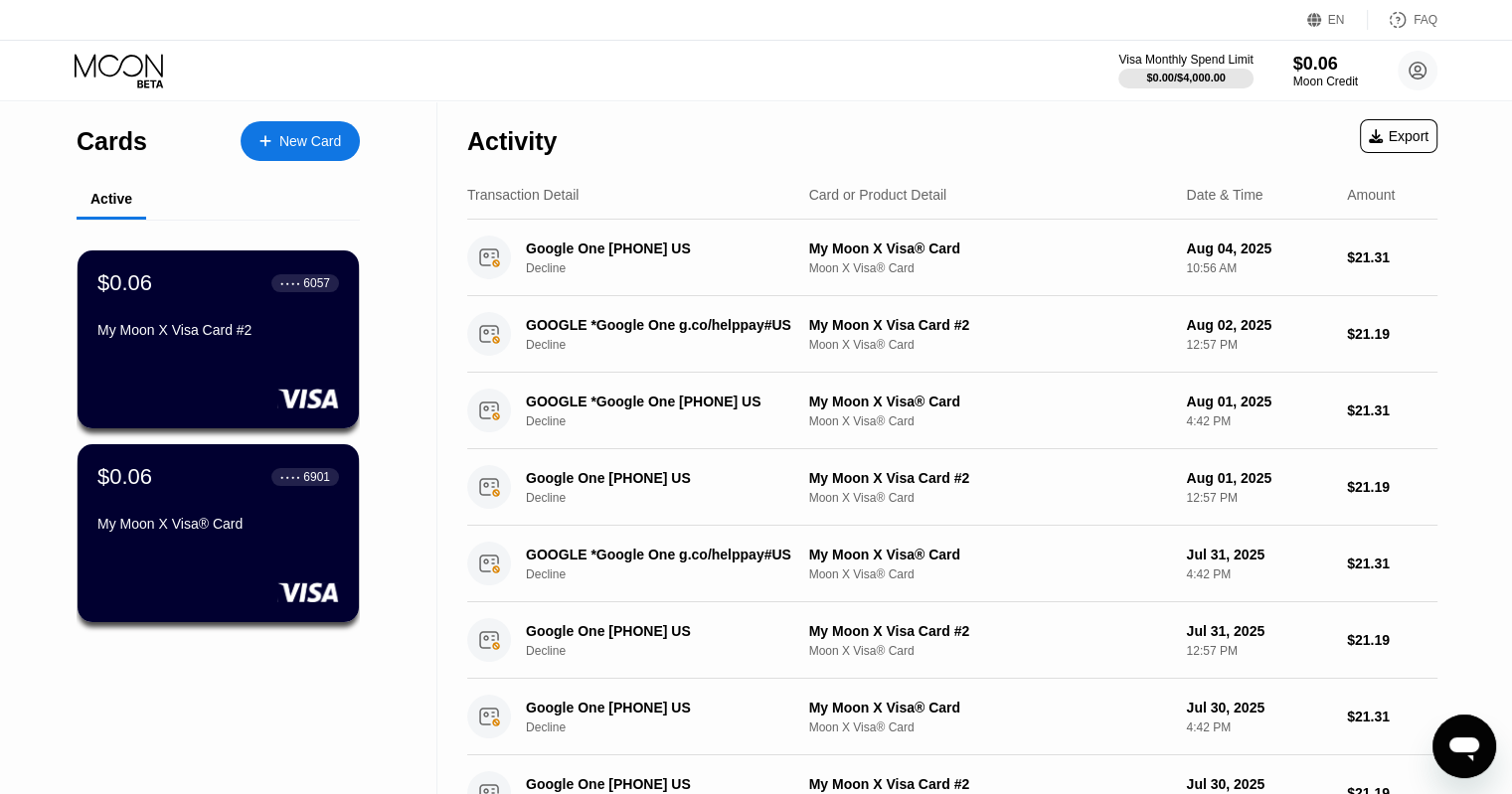 click on "Moon Credit" at bounding box center [1325, 81] 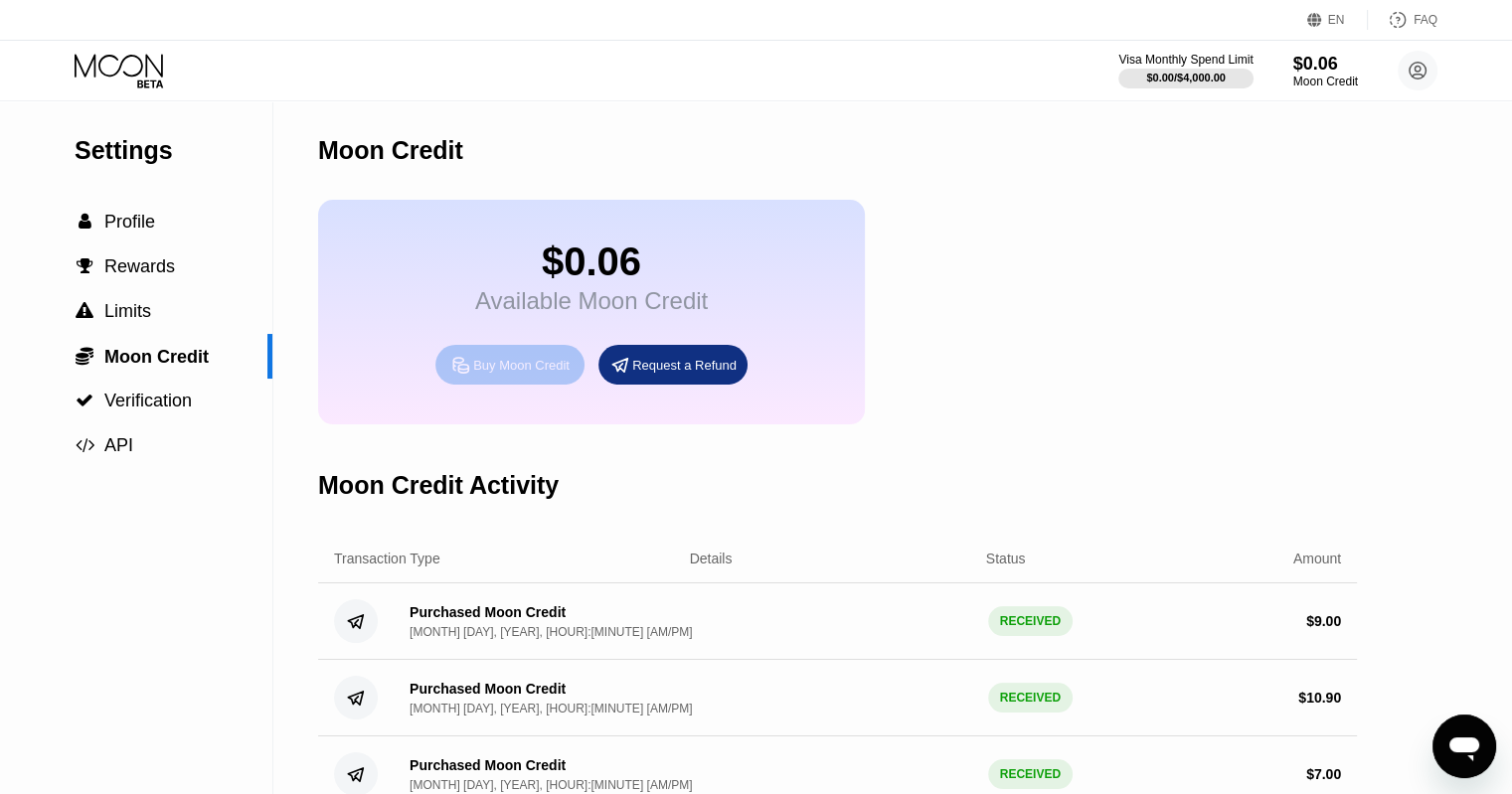 click on "Buy Moon Credit" at bounding box center [521, 365] 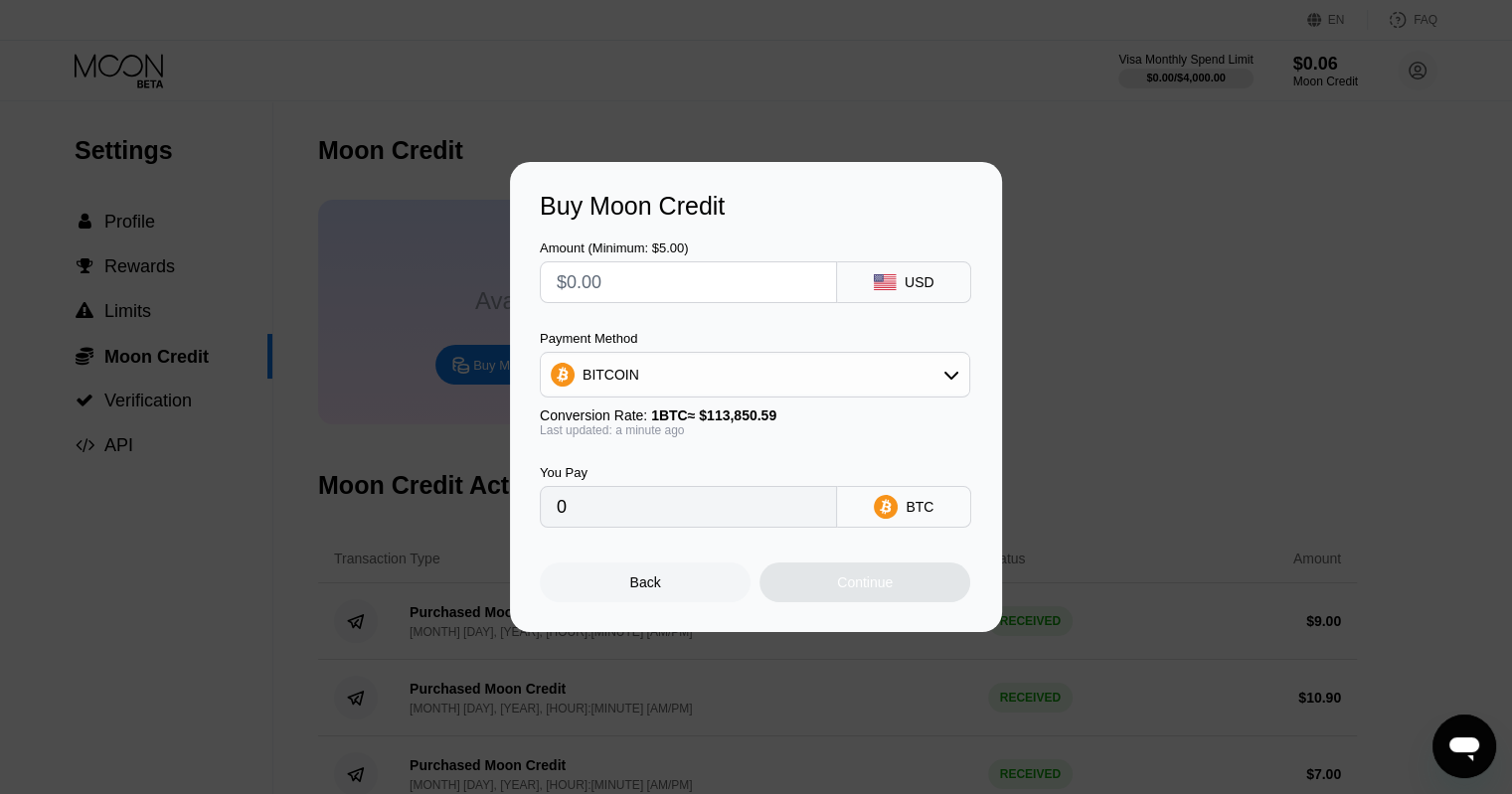 click on "BITCOIN" at bounding box center [755, 375] 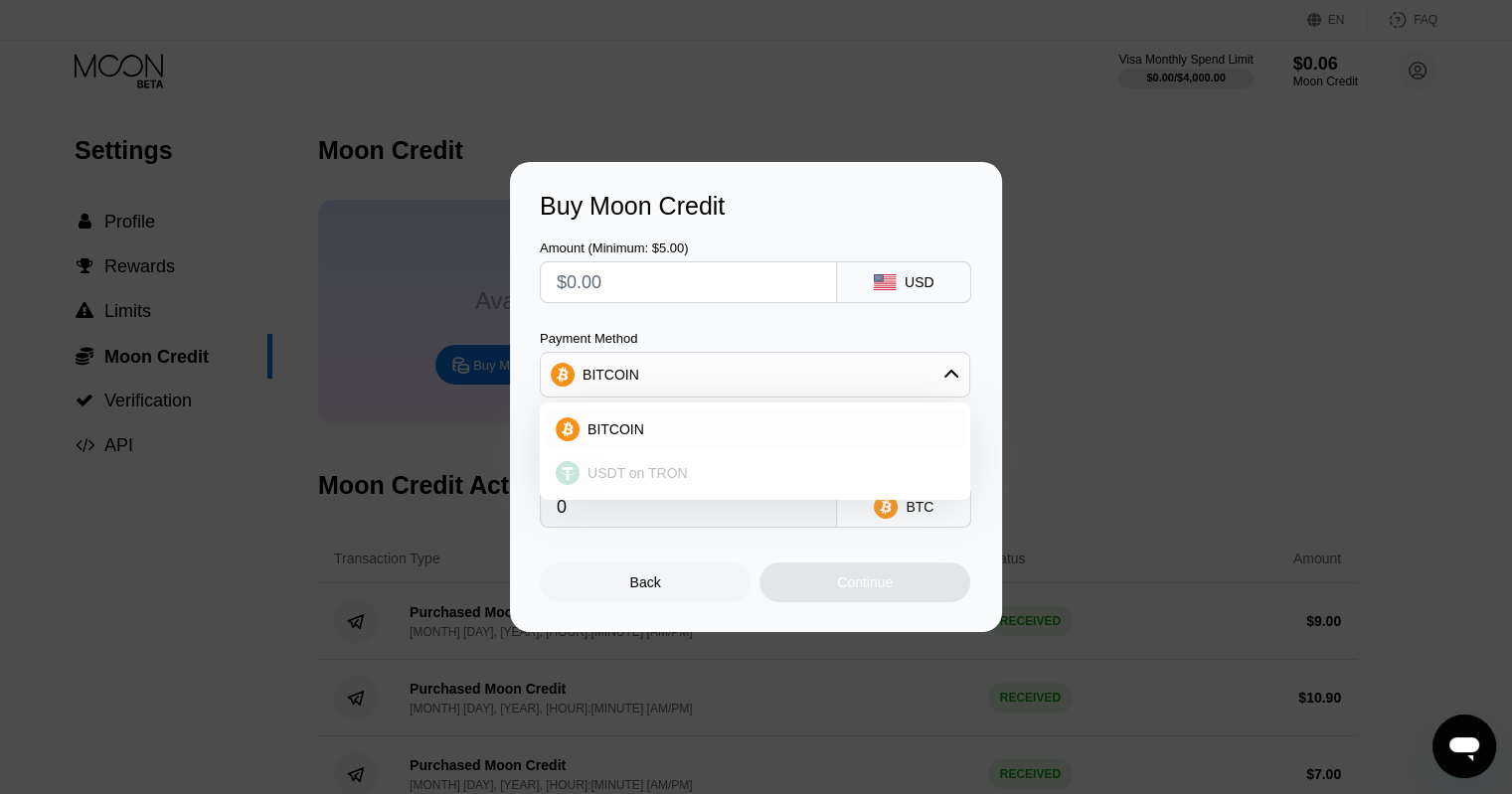 click on "USDT on TRON" at bounding box center [766, 473] 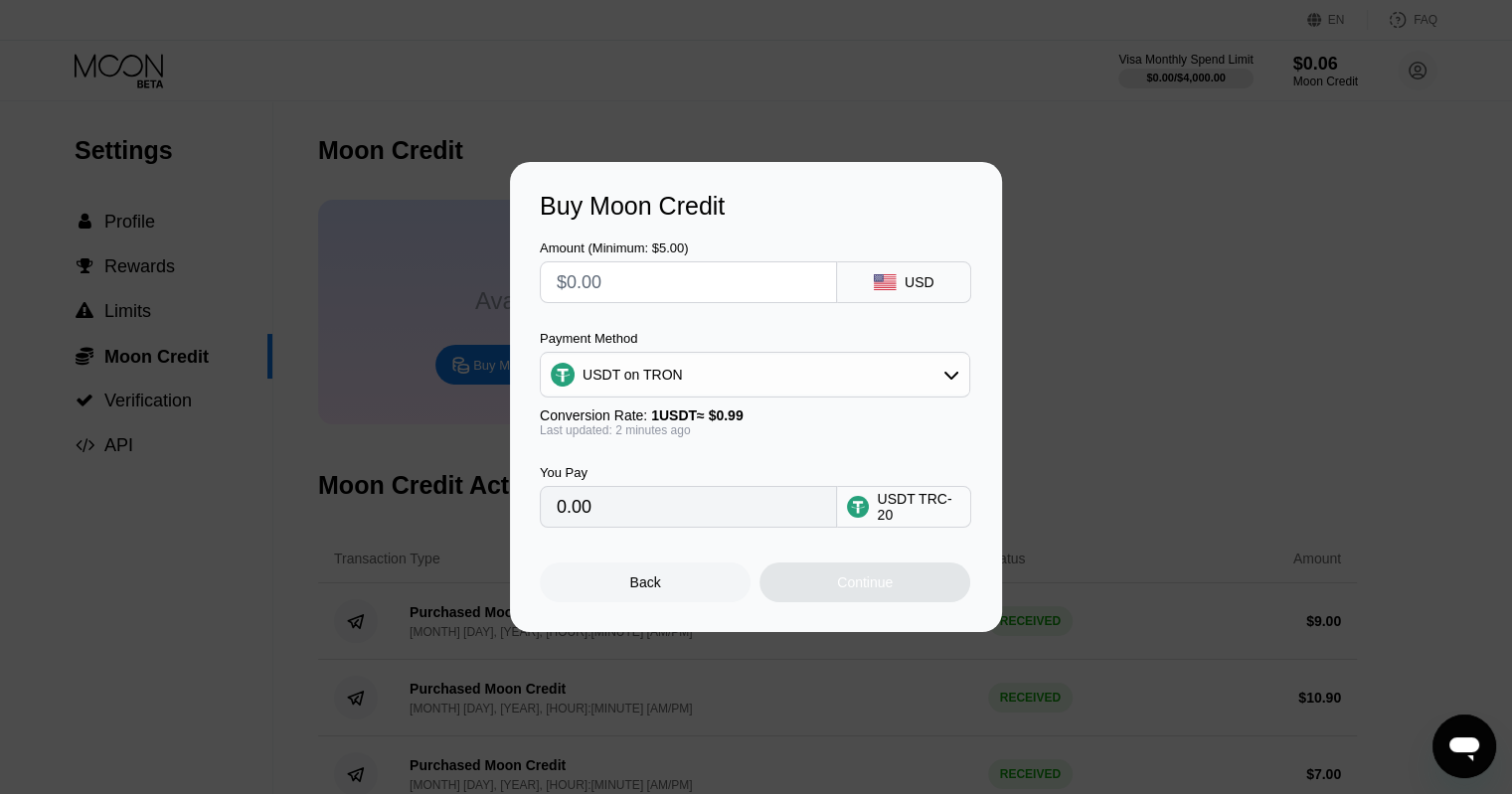 click at bounding box center (763, 397) 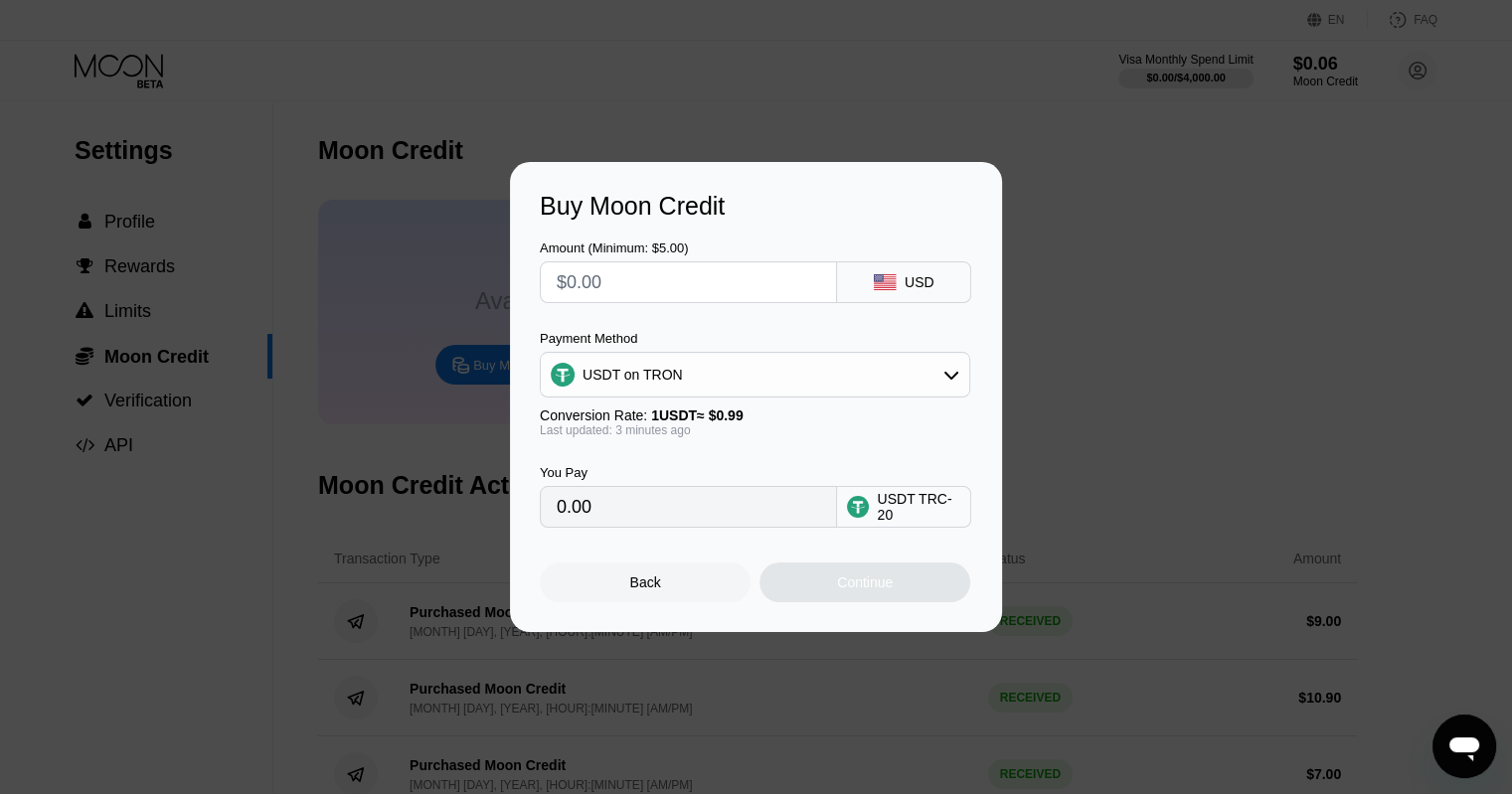 click at bounding box center [688, 282] 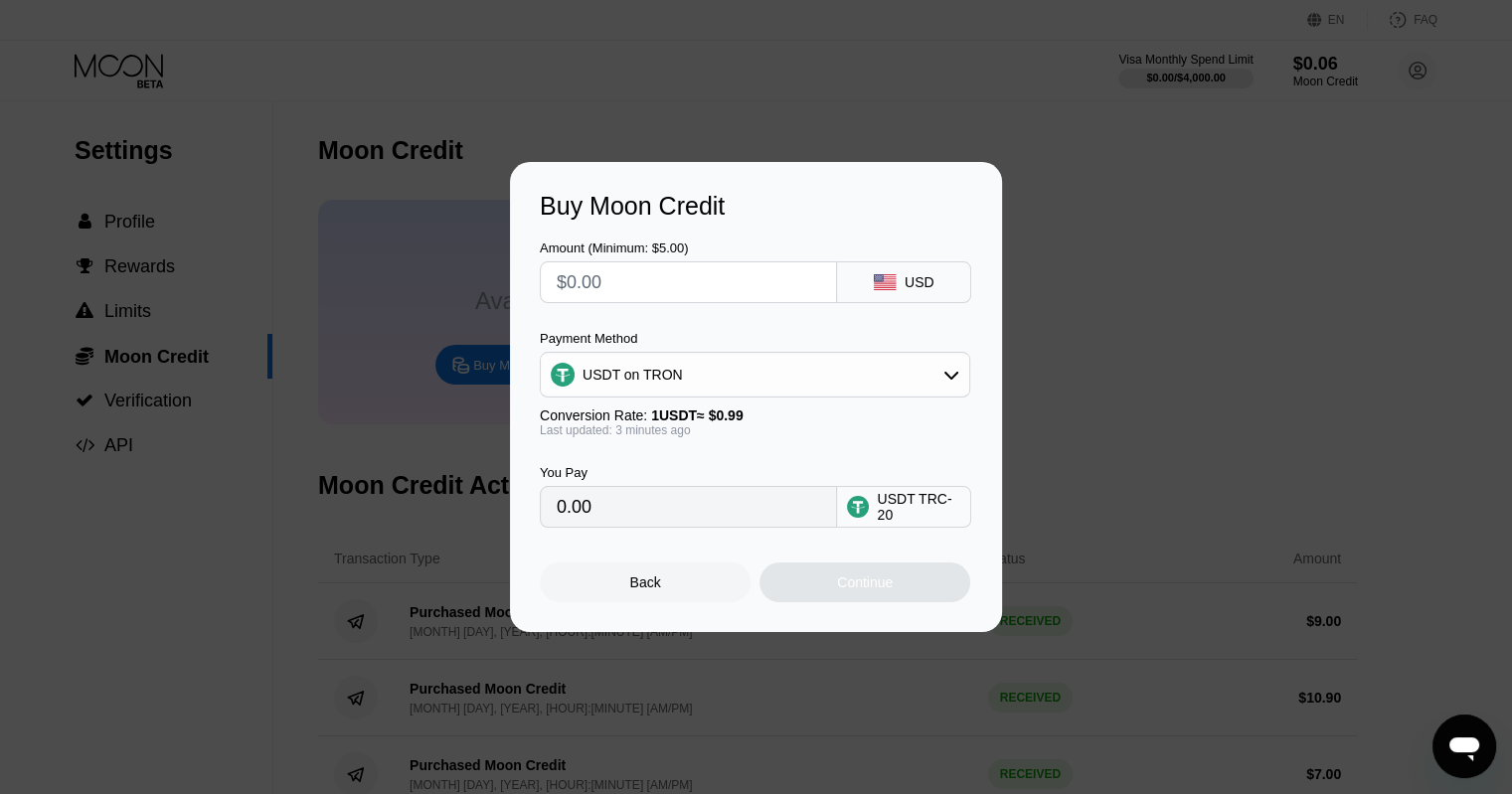 type on "$7" 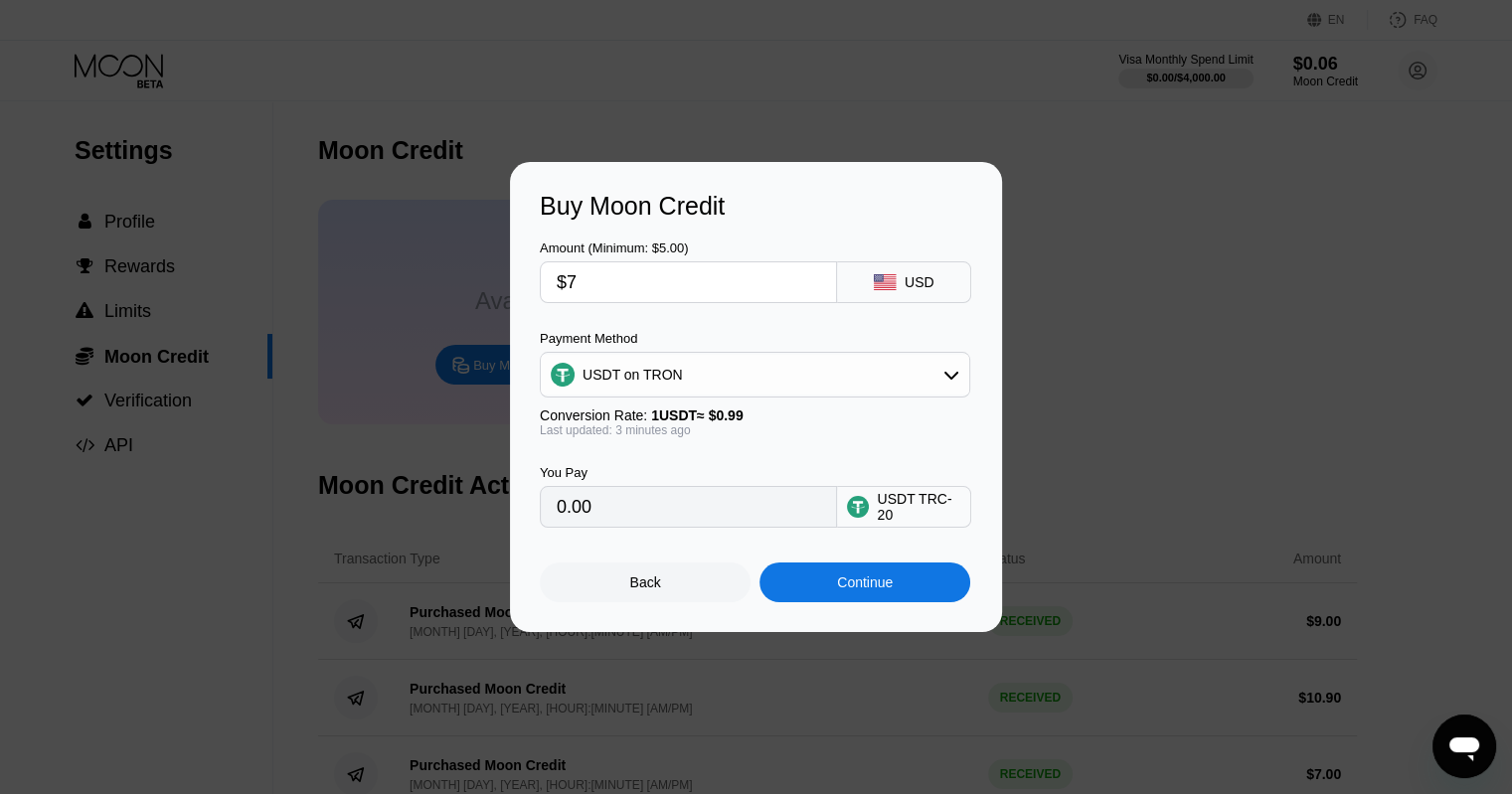 type on "7.07" 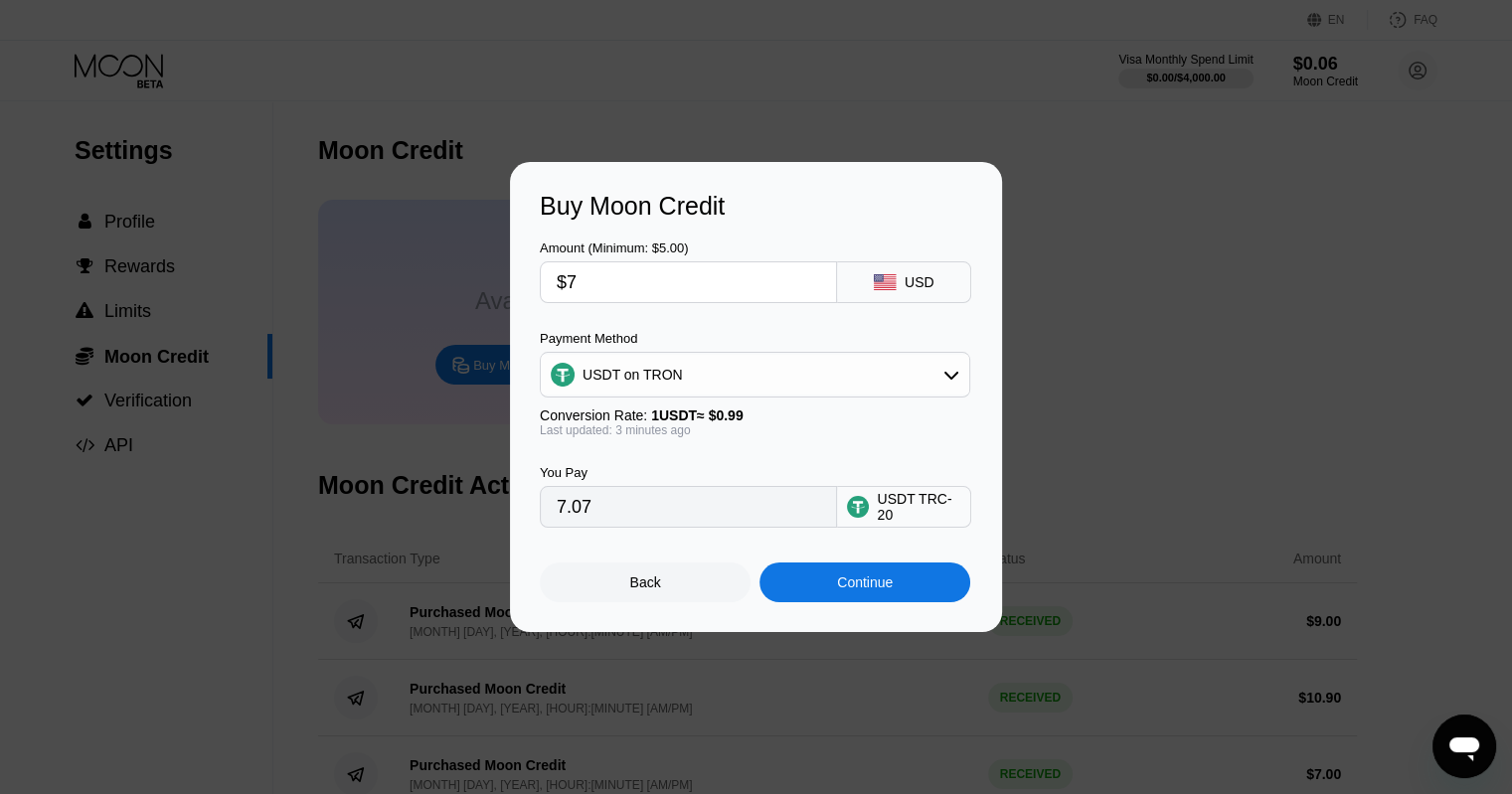 type 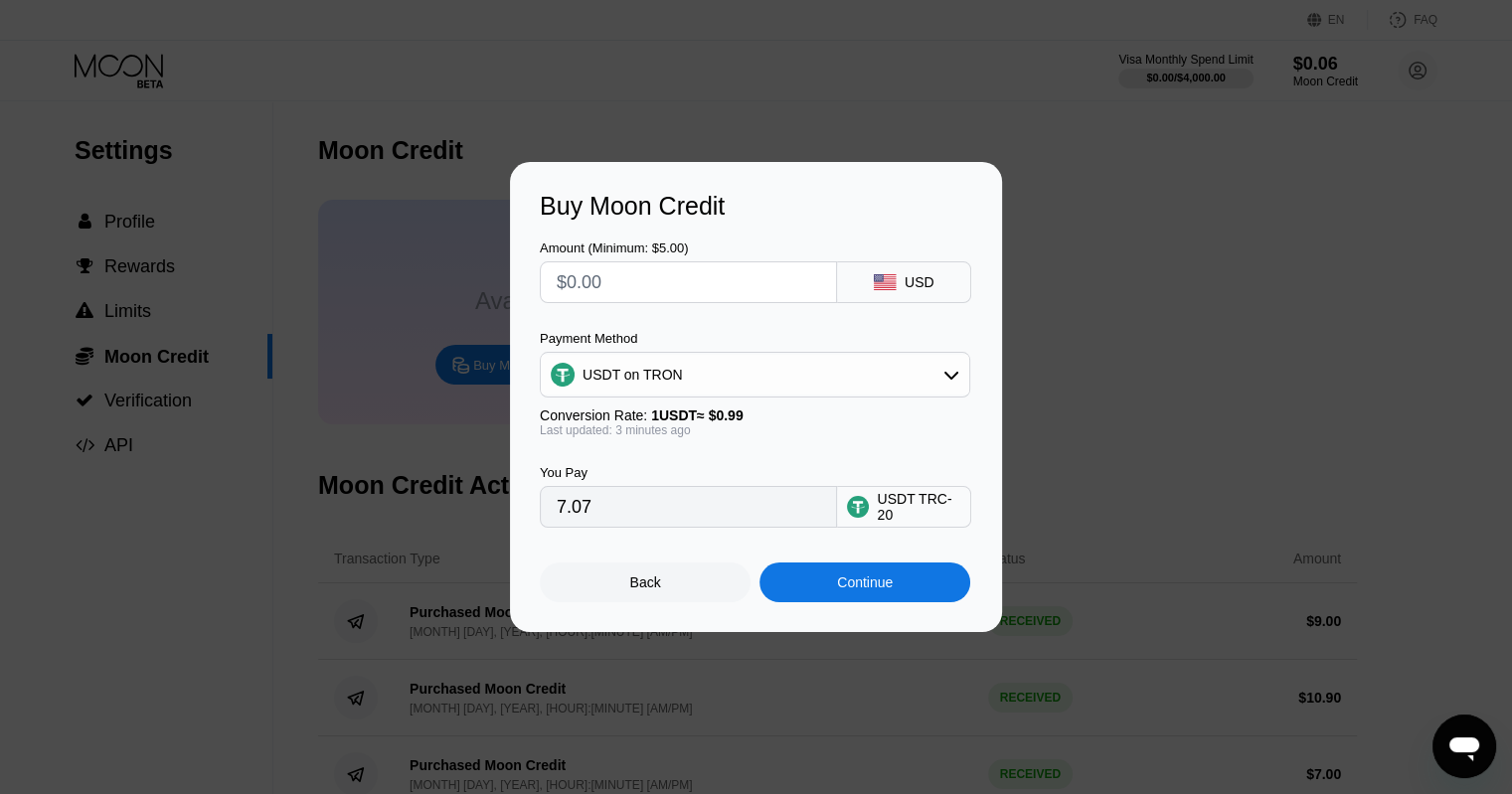 type on "0.00" 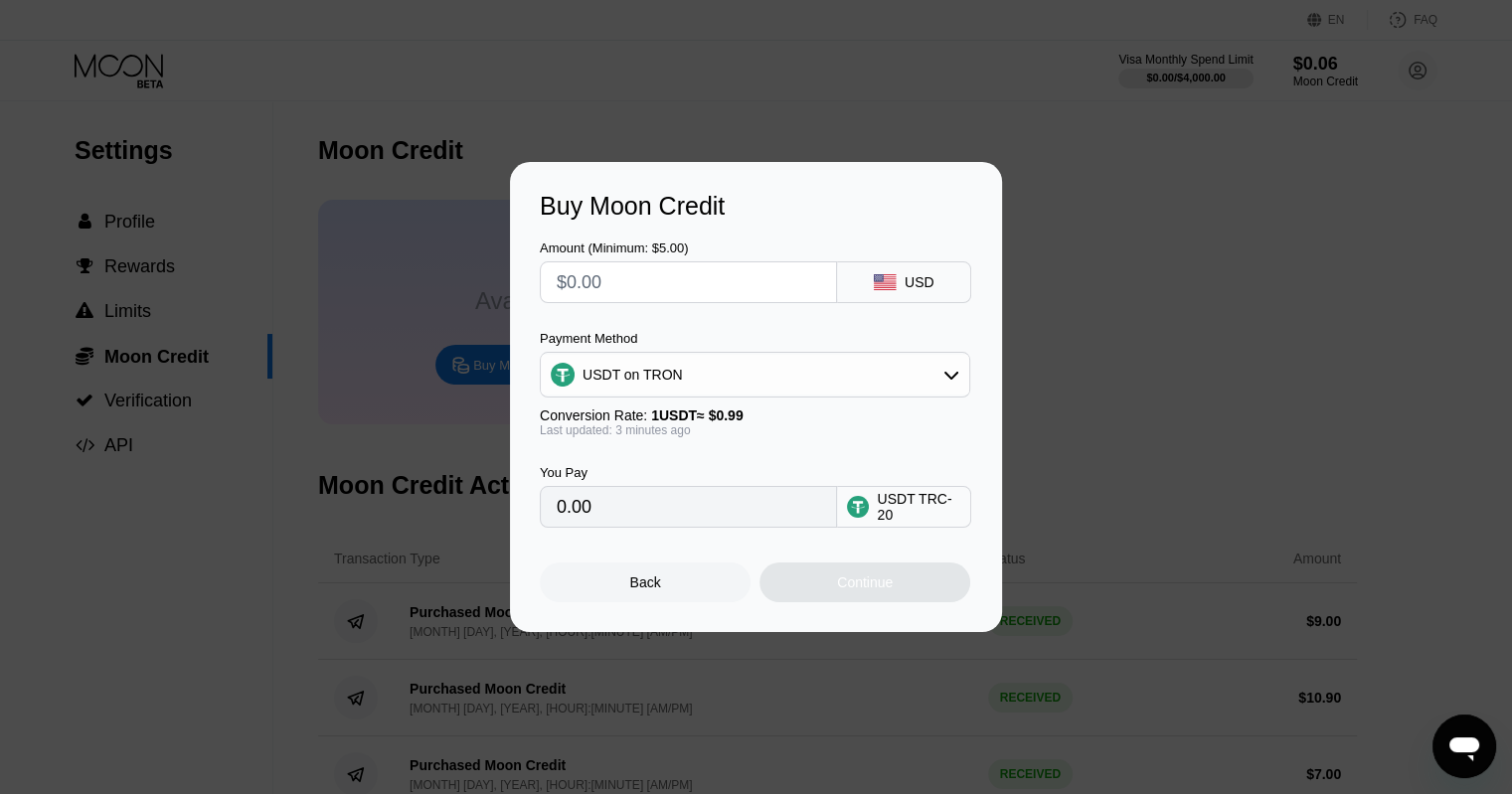type on "$8" 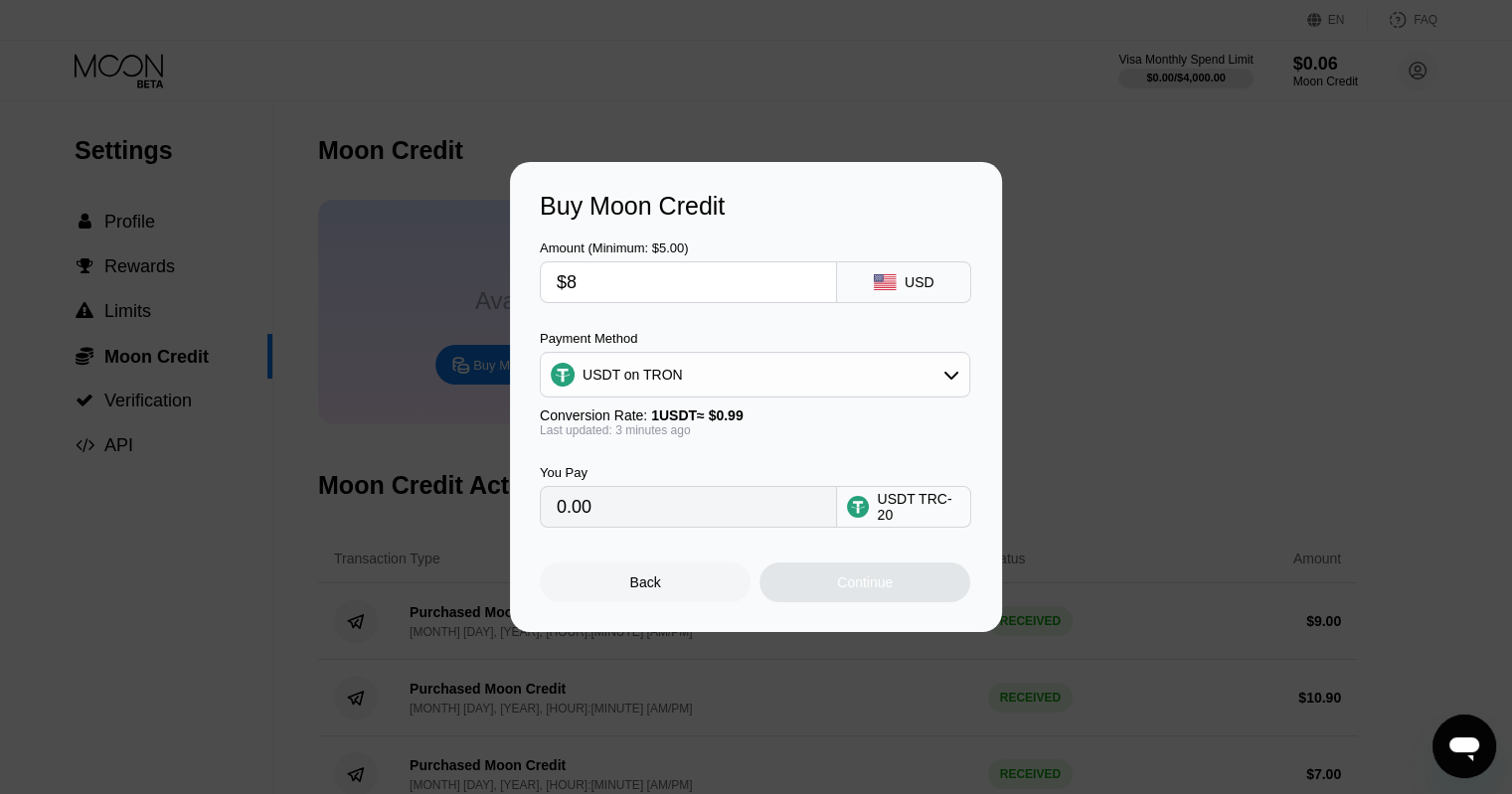 type on "8.08" 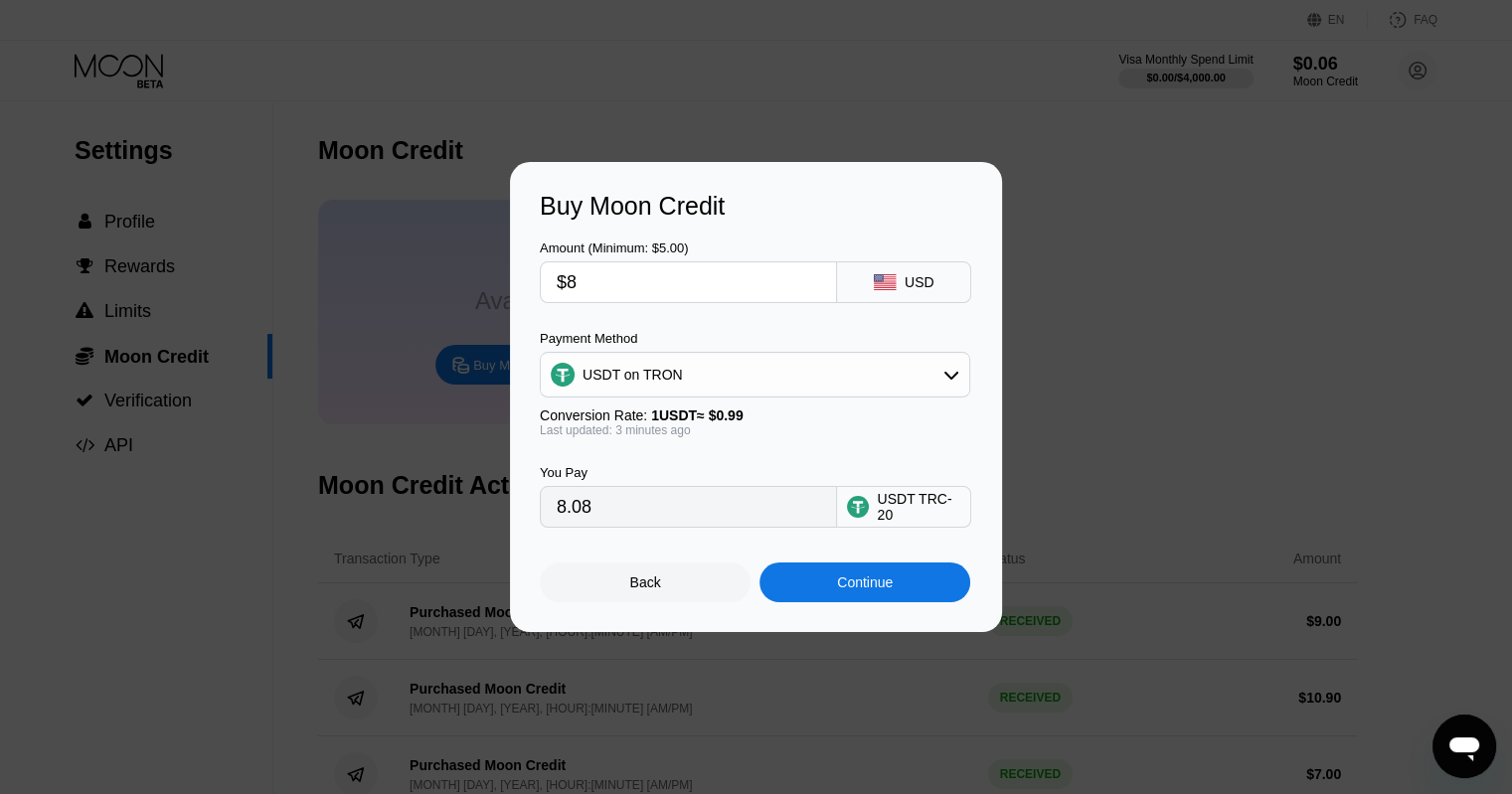 type 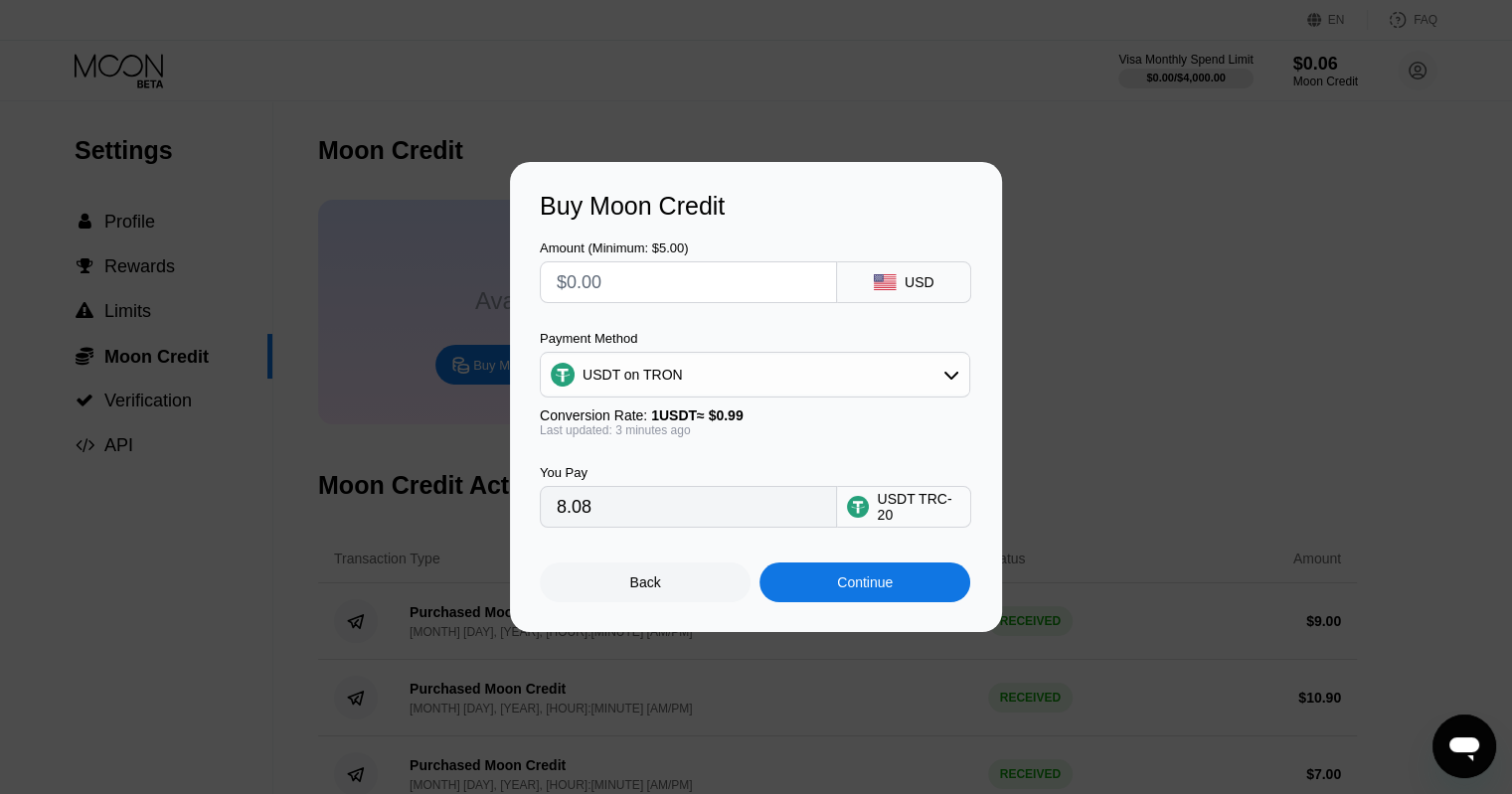 type on "0.00" 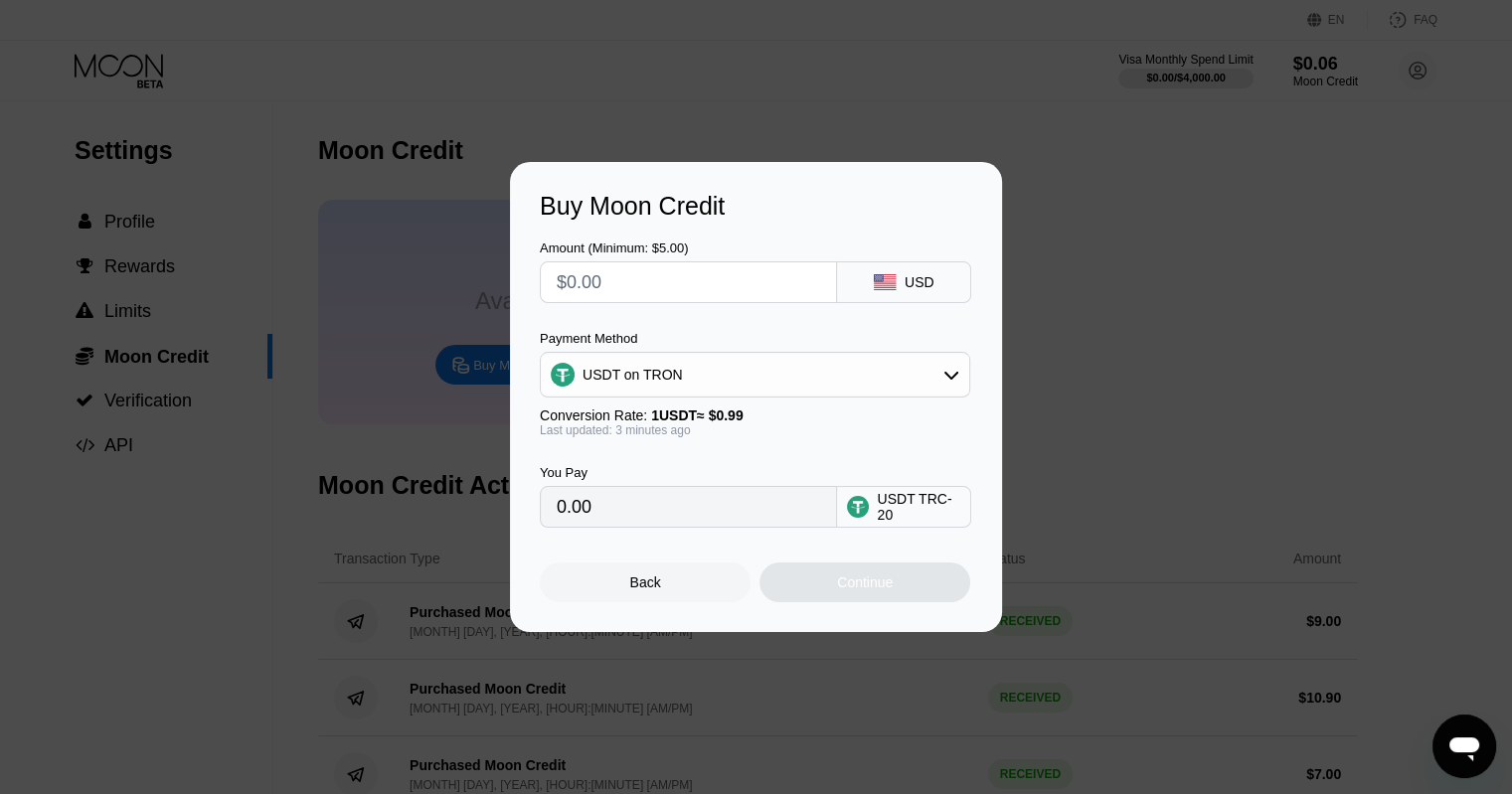 type on "$7" 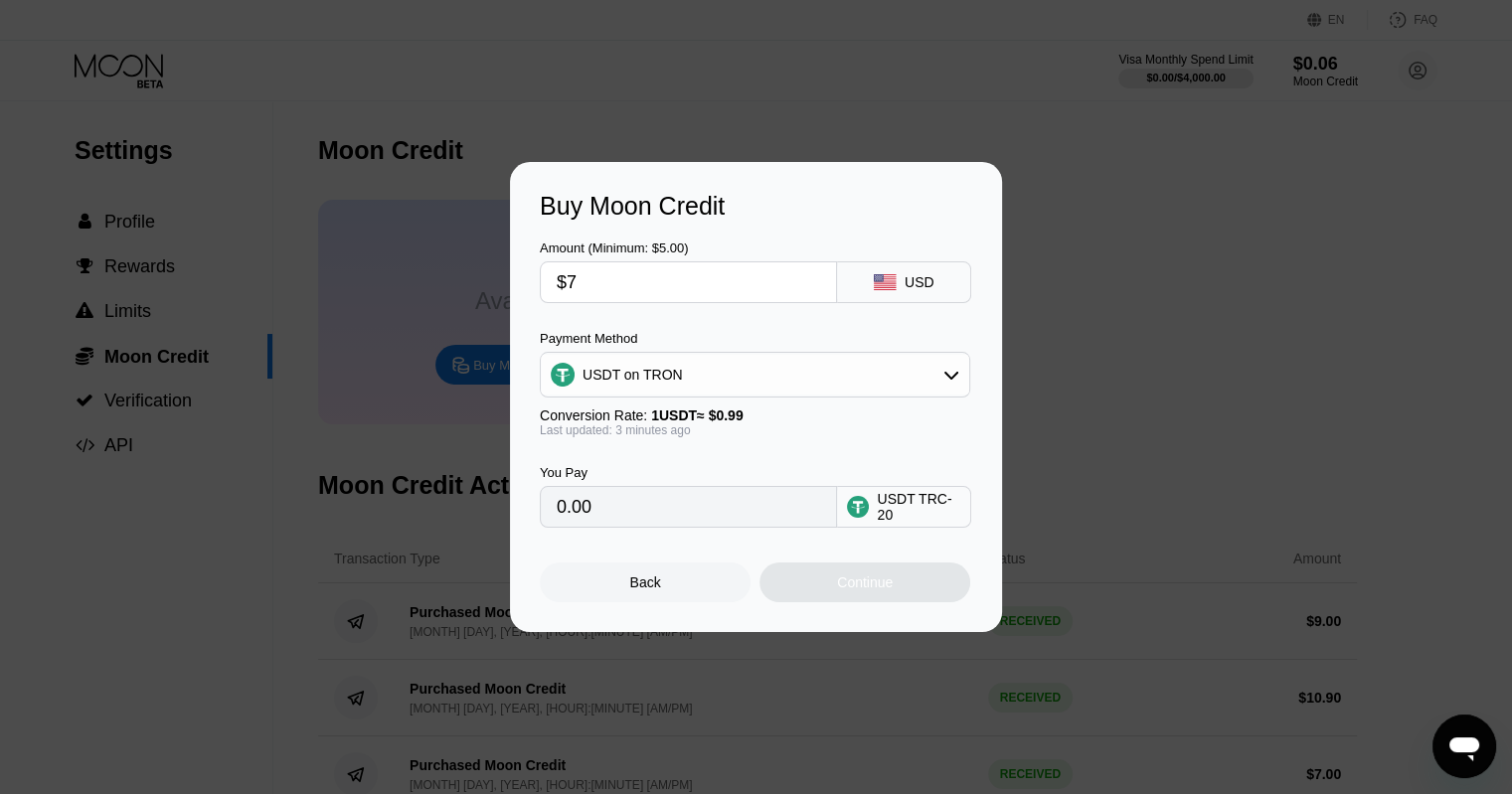 type on "7.07" 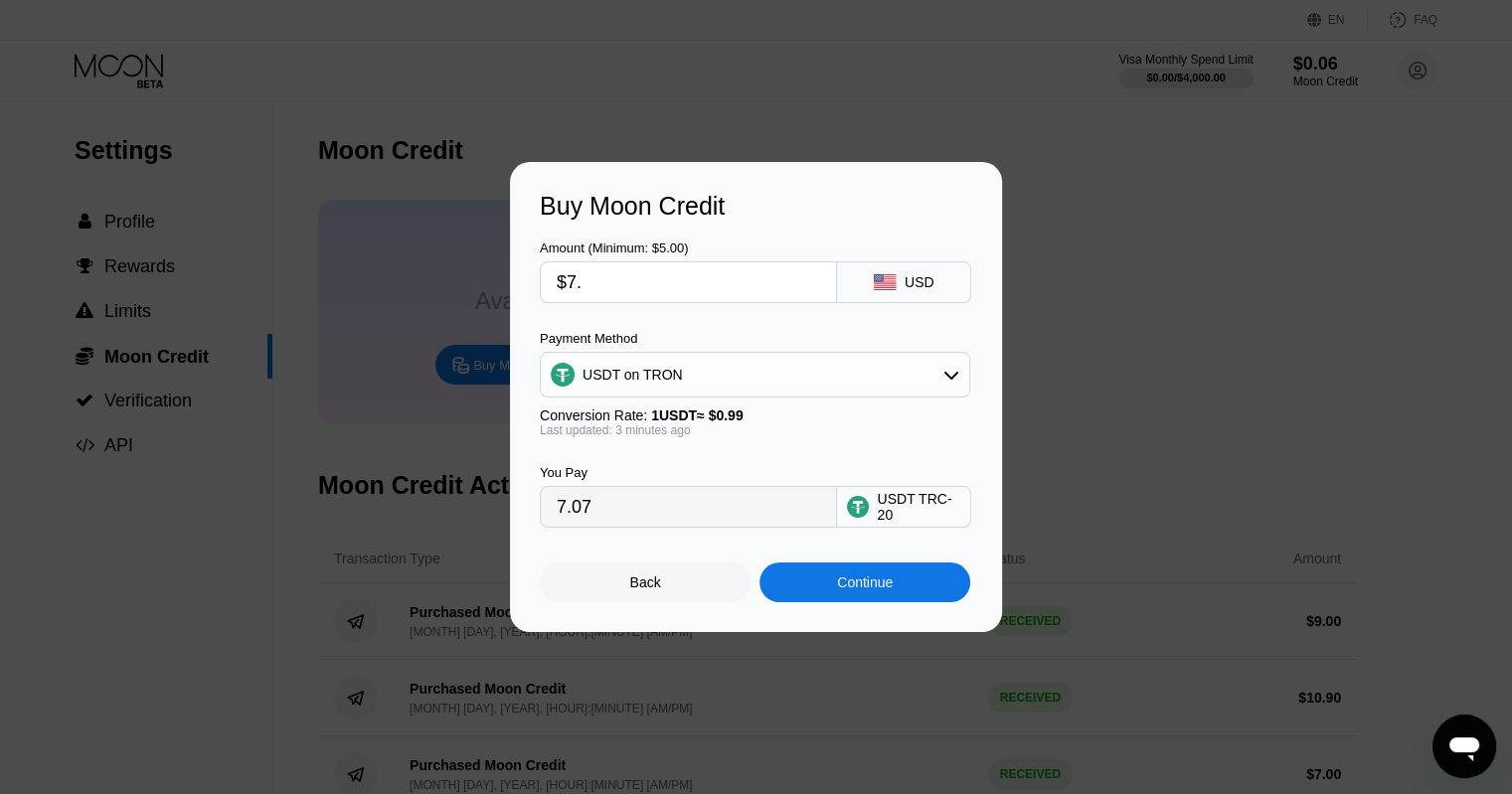 type on "$7" 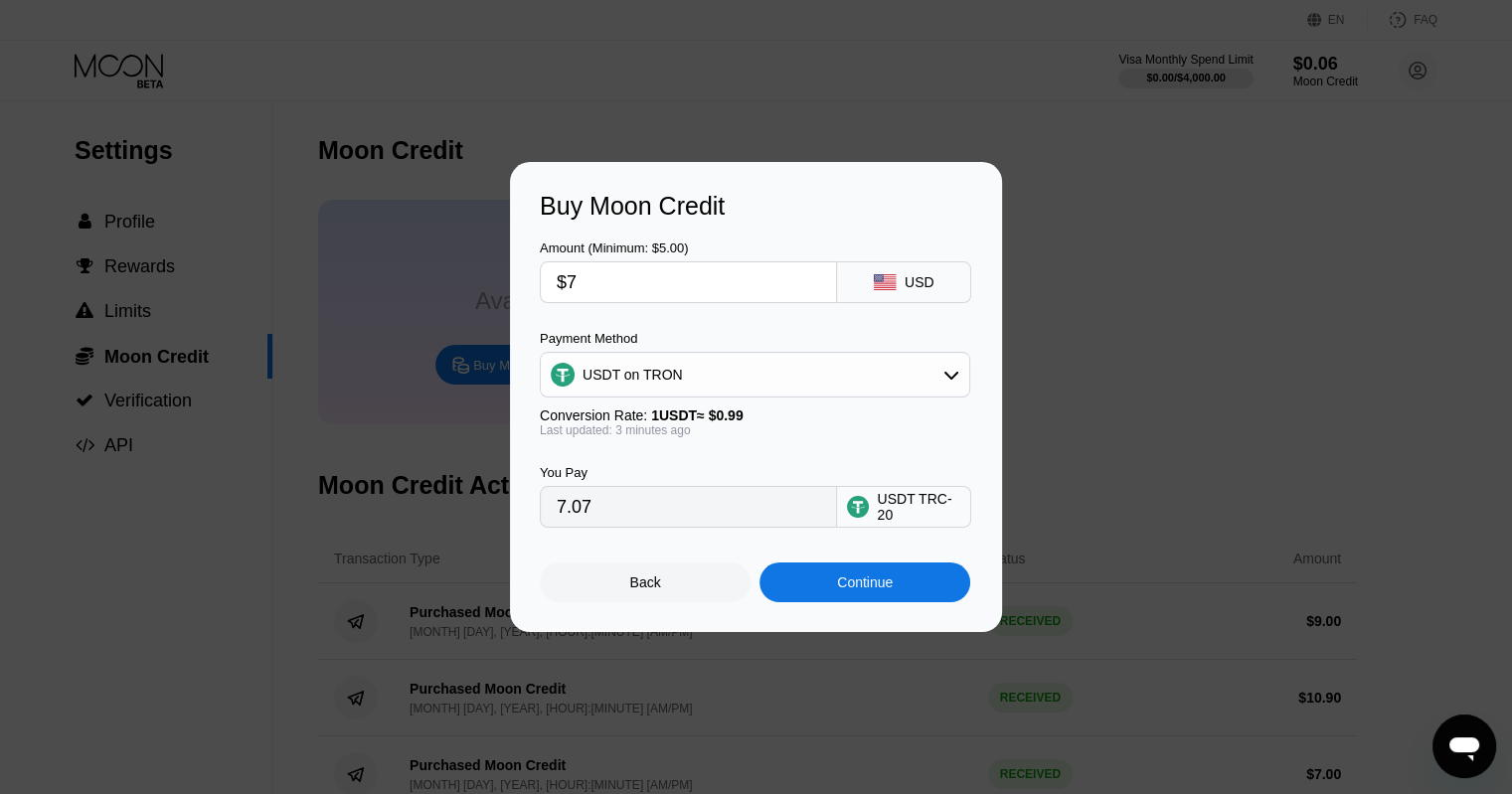 type 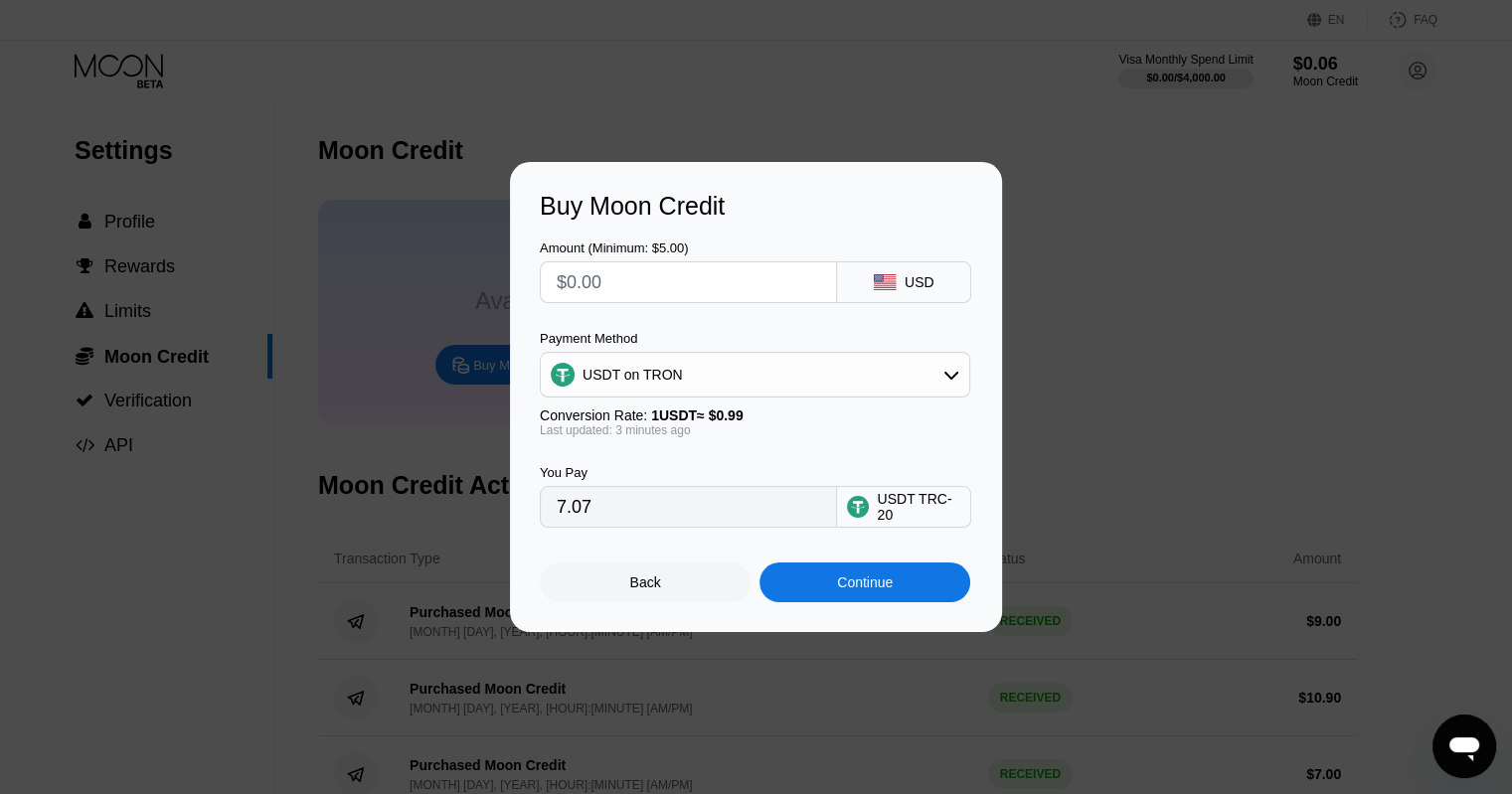 type on "0.00" 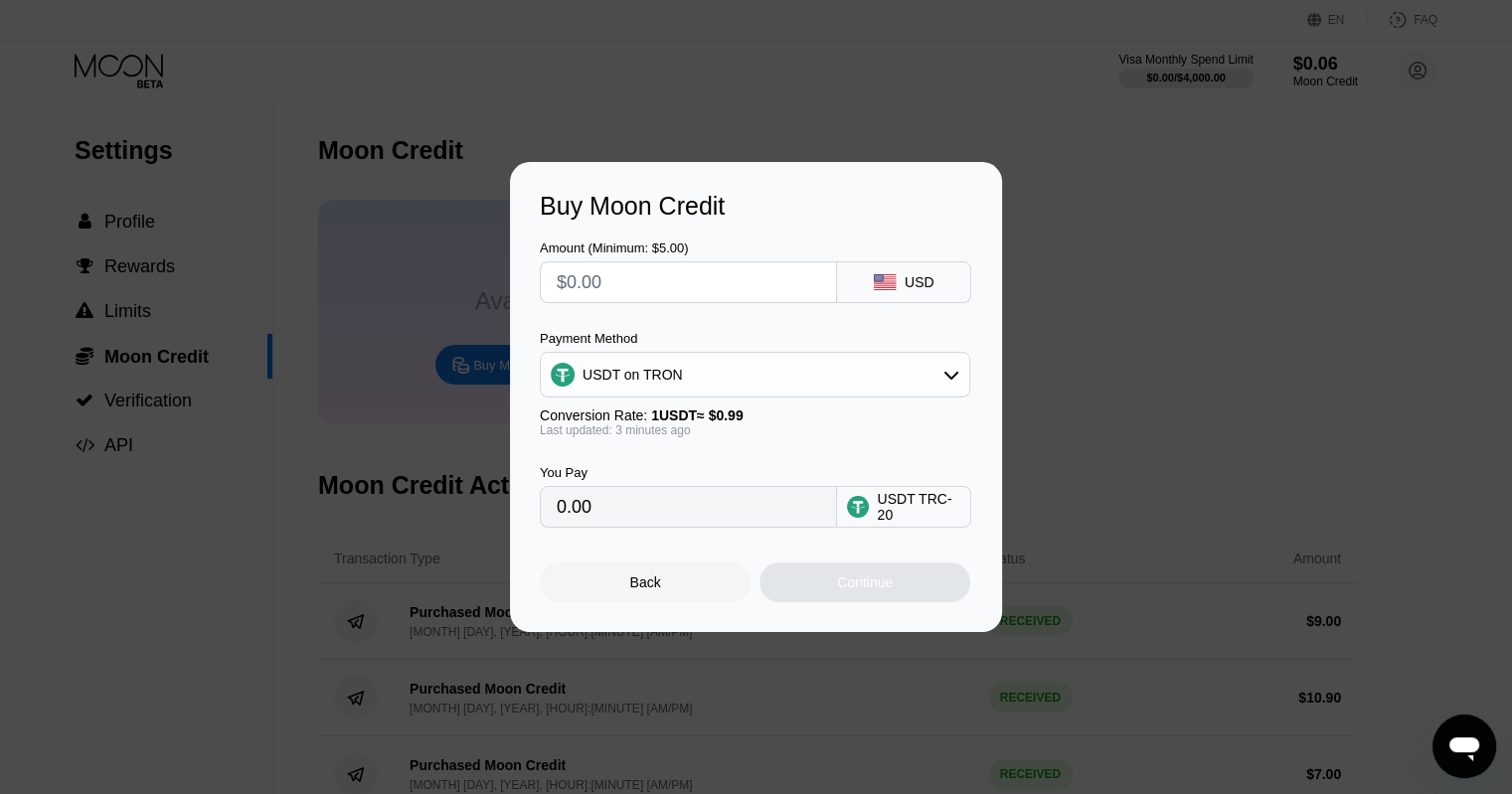 type on "$8" 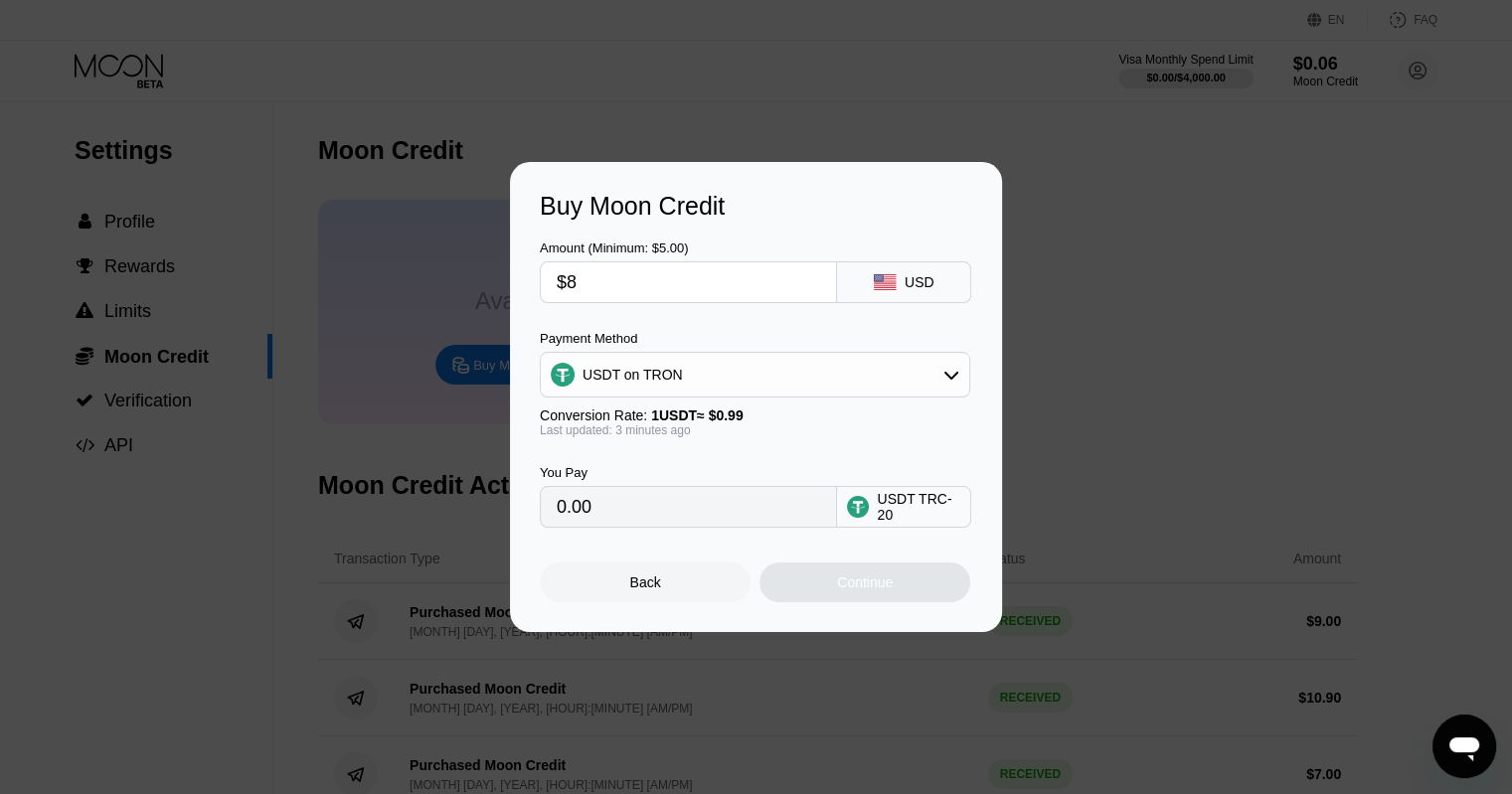 type on "8.08" 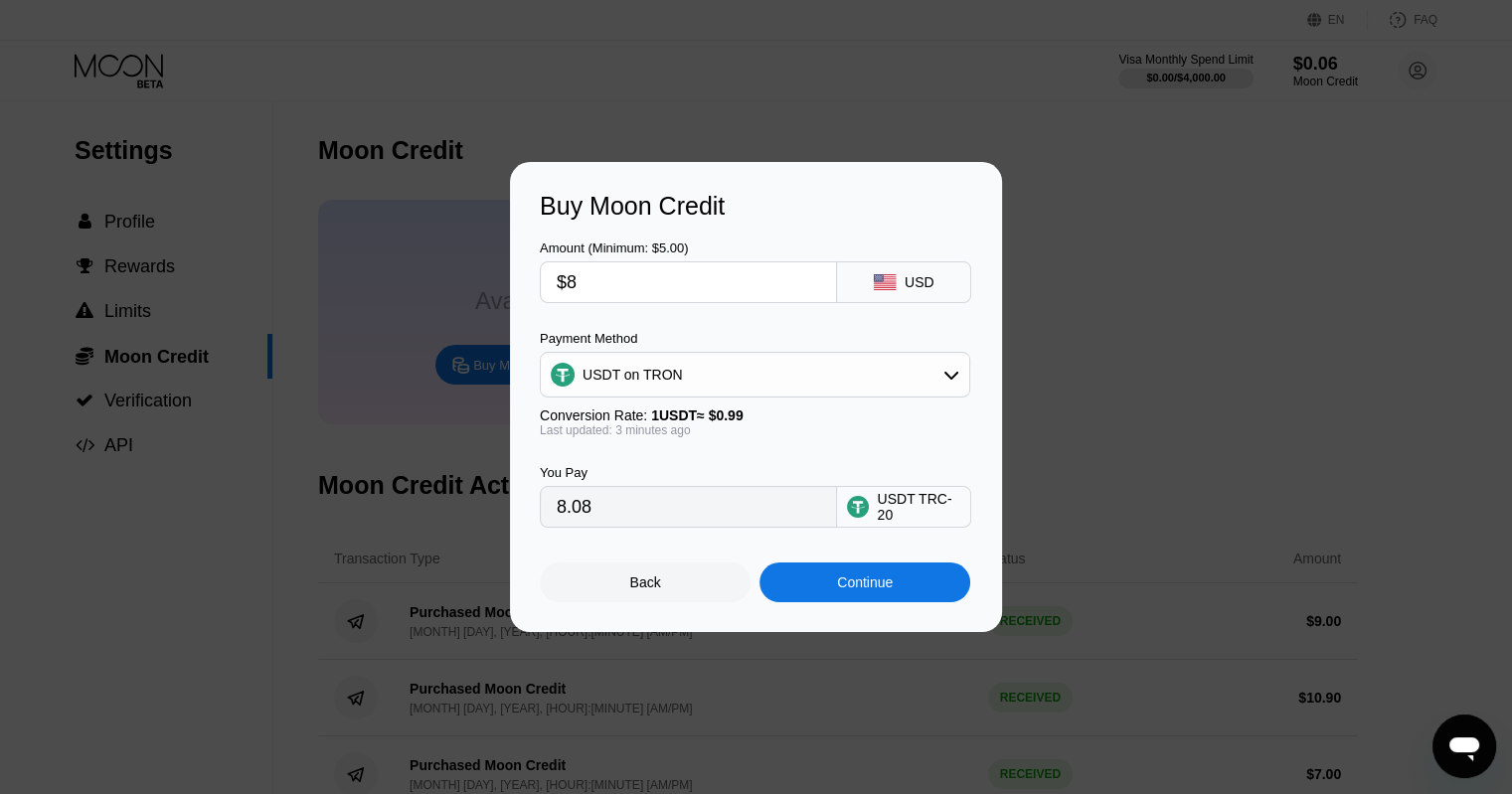 type 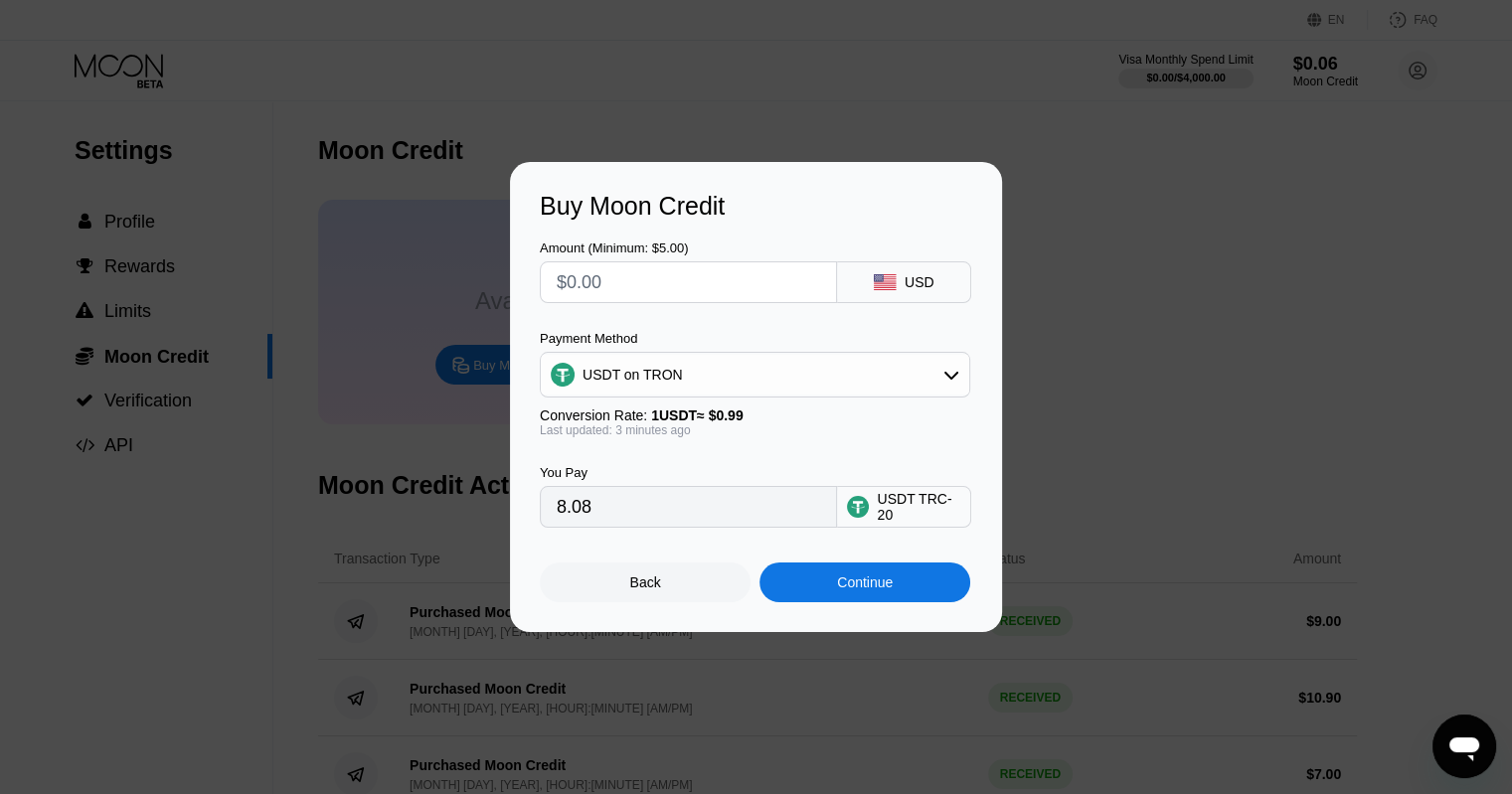 type on "0.00" 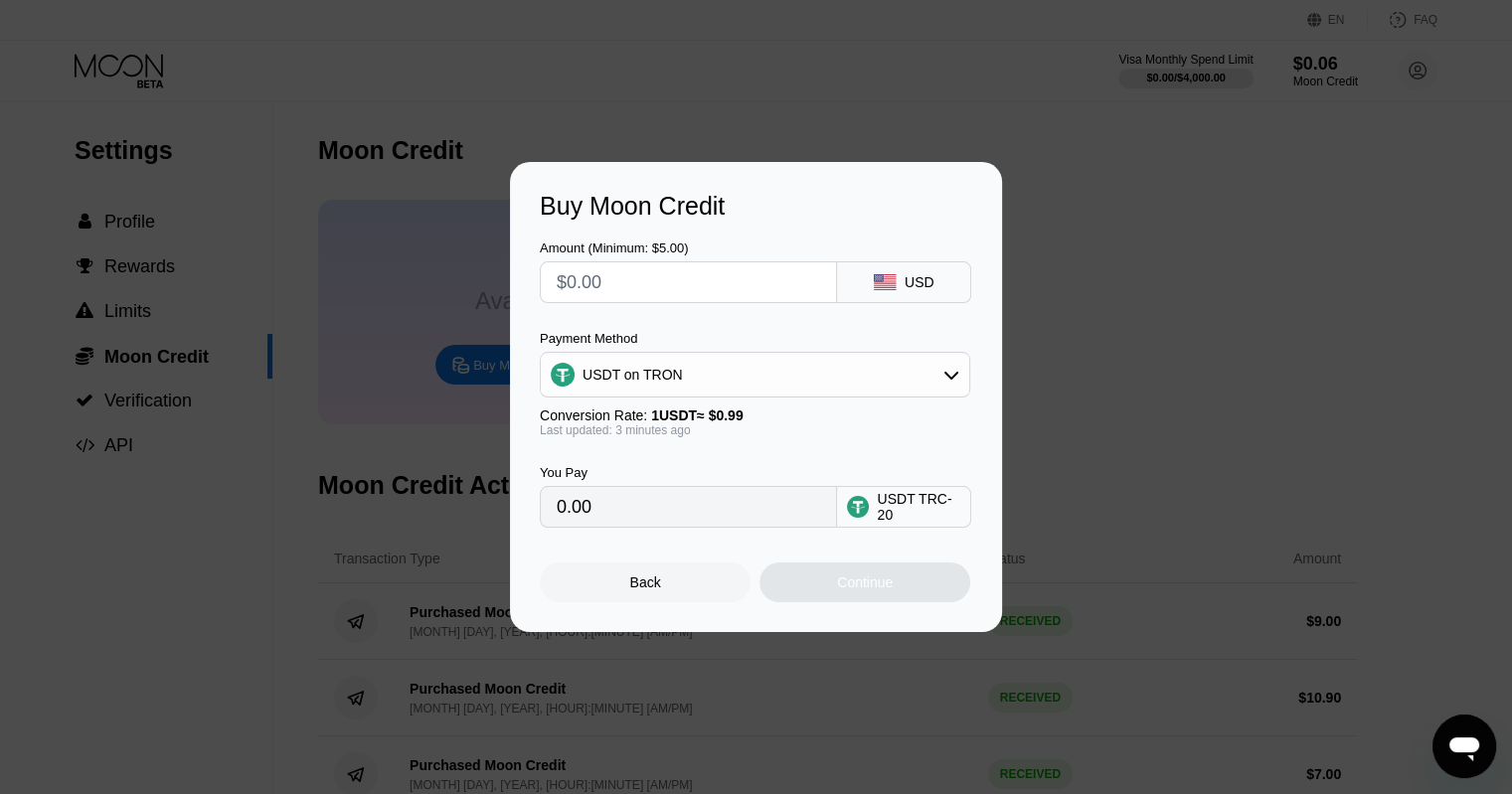type on "$7" 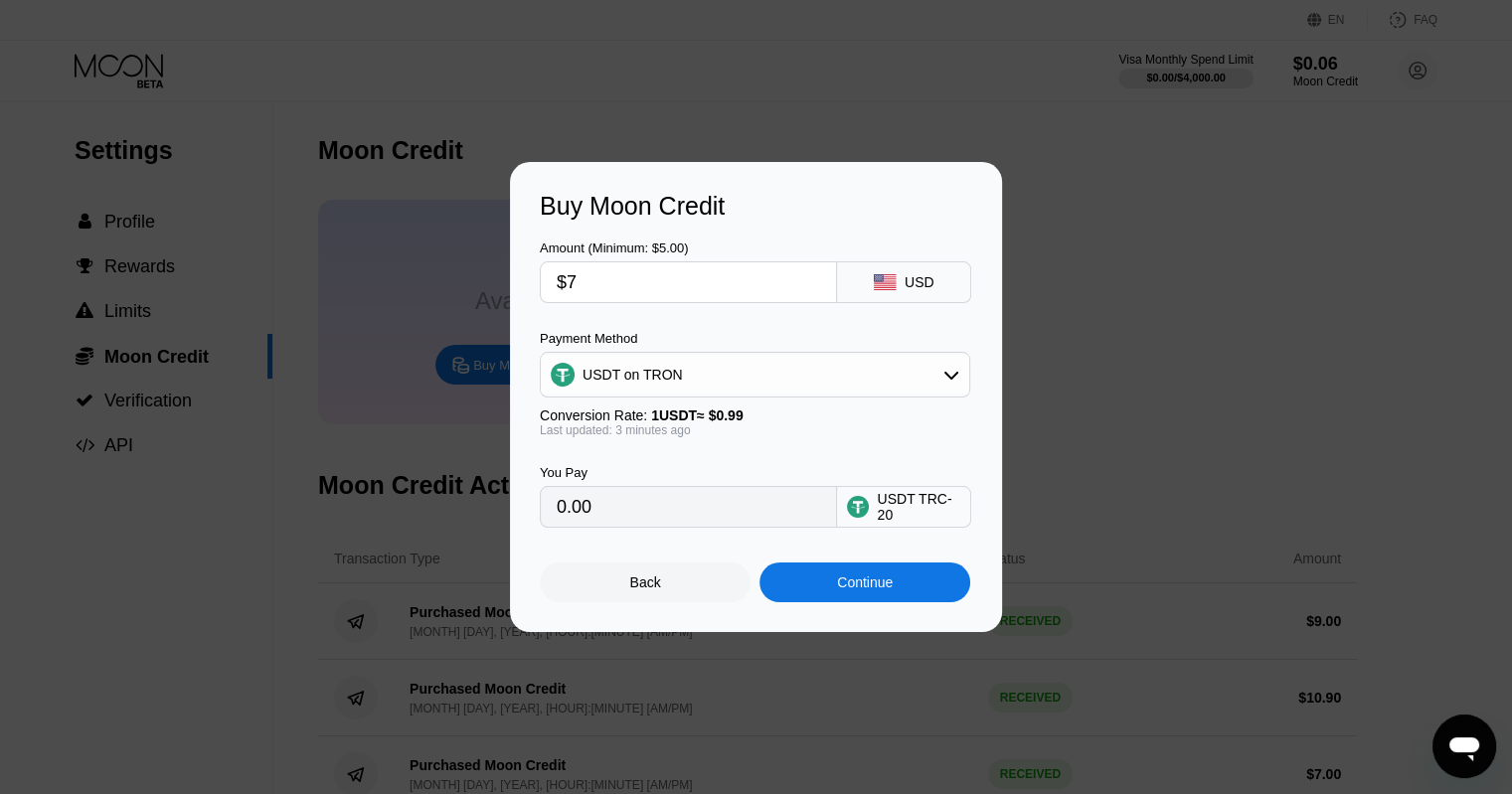type on "7.07" 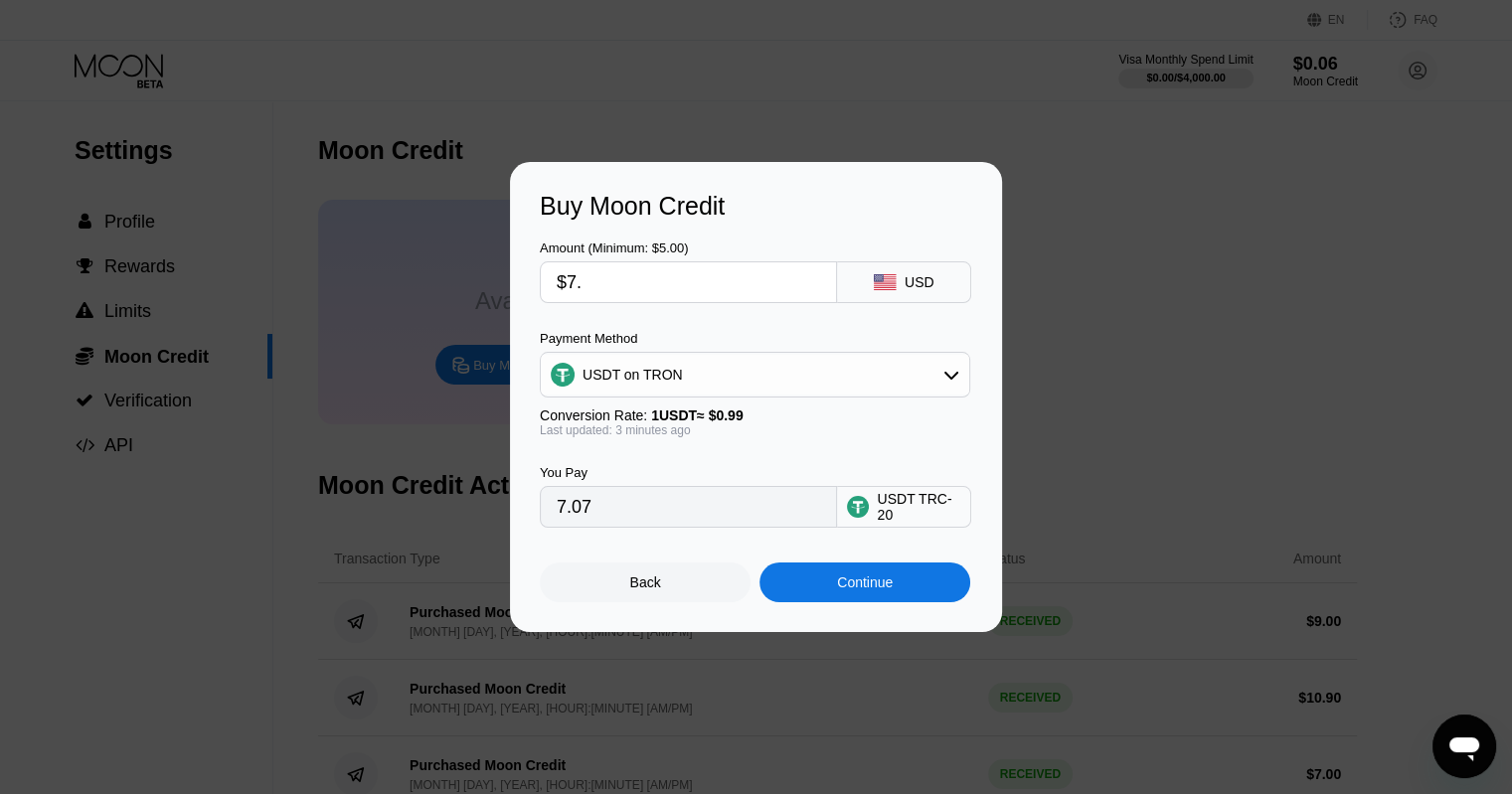 type on "$7.9" 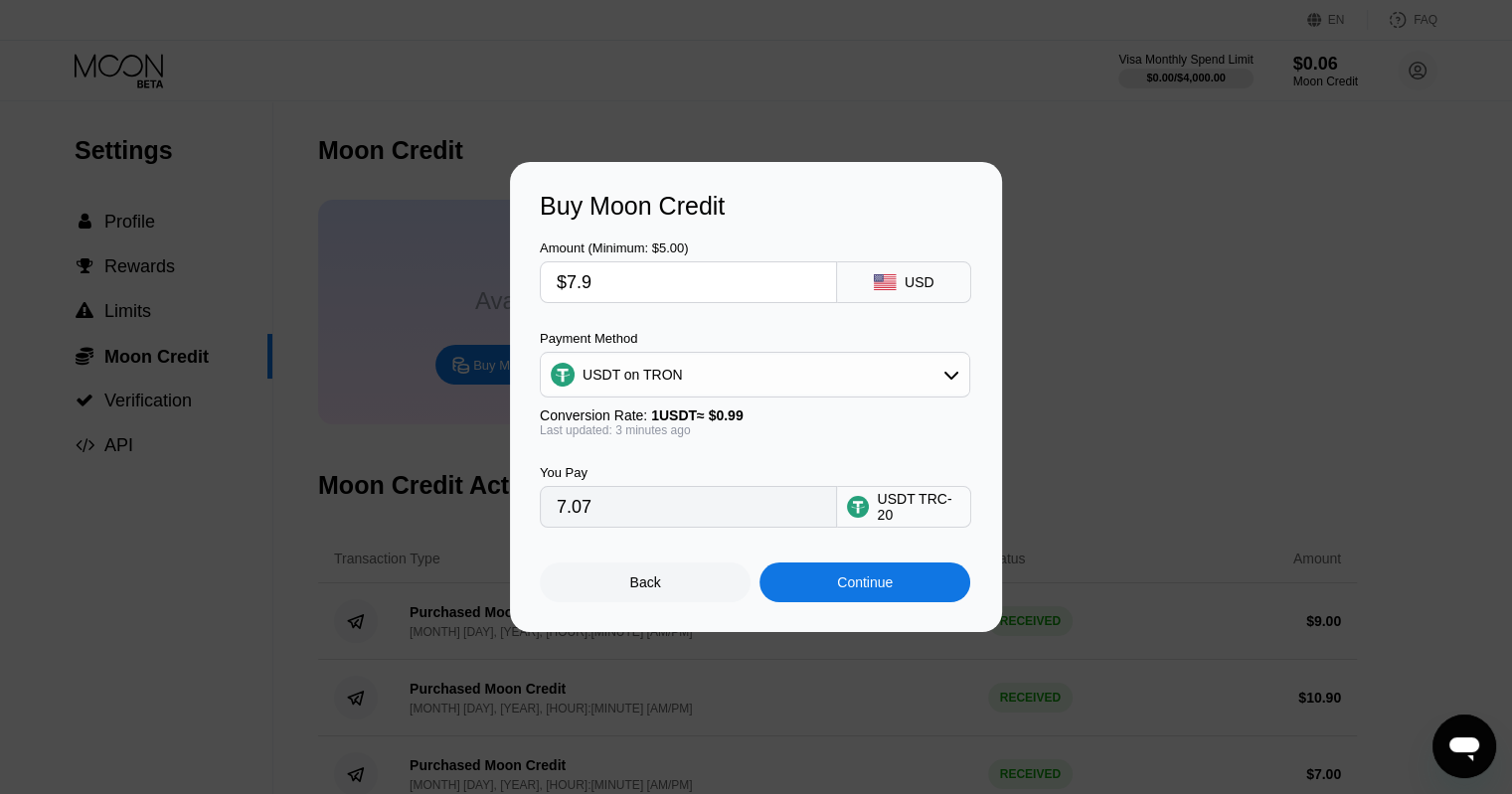 type on "7.98" 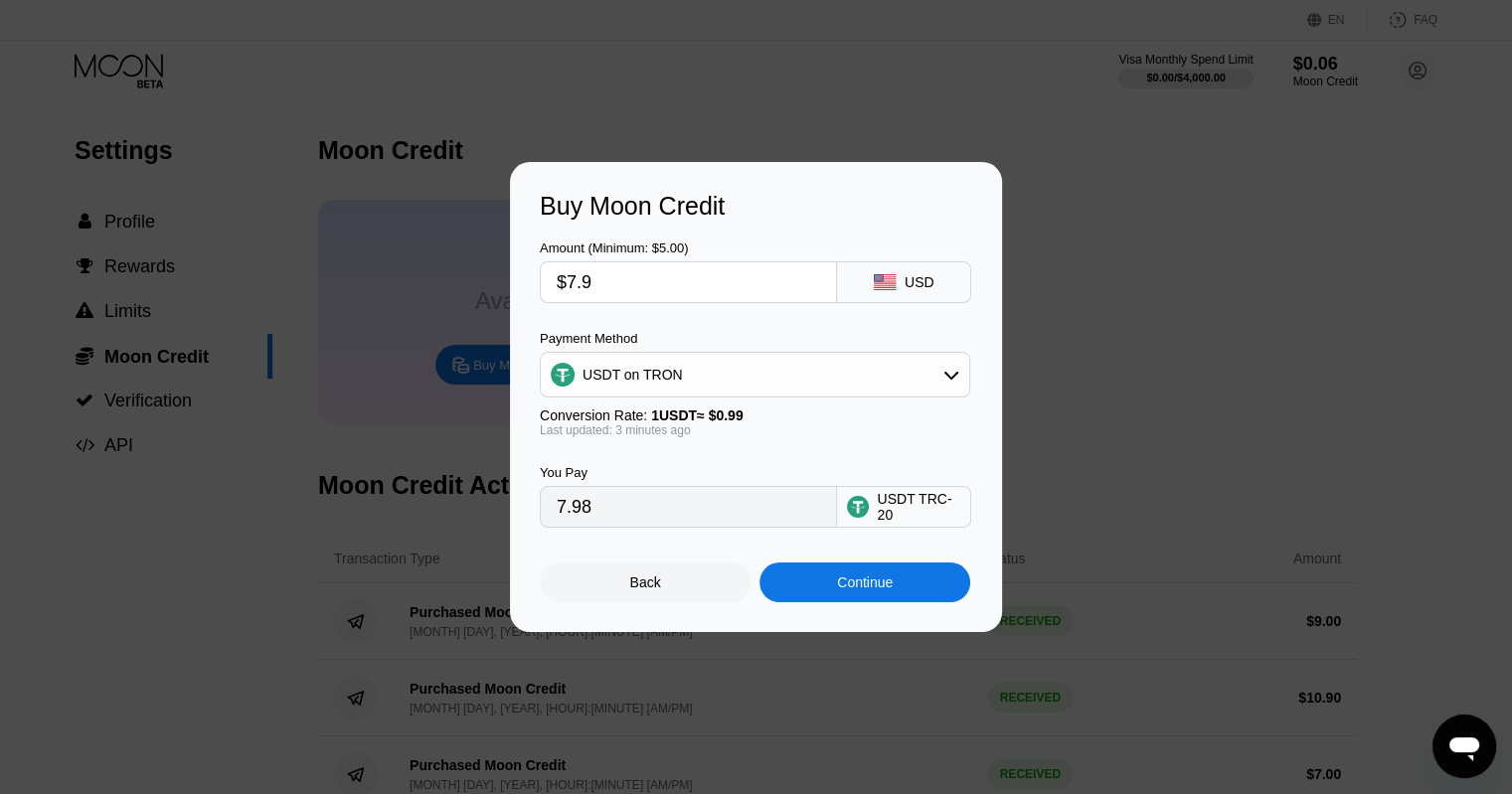 type on "$7.95" 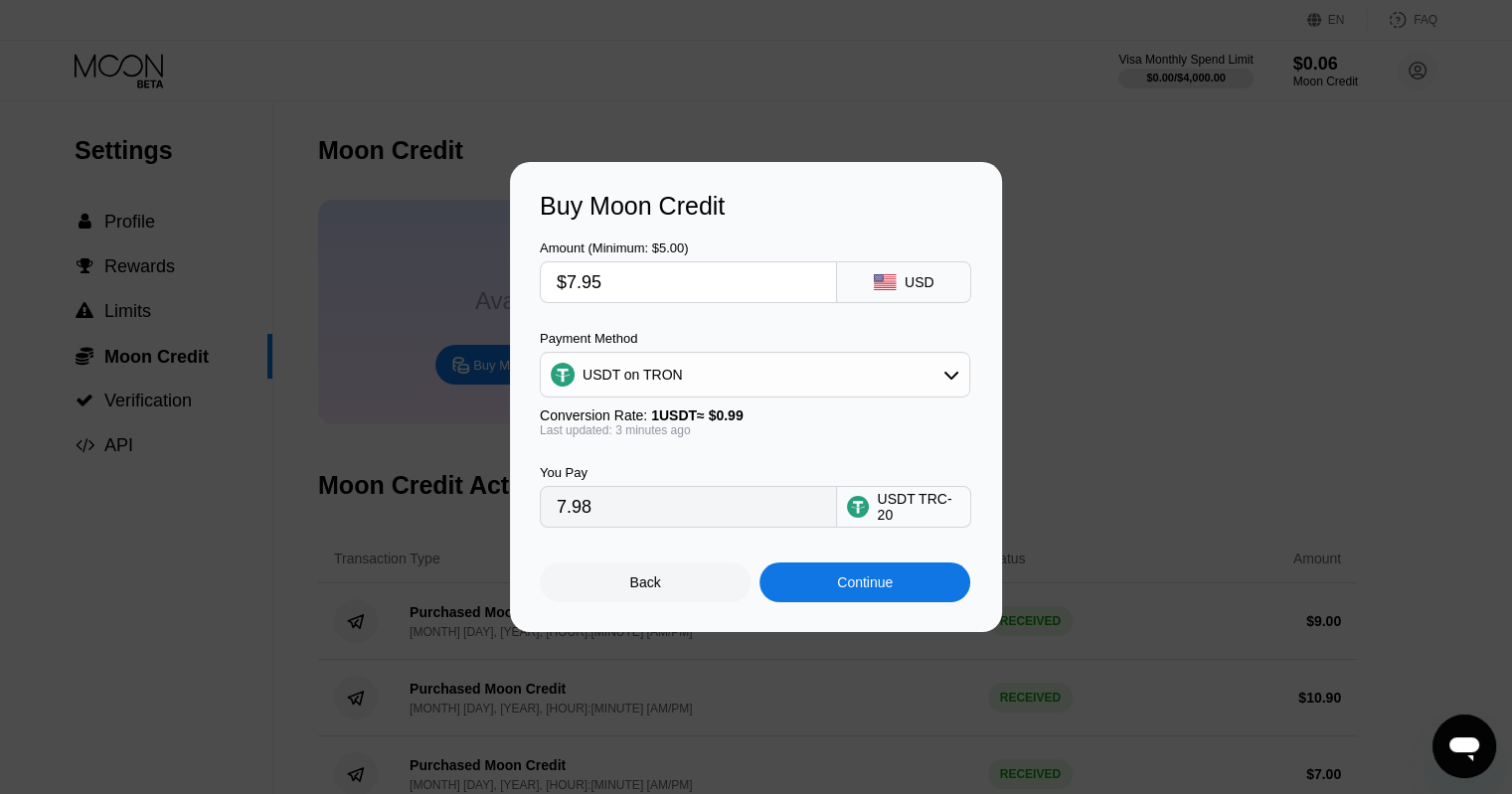 type on "8.03" 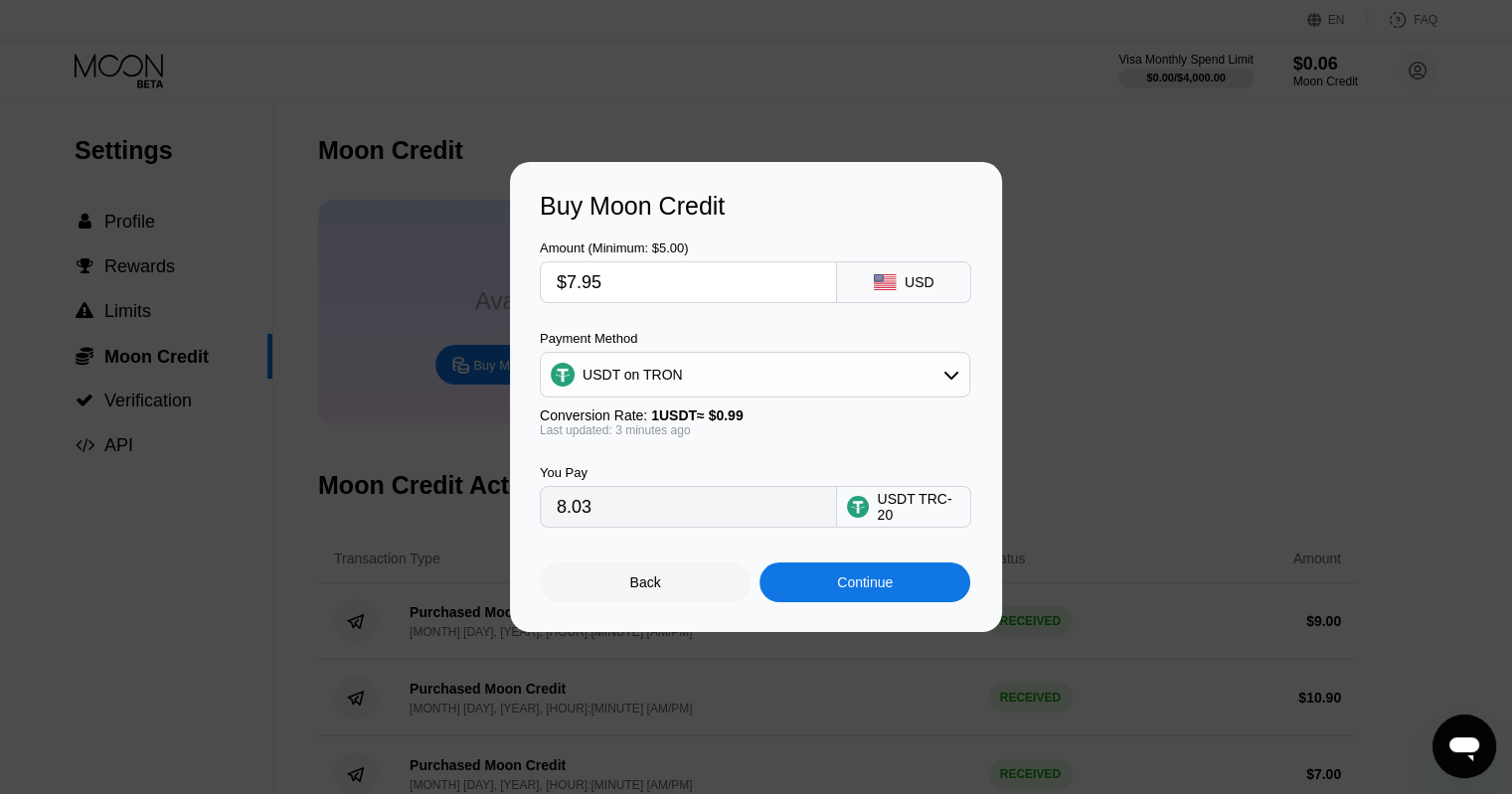 type on "$7.9" 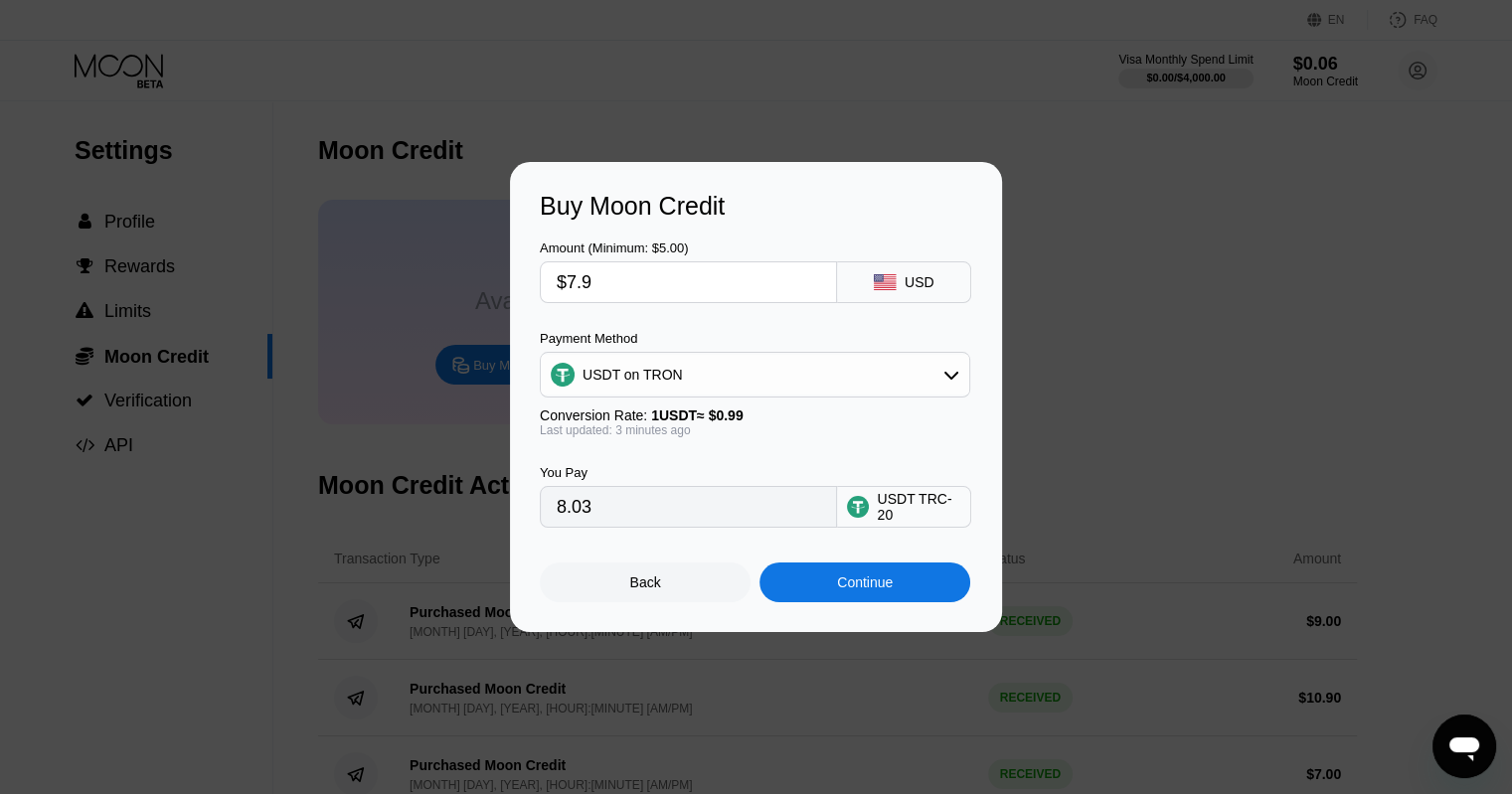 type on "7.98" 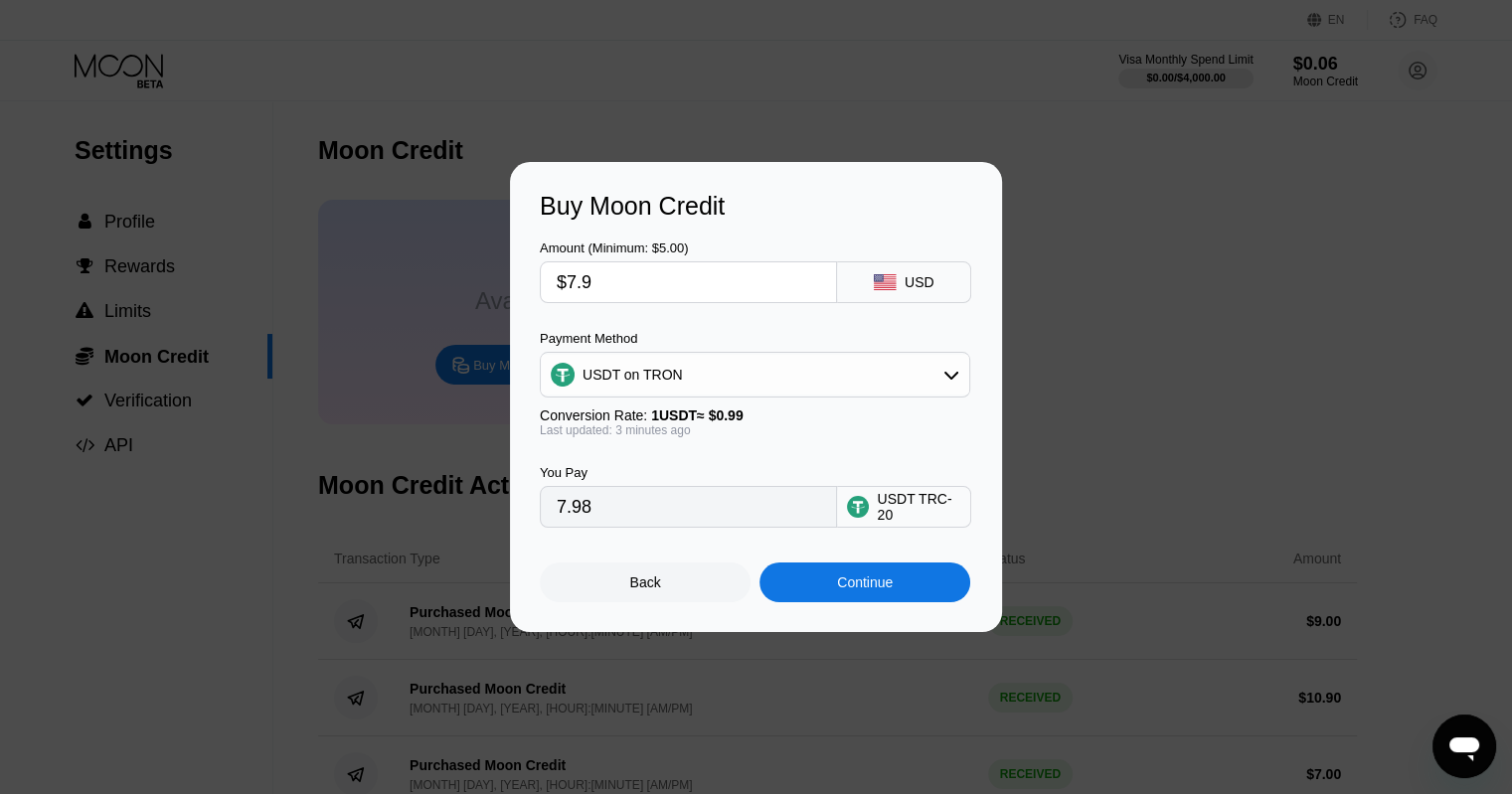 type on "$7.93" 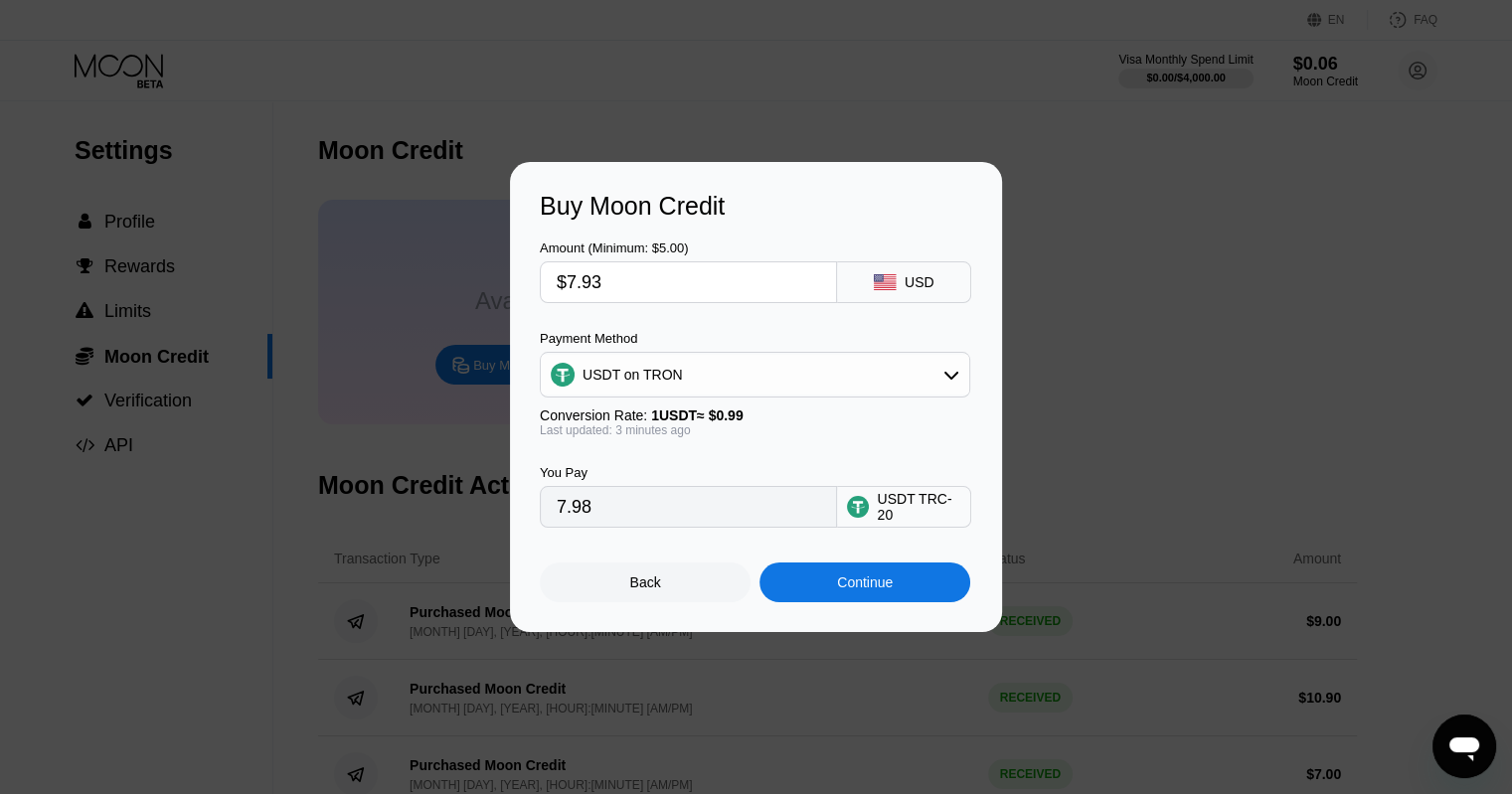 type on "8.01" 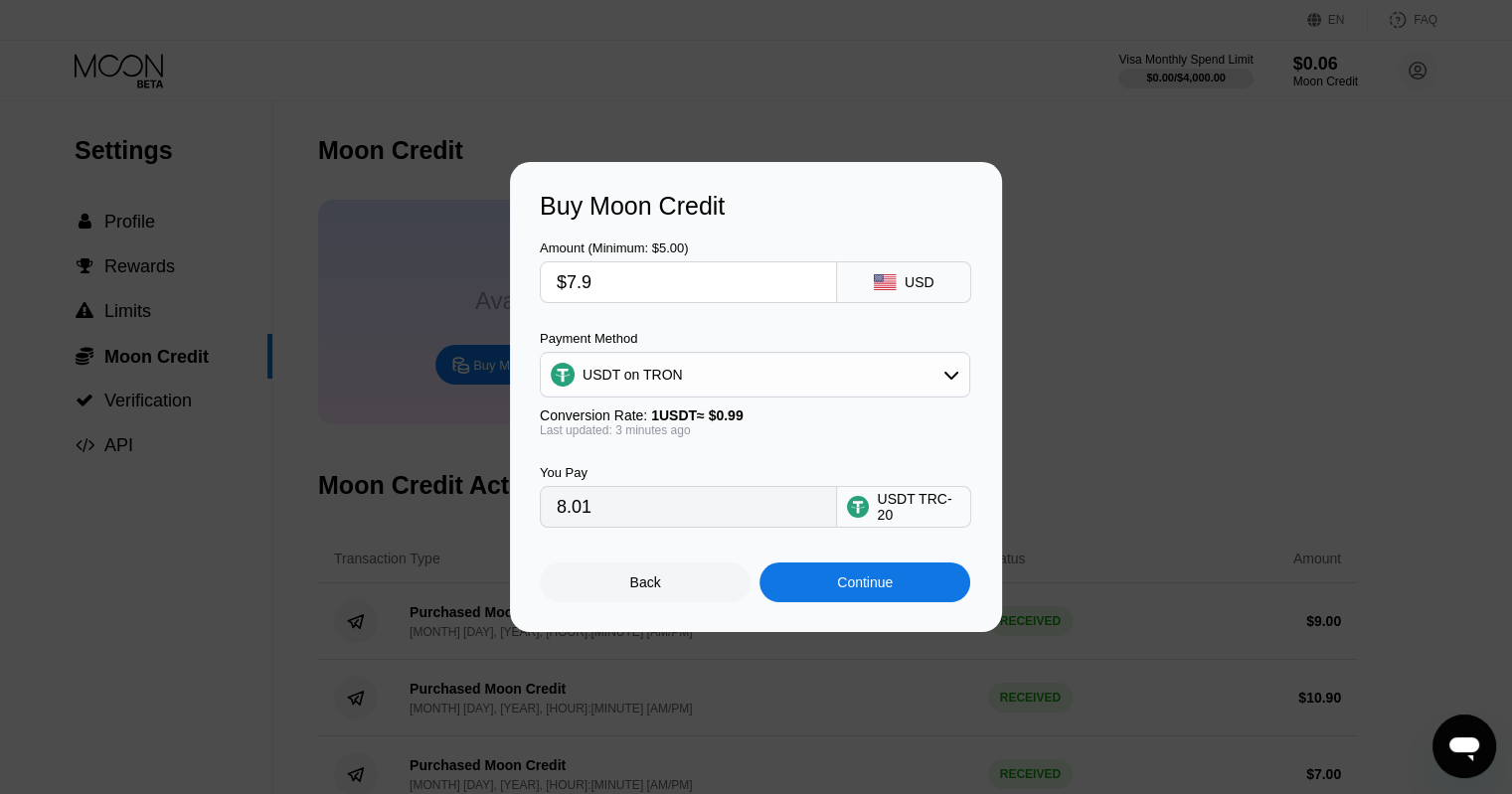 type on "$7.92" 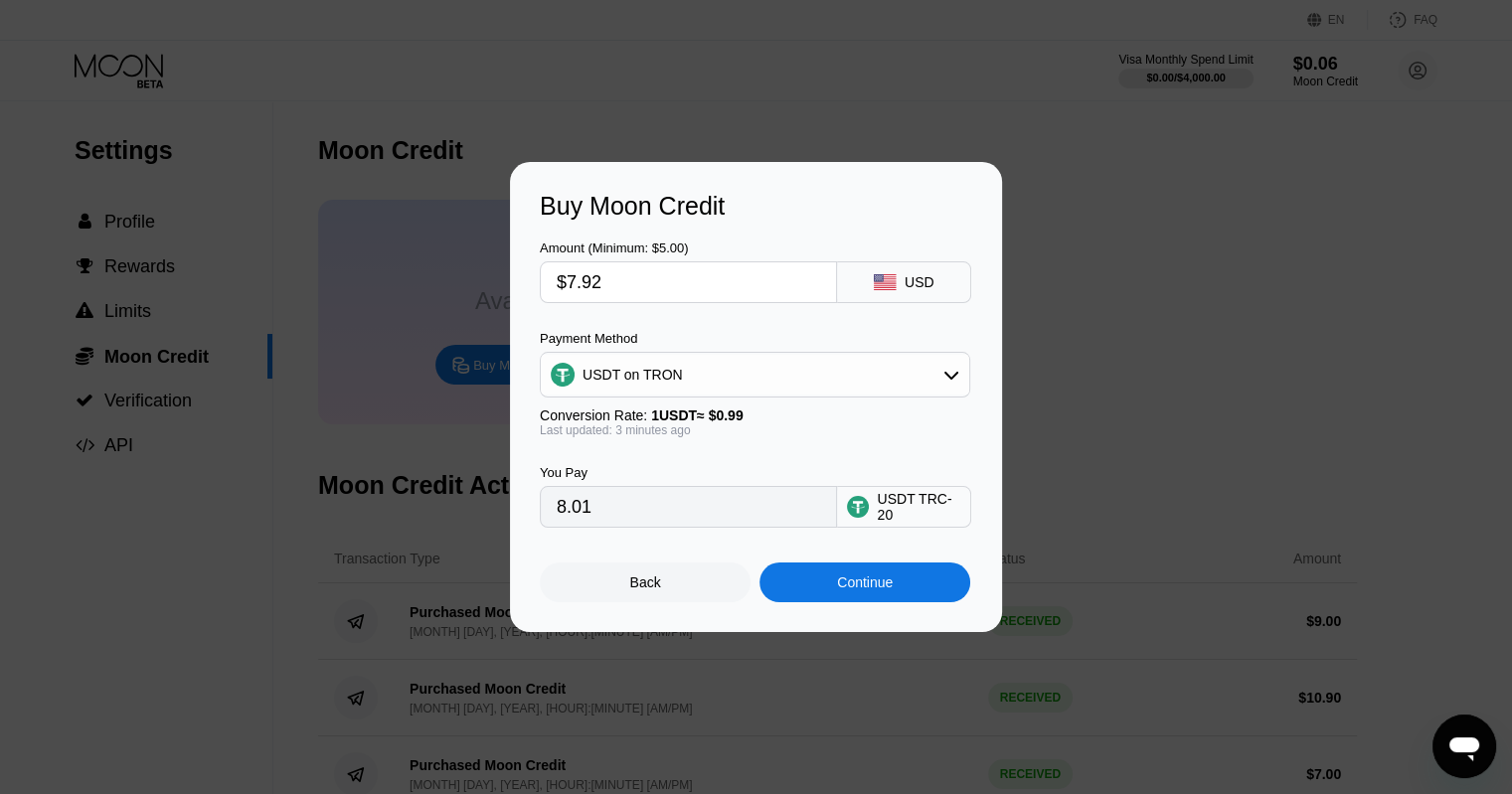 type on "8.00" 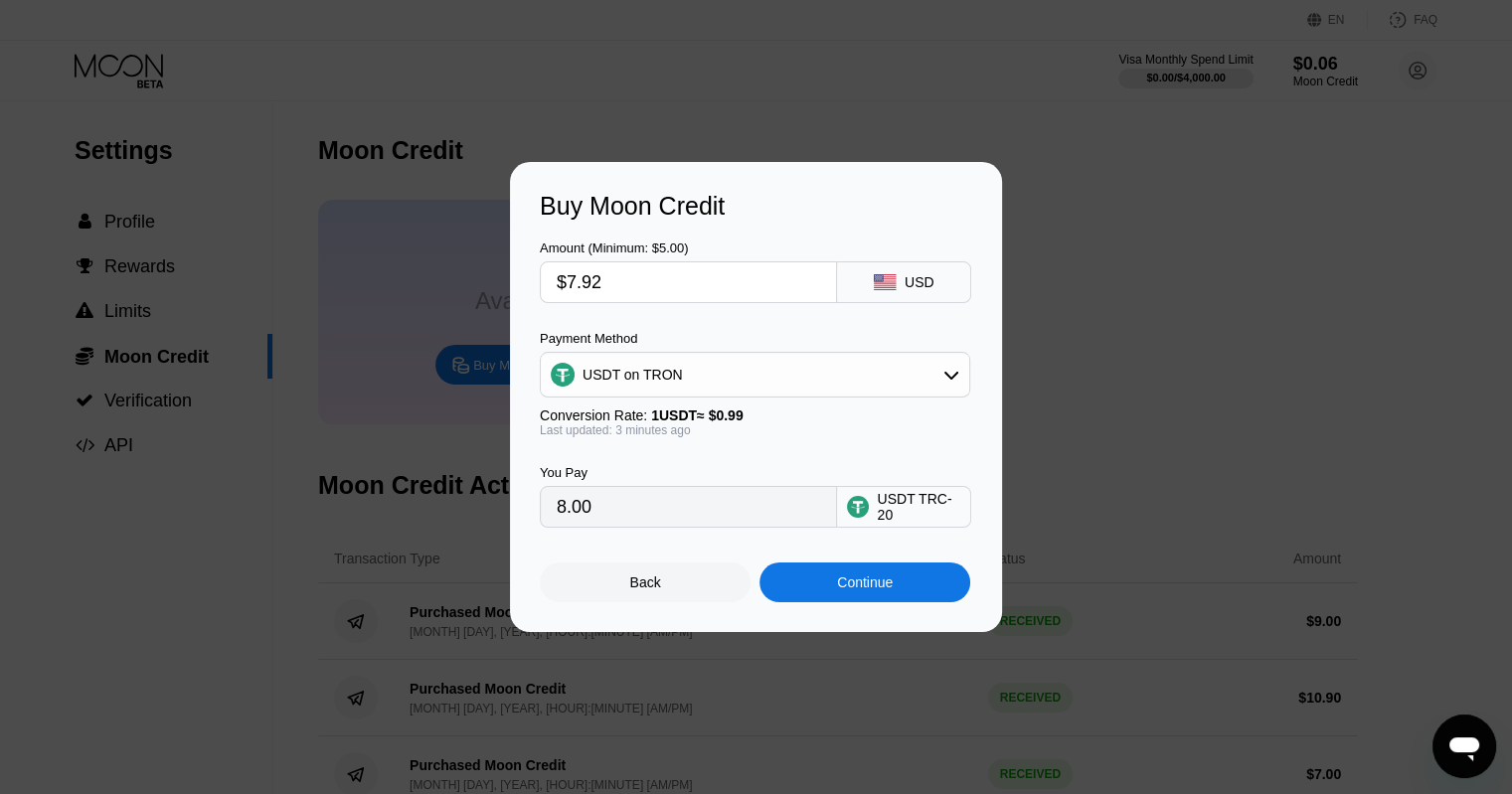 type on "$7.9" 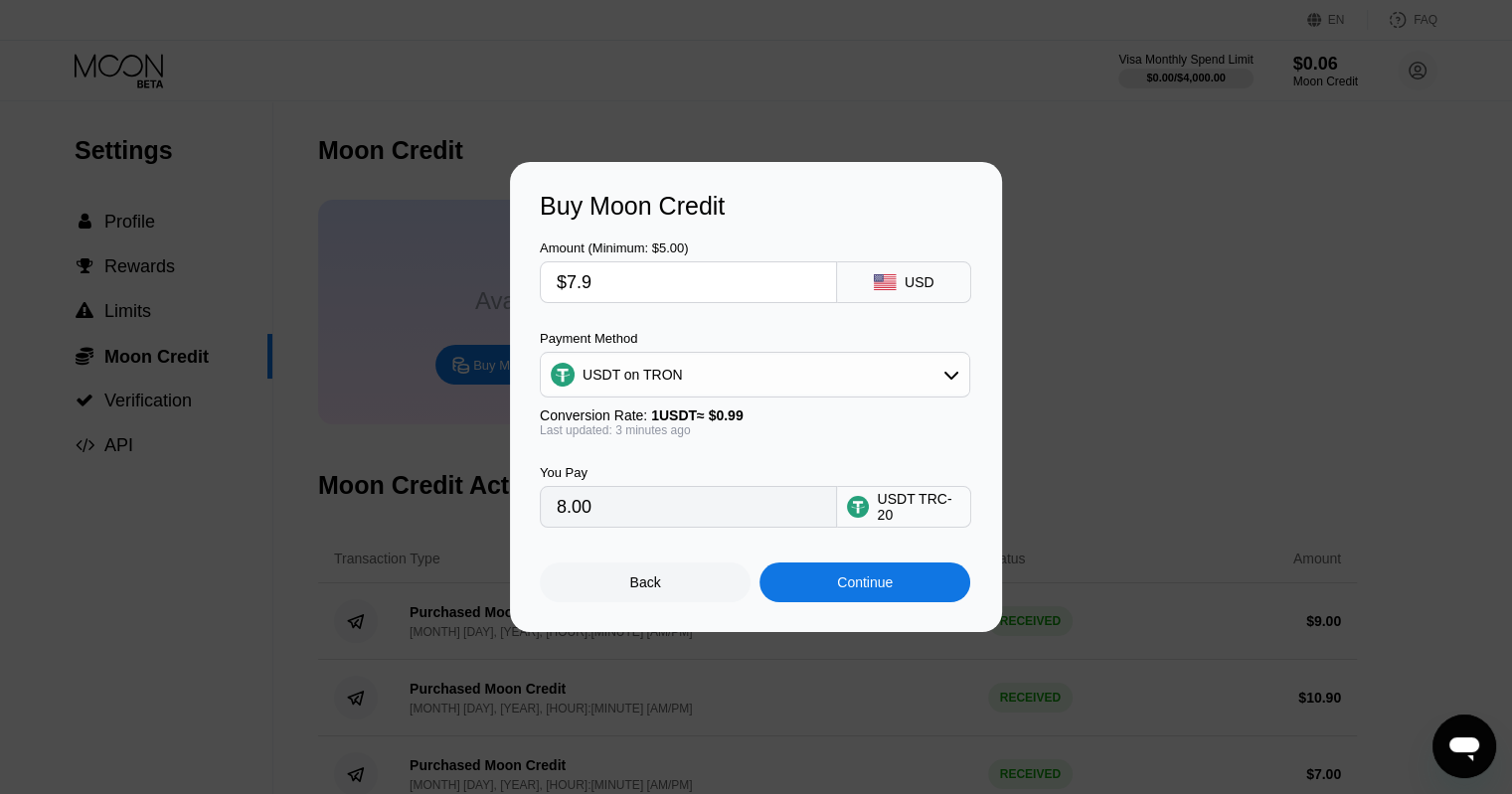 type on "7.98" 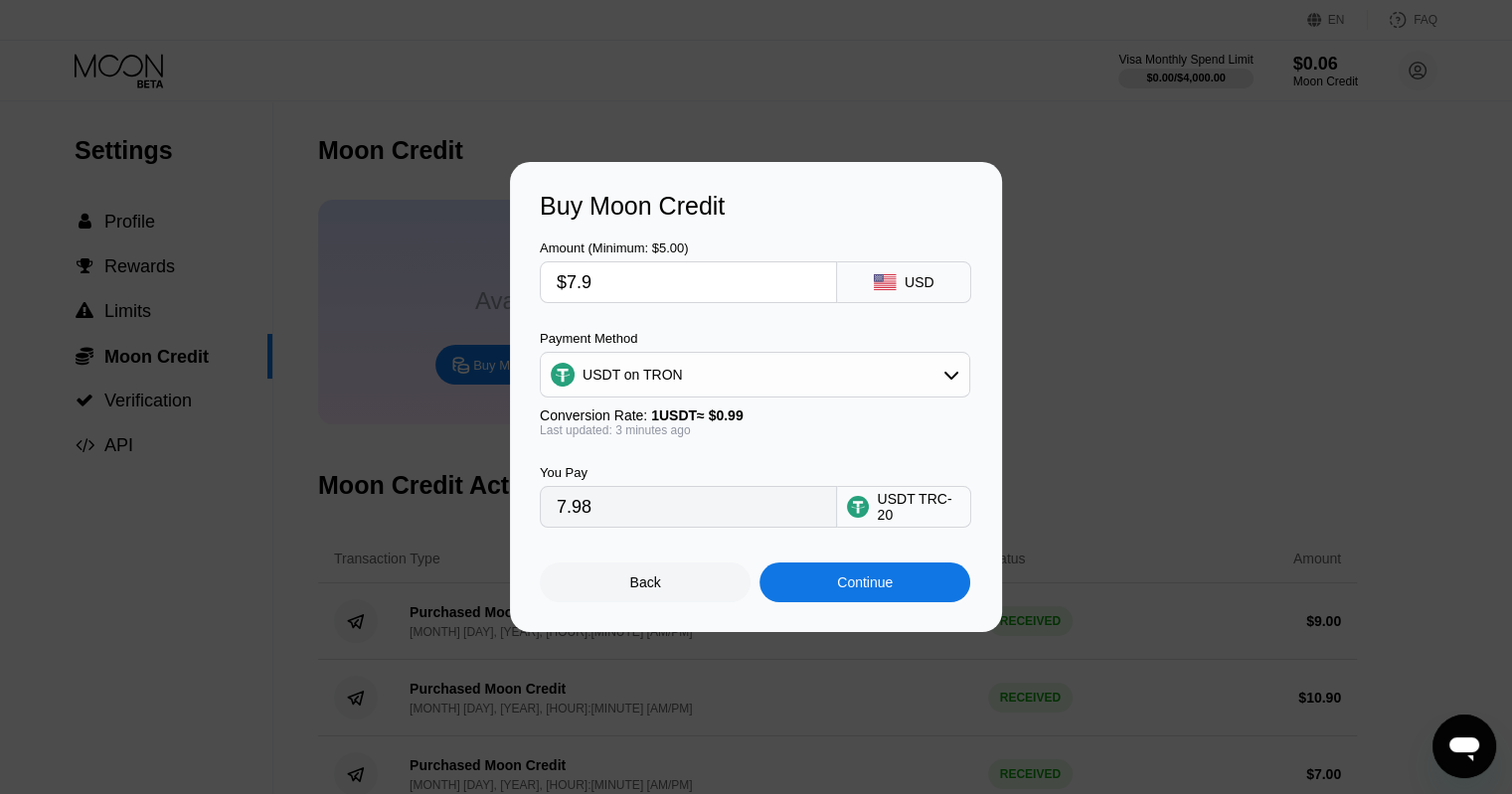type on "$7.9" 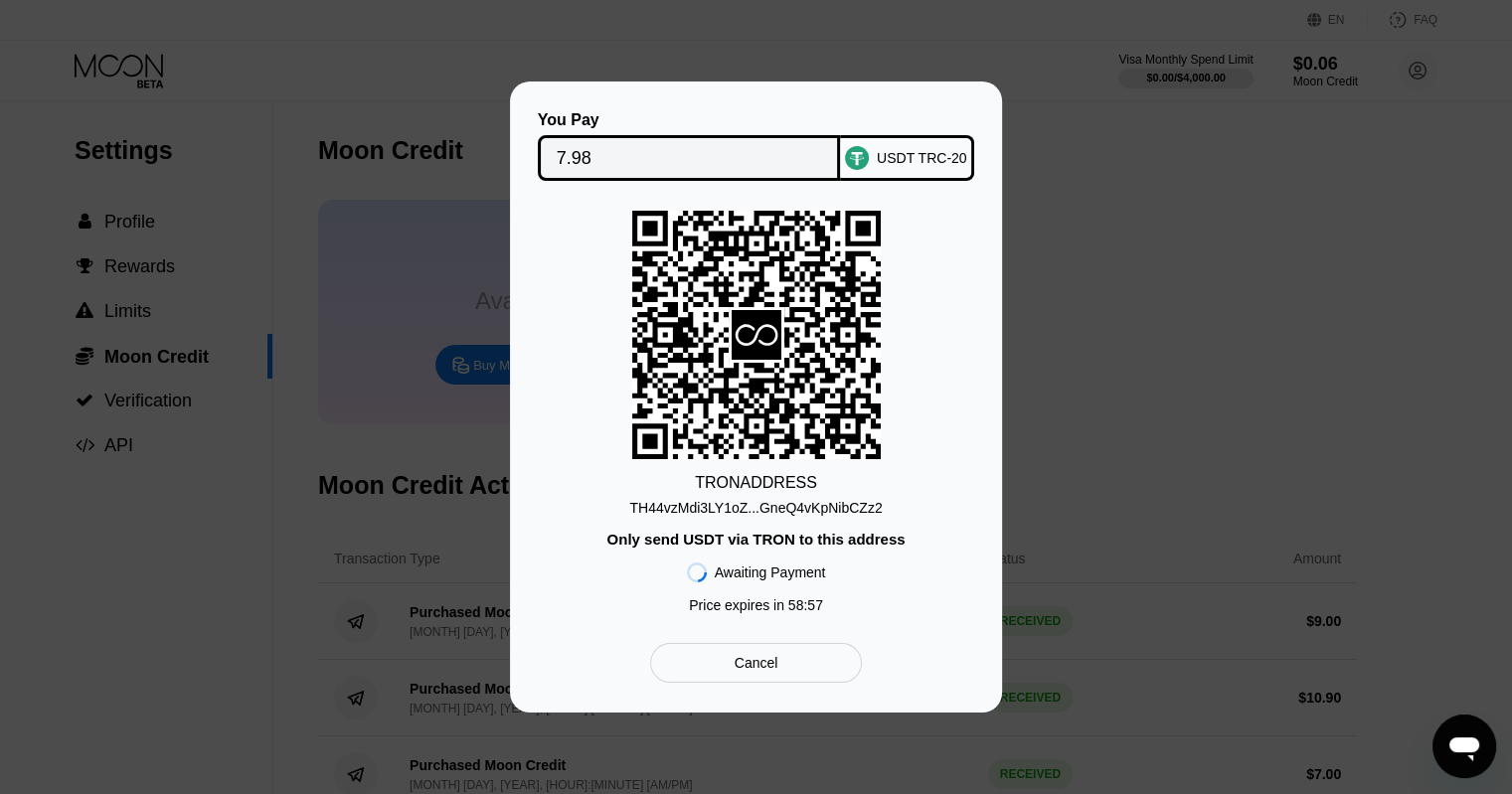 click on "TH44vzMdi3LY1oZ...GneQ4vKpNibCZz2" at bounding box center [756, 508] 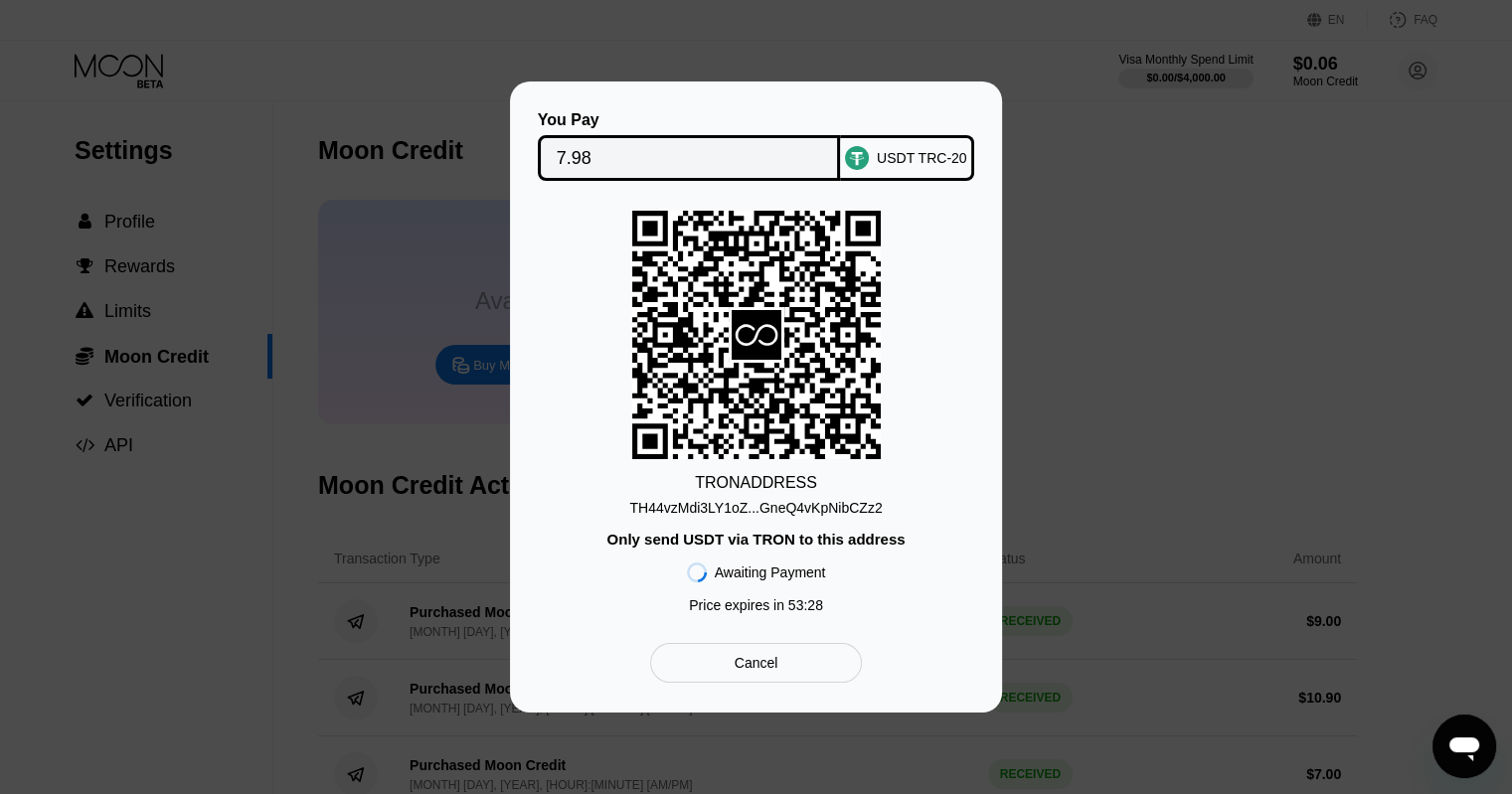 click on "TH44vzMdi3LY1oZ...GneQ4vKpNibCZz2" at bounding box center [756, 508] 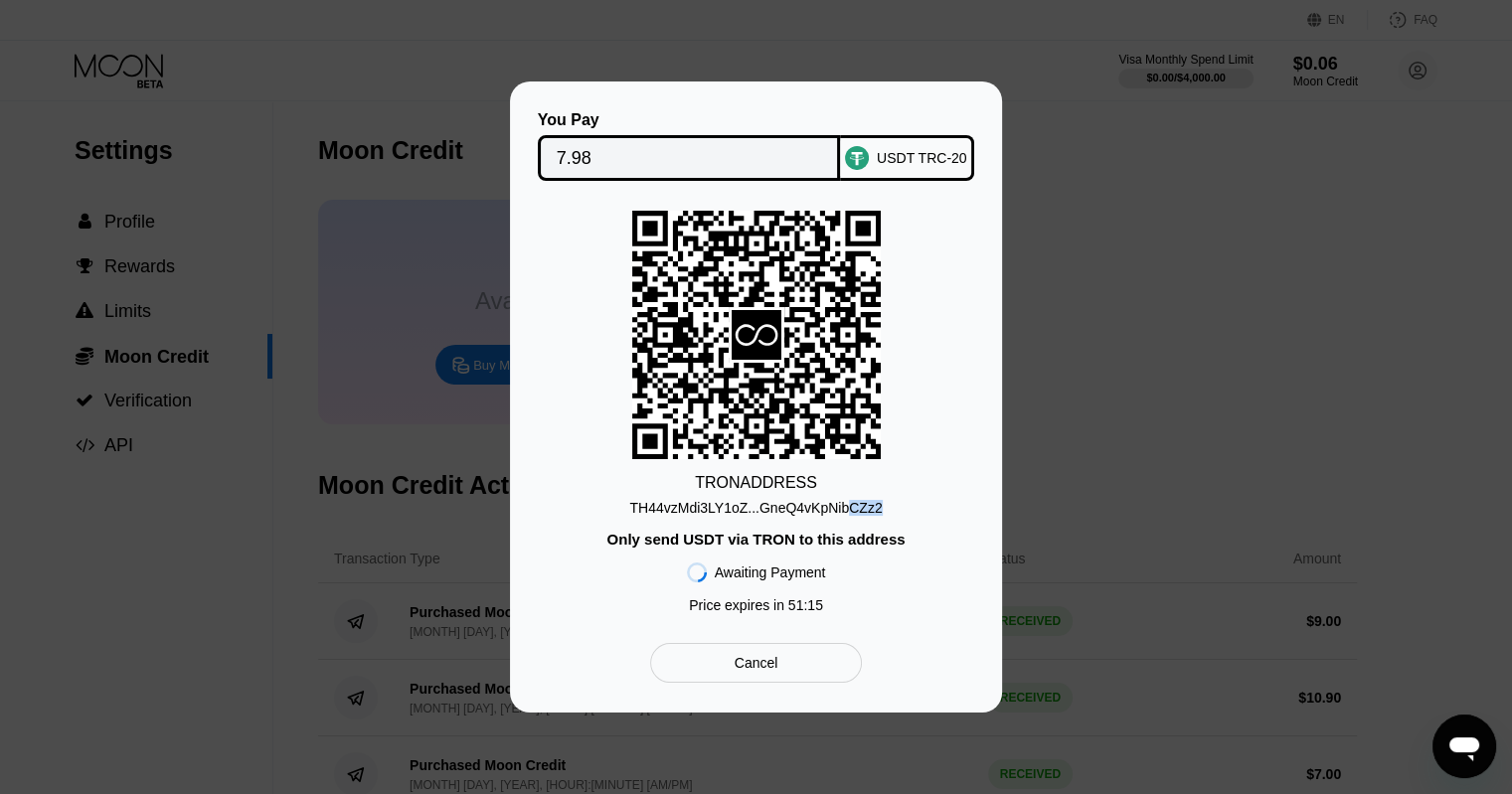 drag, startPoint x: 879, startPoint y: 503, endPoint x: 850, endPoint y: 512, distance: 30.364453 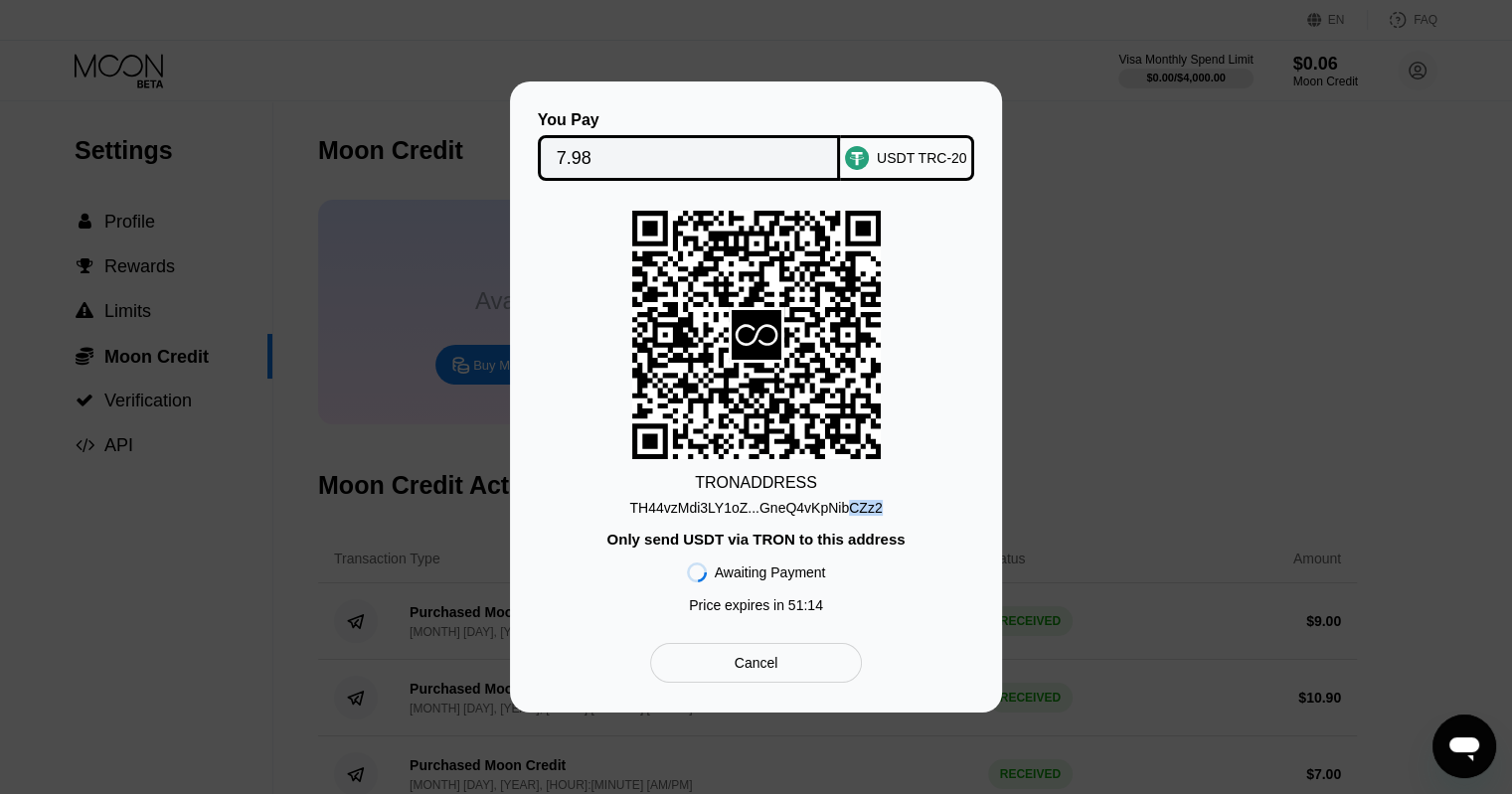copy on "CZz2" 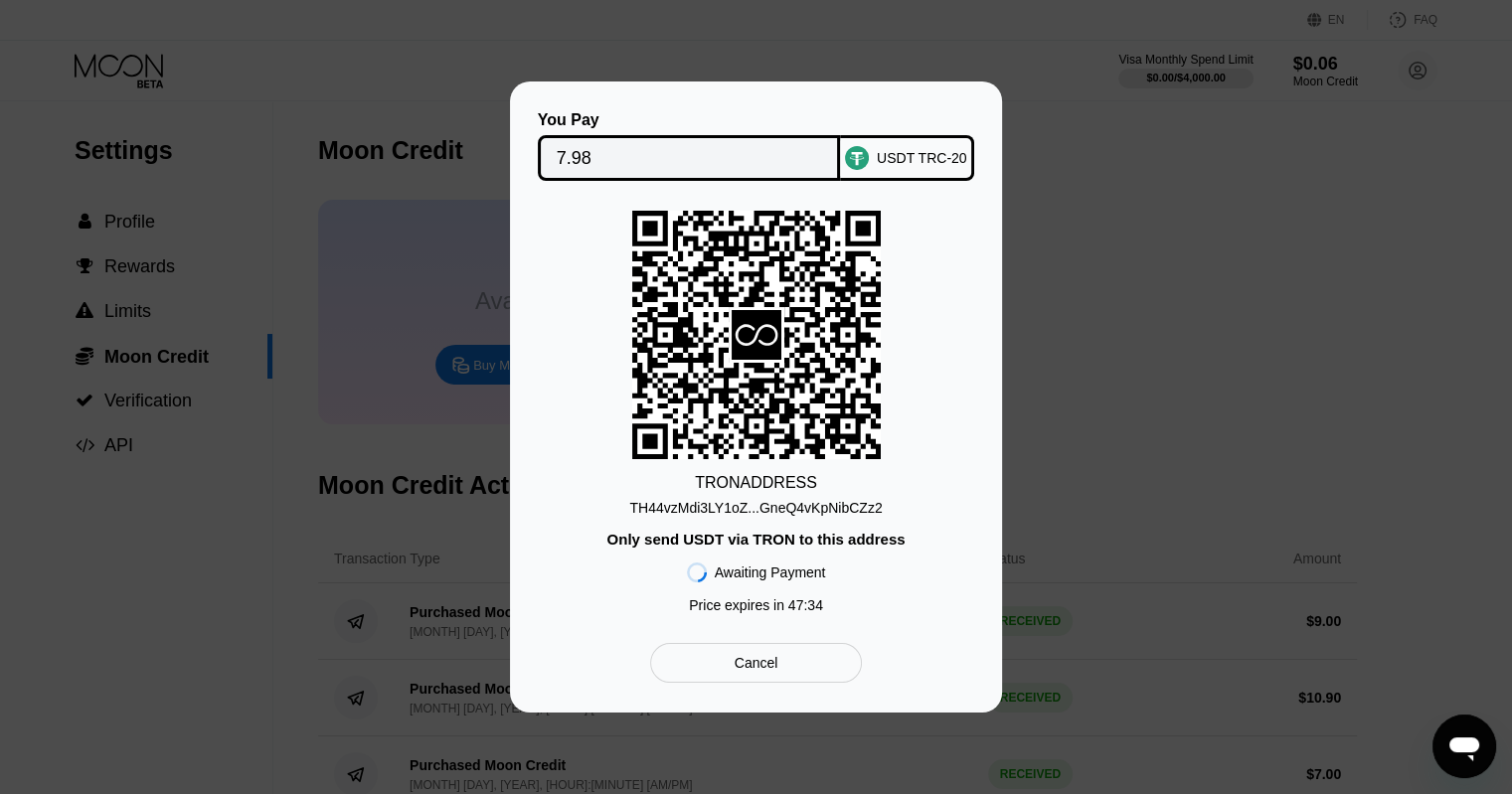drag, startPoint x: 1230, startPoint y: 222, endPoint x: 1193, endPoint y: 199, distance: 43.56604 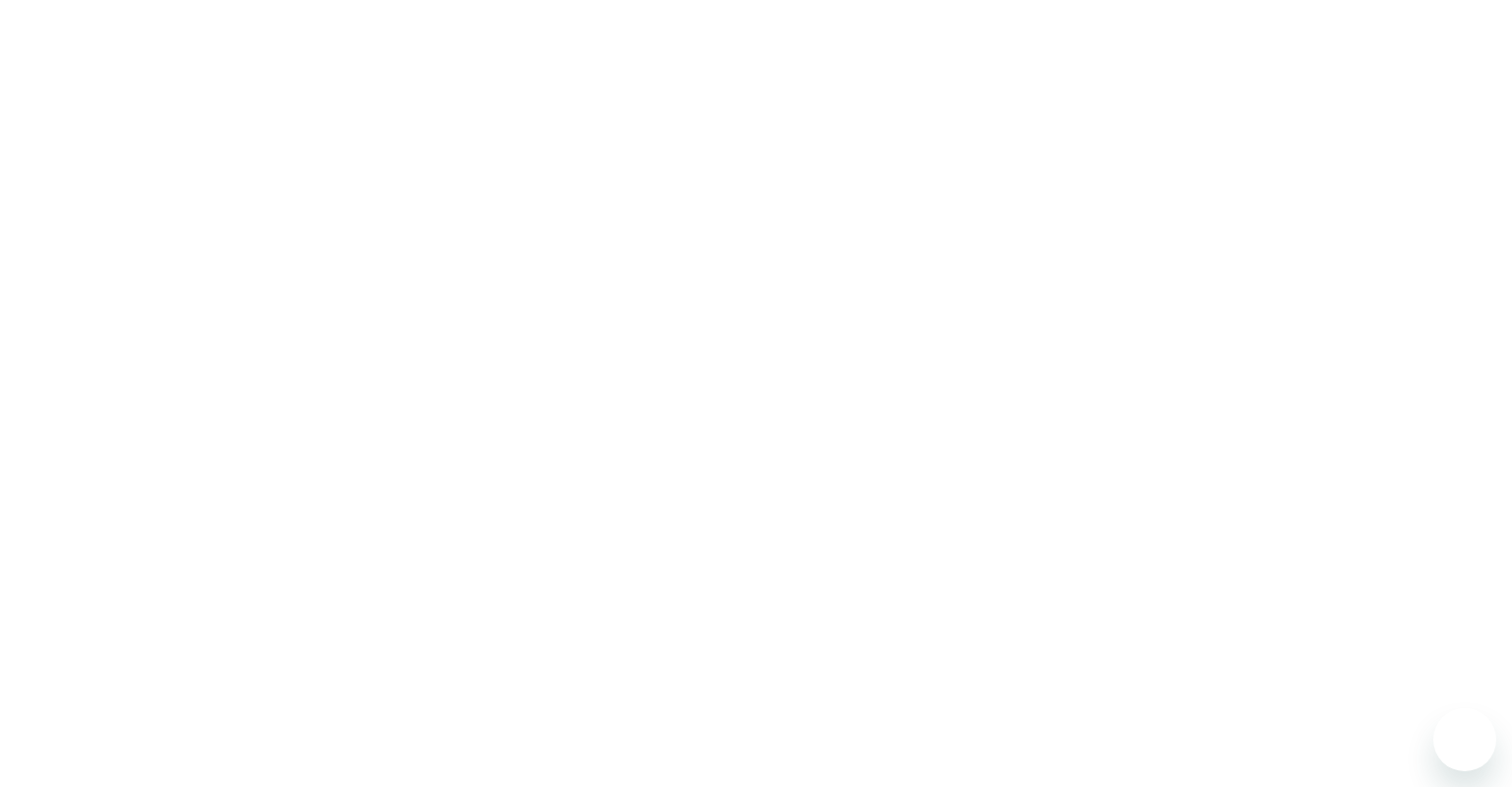 scroll, scrollTop: 0, scrollLeft: 0, axis: both 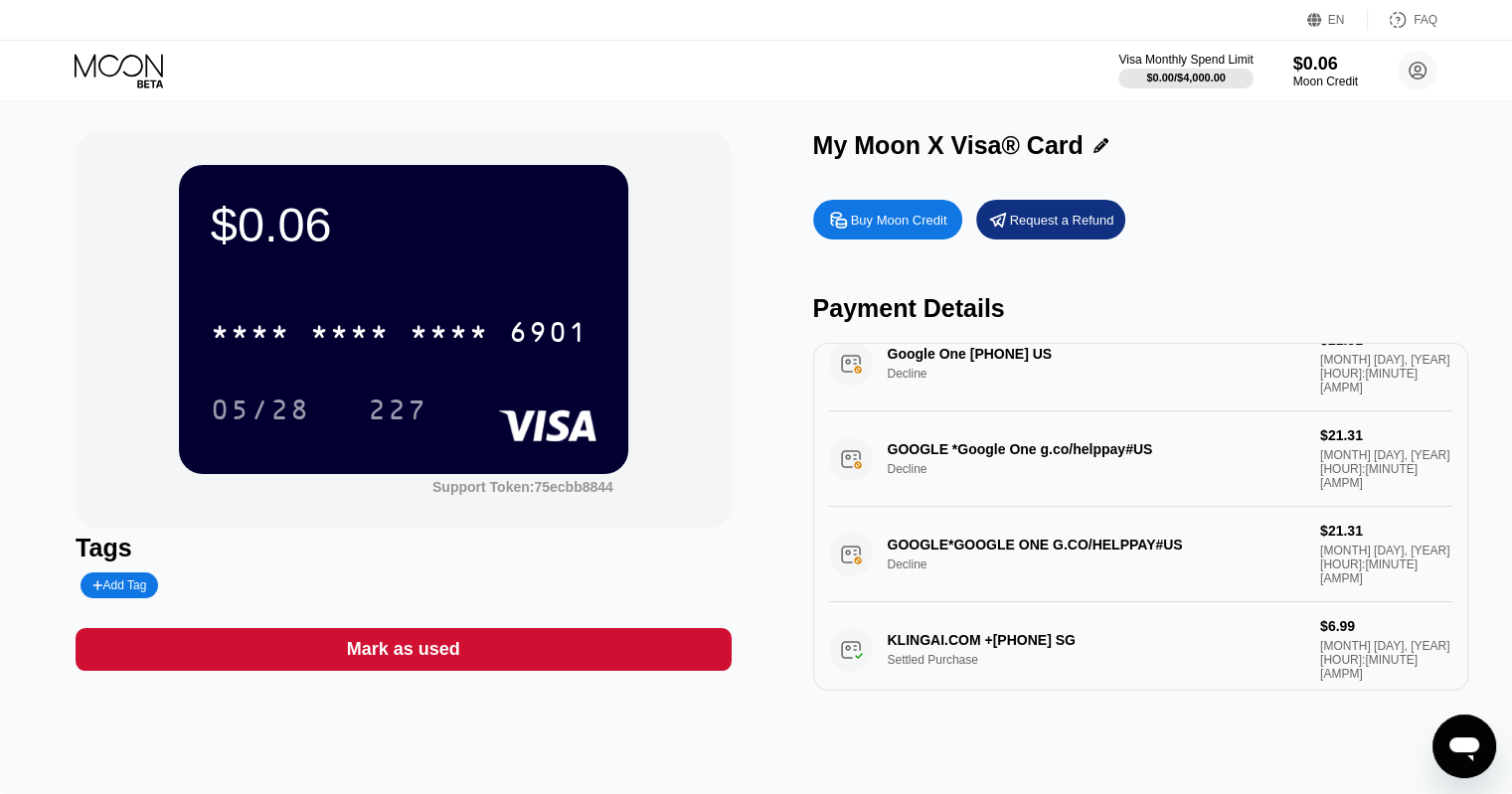 click on "Buy Moon Credit Request a Refund" at bounding box center [1140, 220] 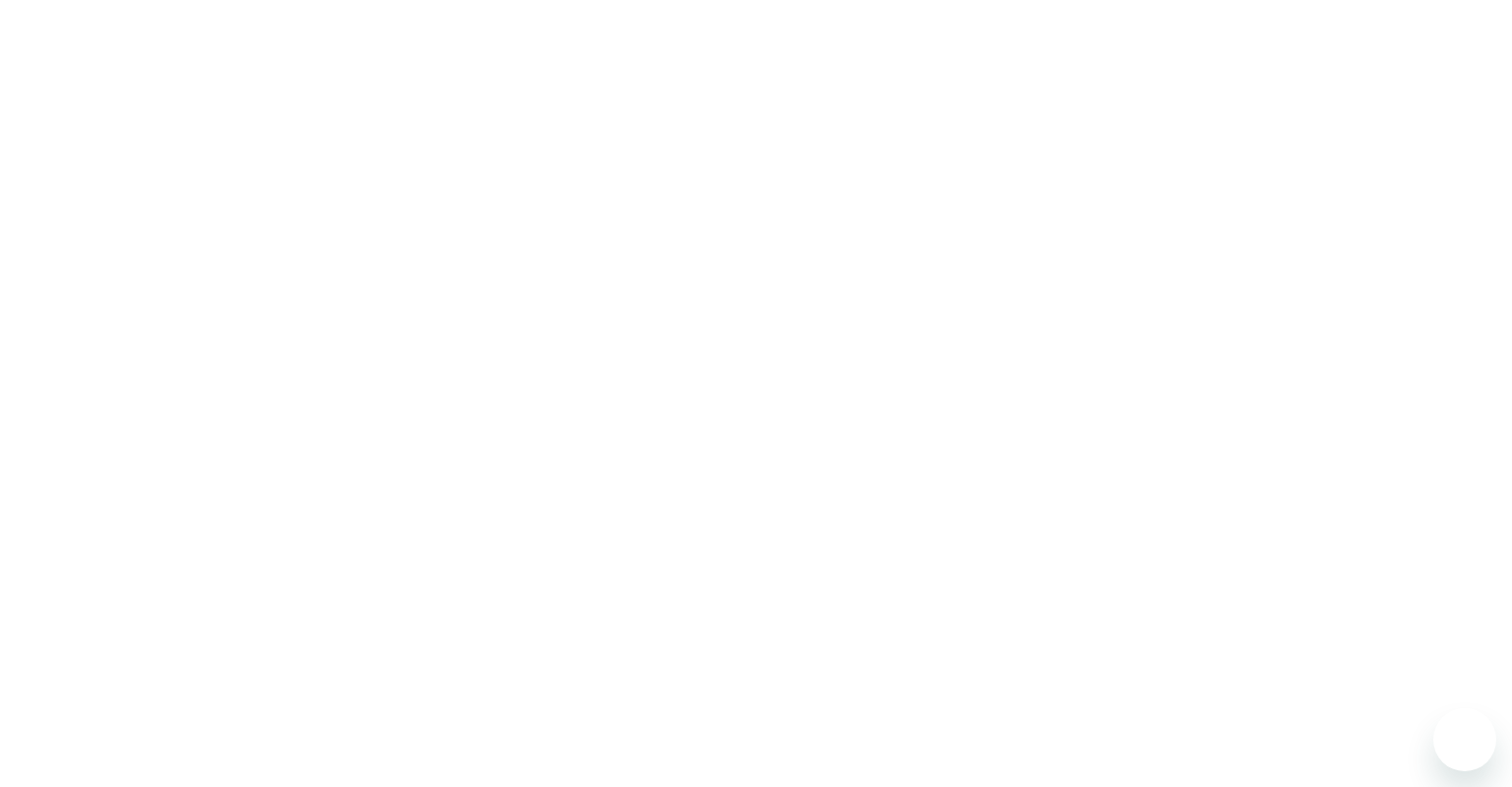 scroll, scrollTop: 0, scrollLeft: 0, axis: both 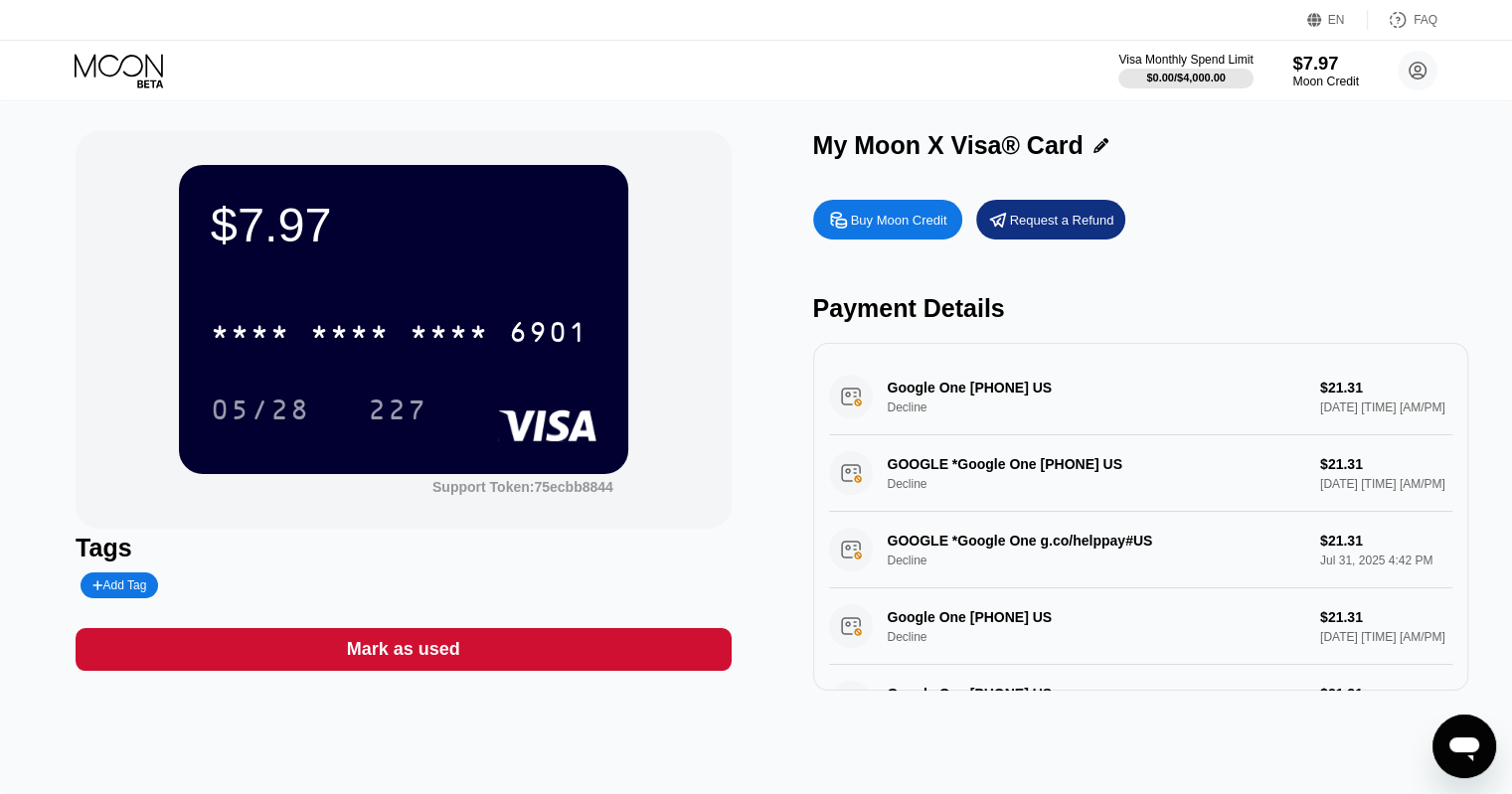 click on "Moon Credit" at bounding box center (1325, 81) 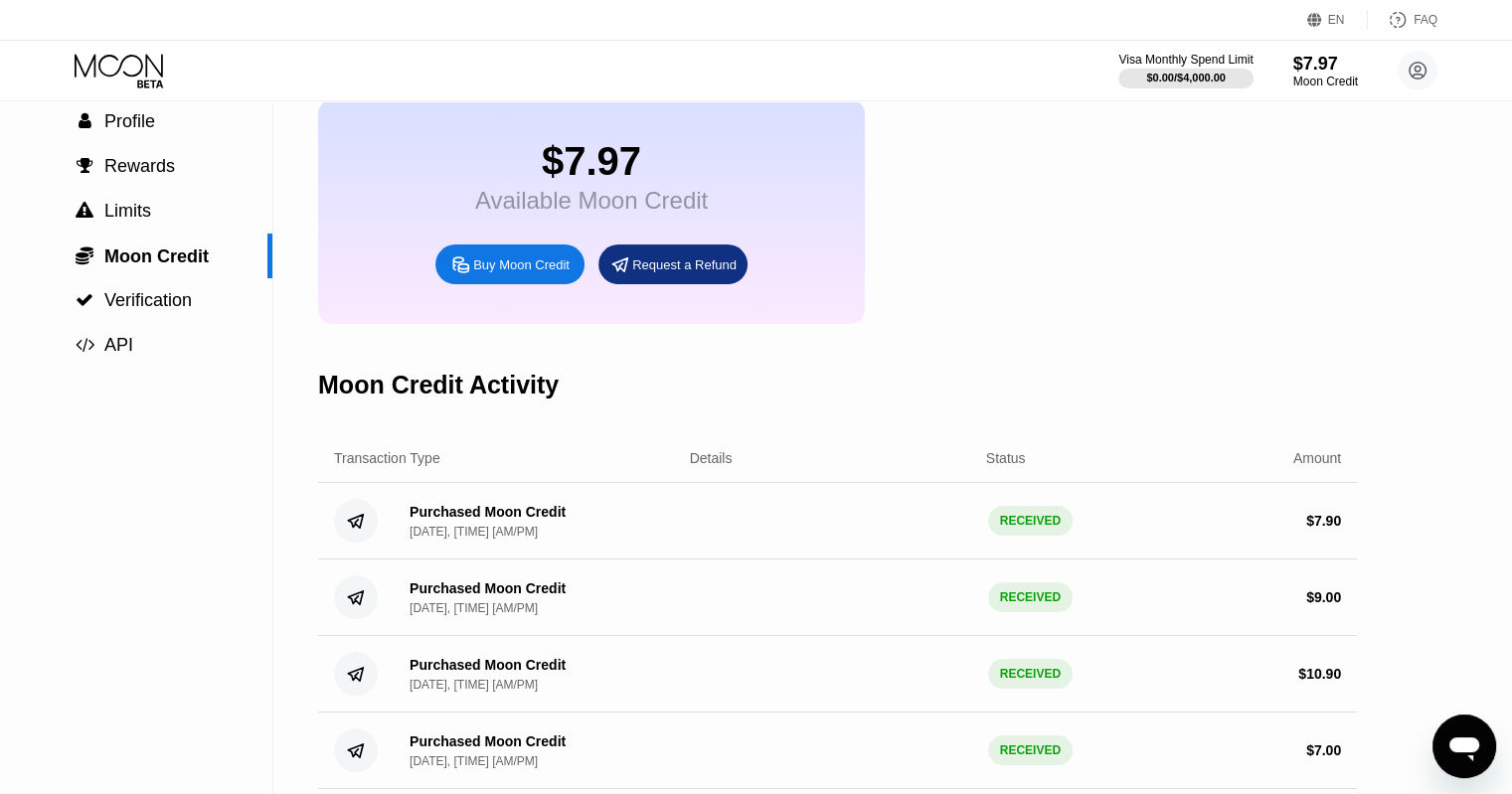scroll, scrollTop: 99, scrollLeft: 0, axis: vertical 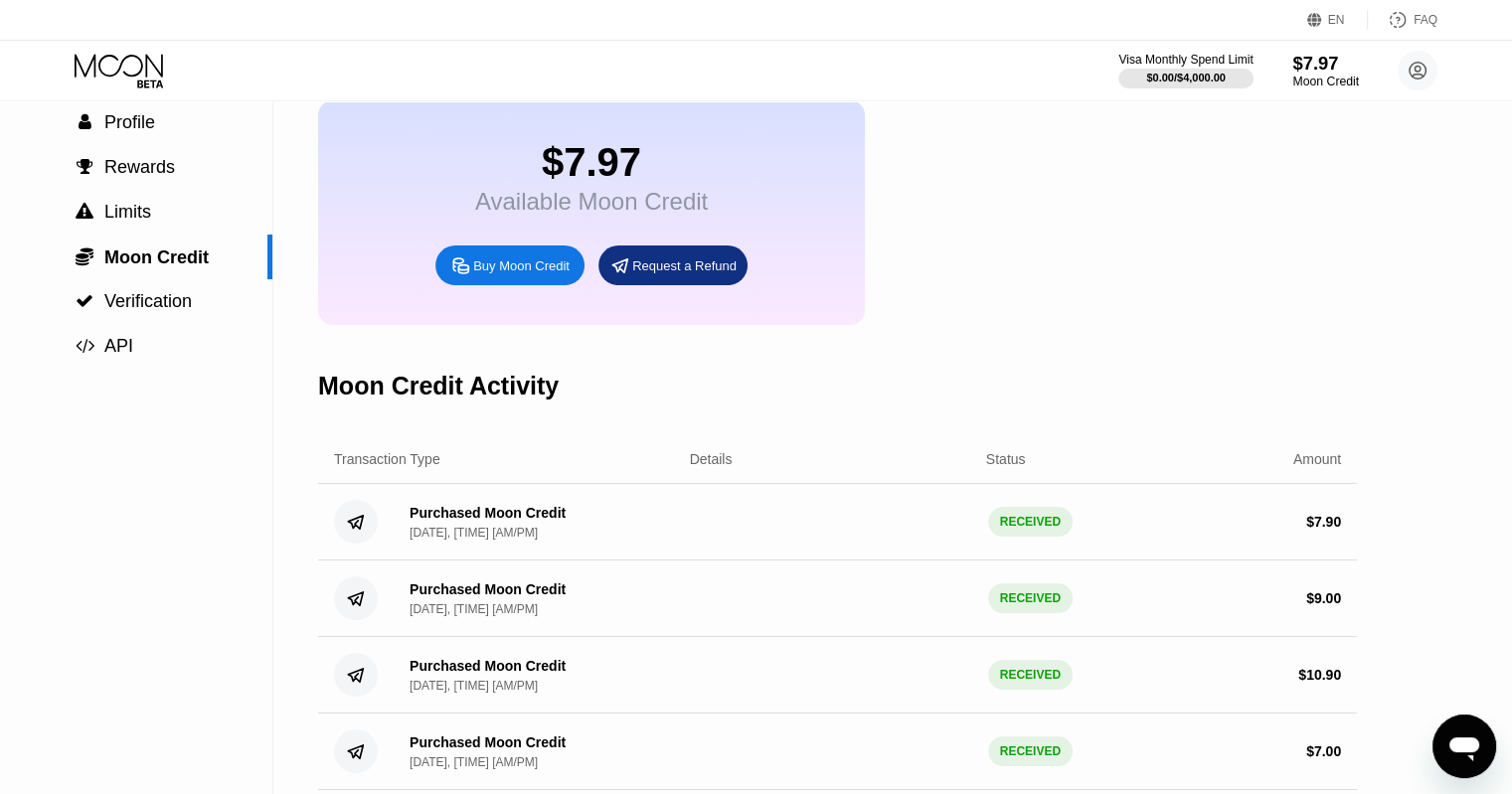 click on "Moon Credit" at bounding box center (1325, 81) 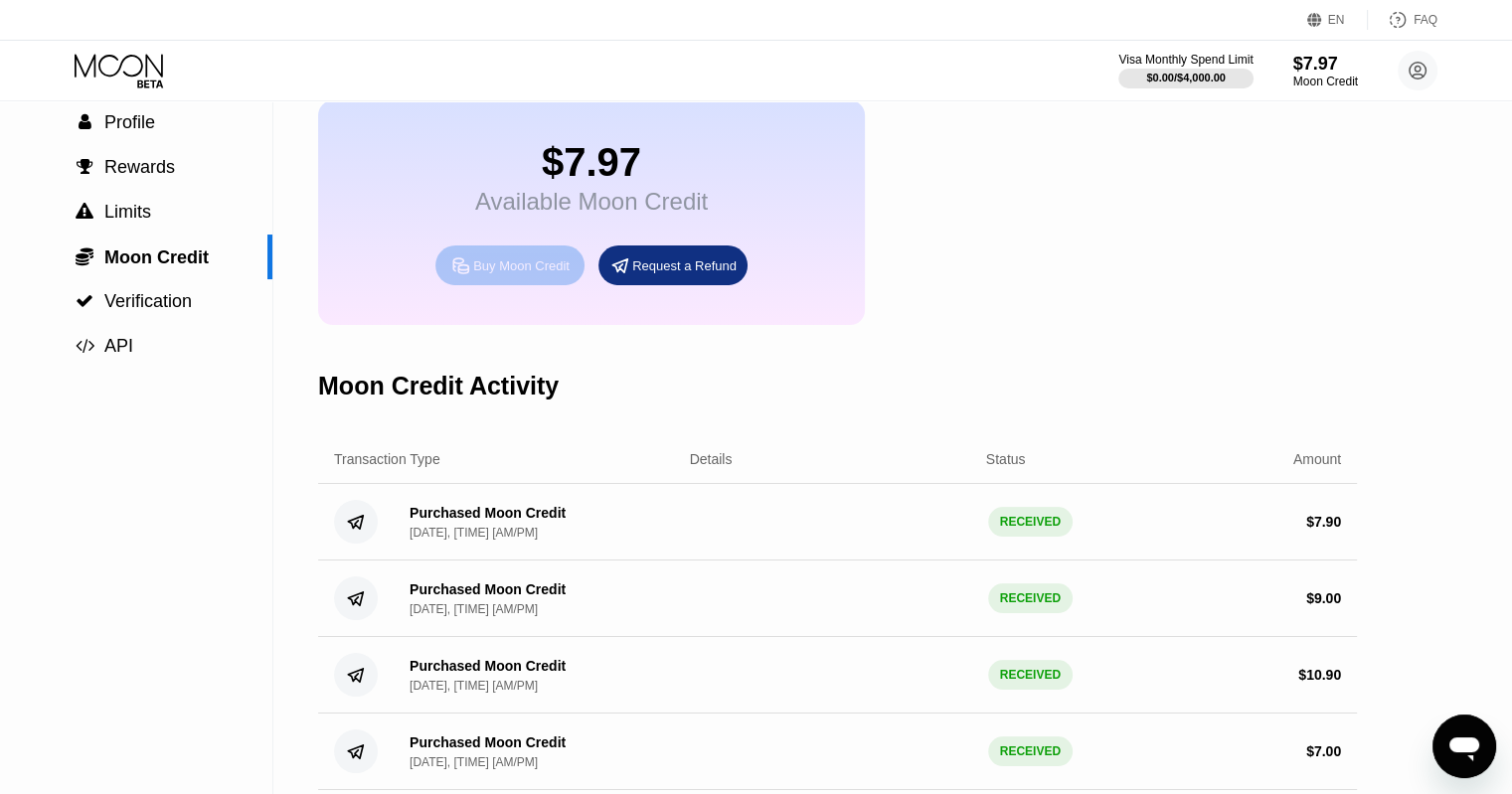 click on "Buy Moon Credit" at bounding box center (521, 265) 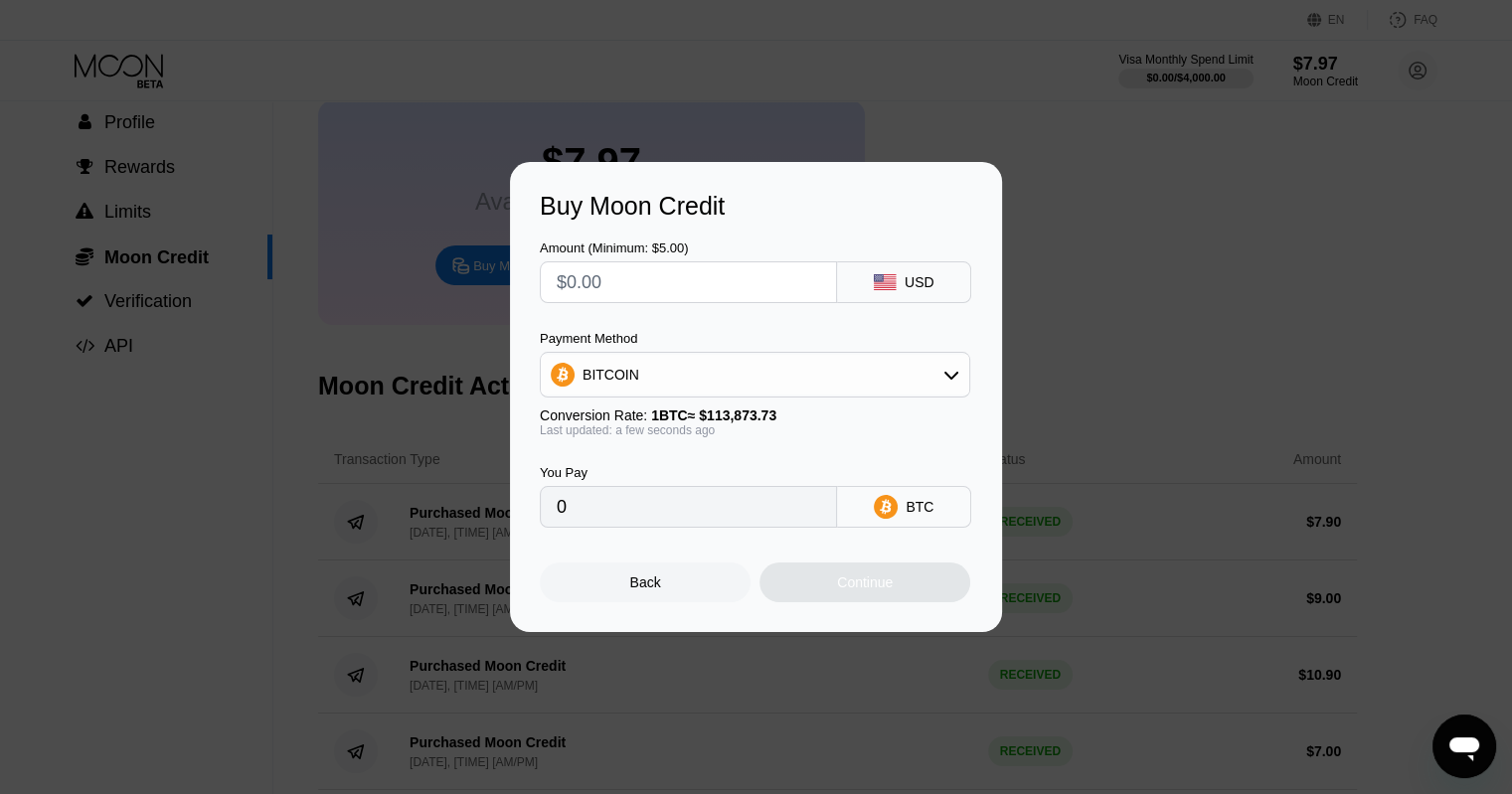 click on "BITCOIN" at bounding box center [755, 375] 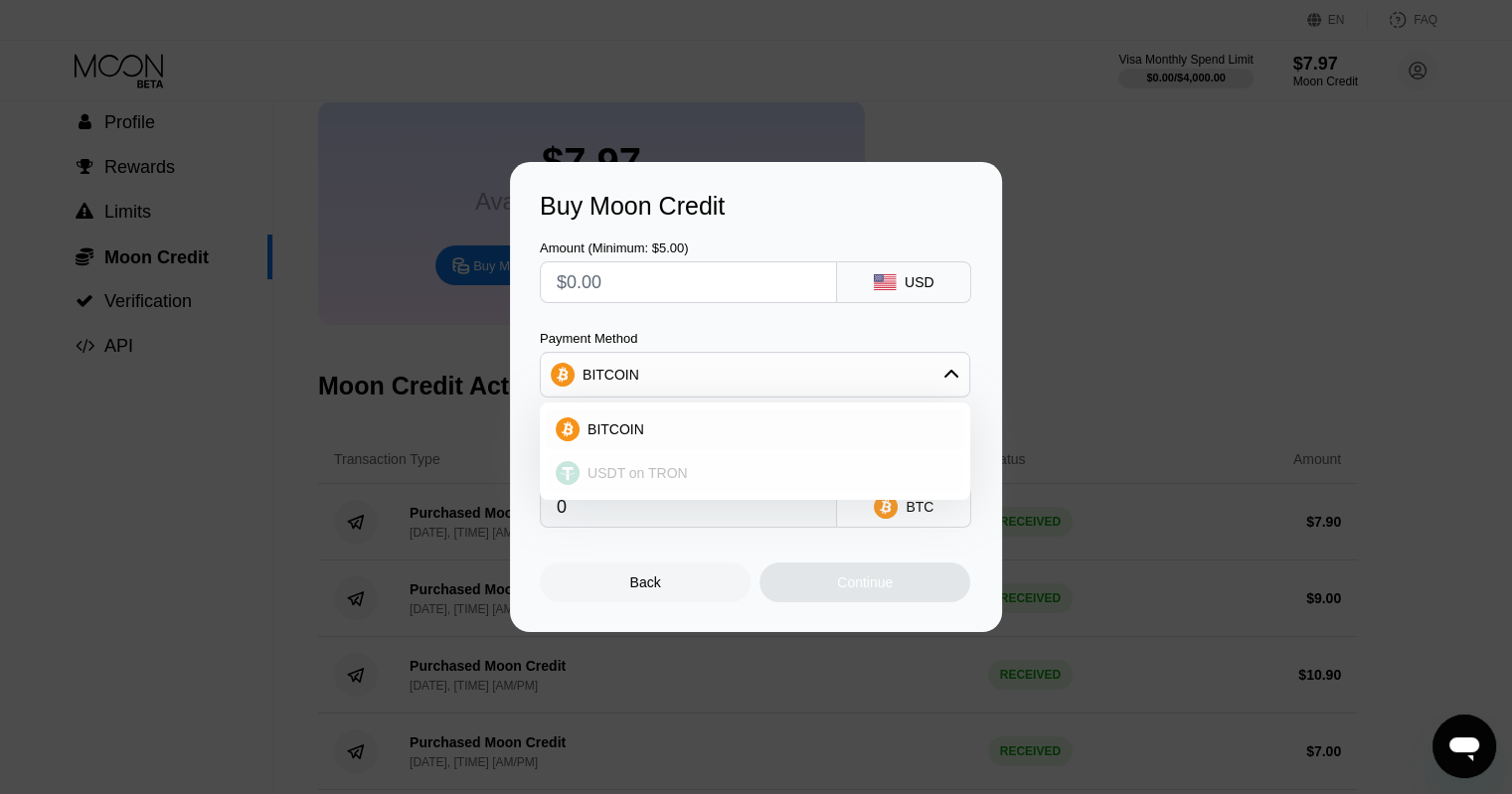 click on "USDT on TRON" at bounding box center (755, 473) 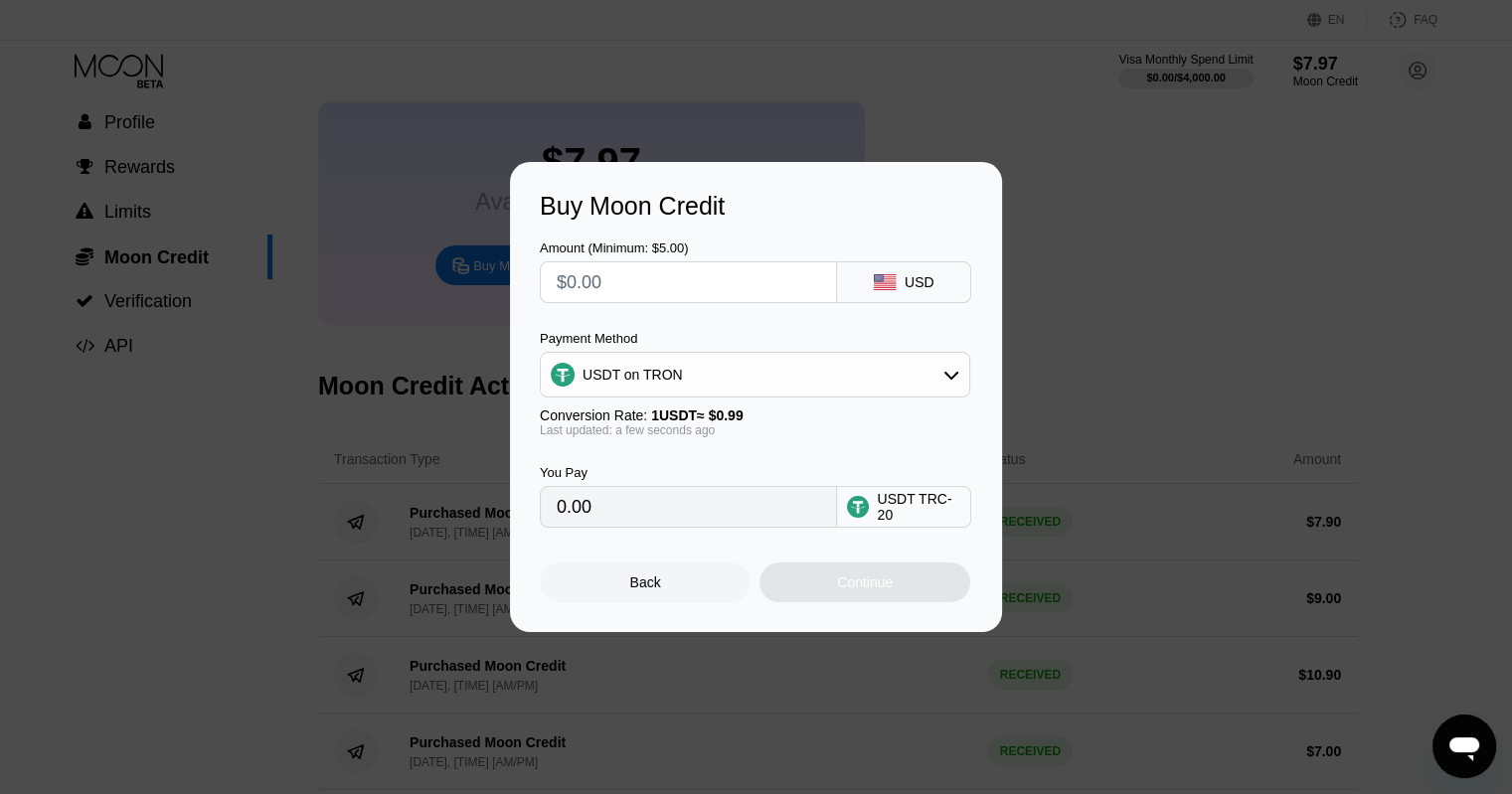 click at bounding box center [688, 282] 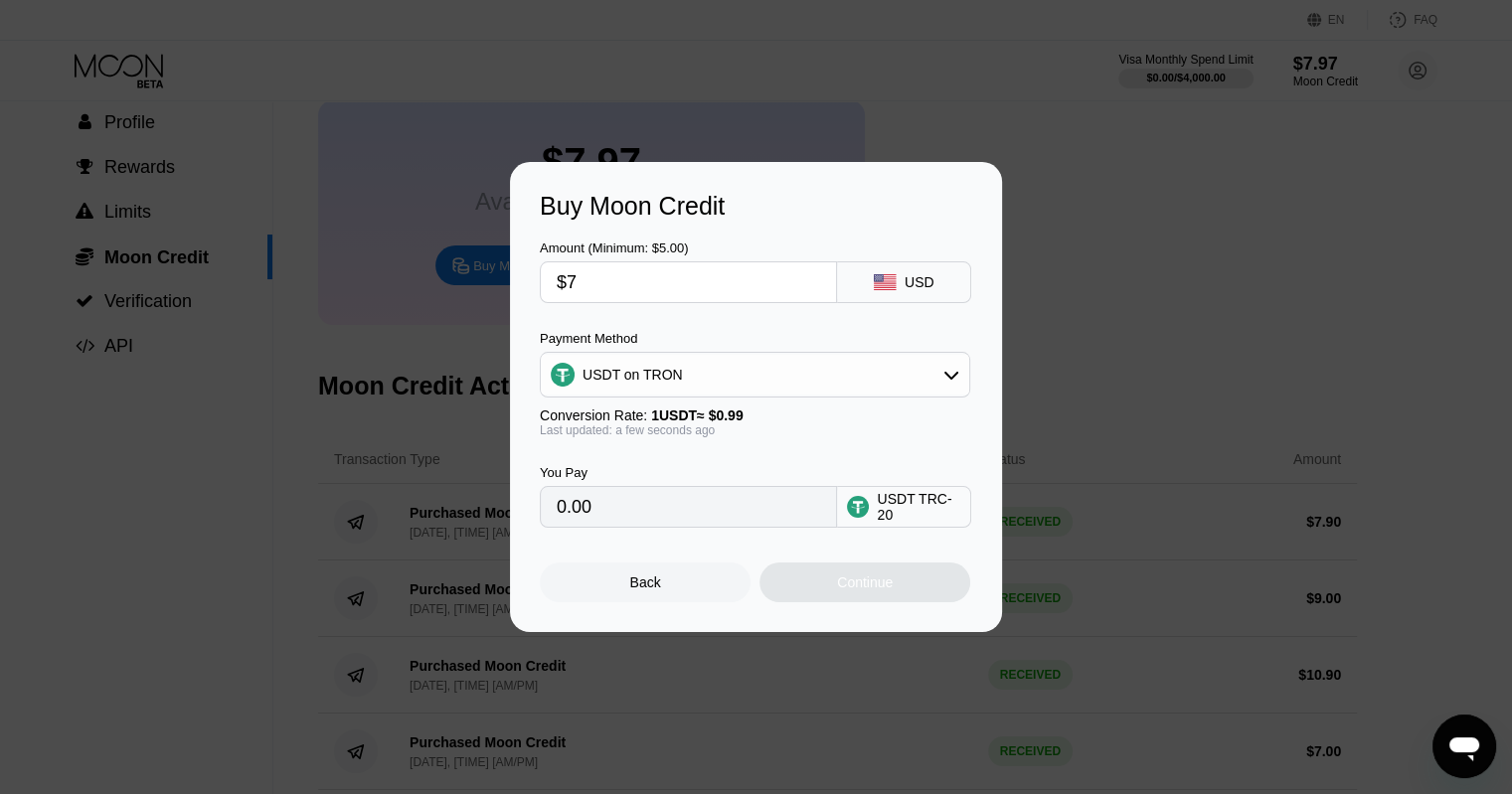 type on "7.07" 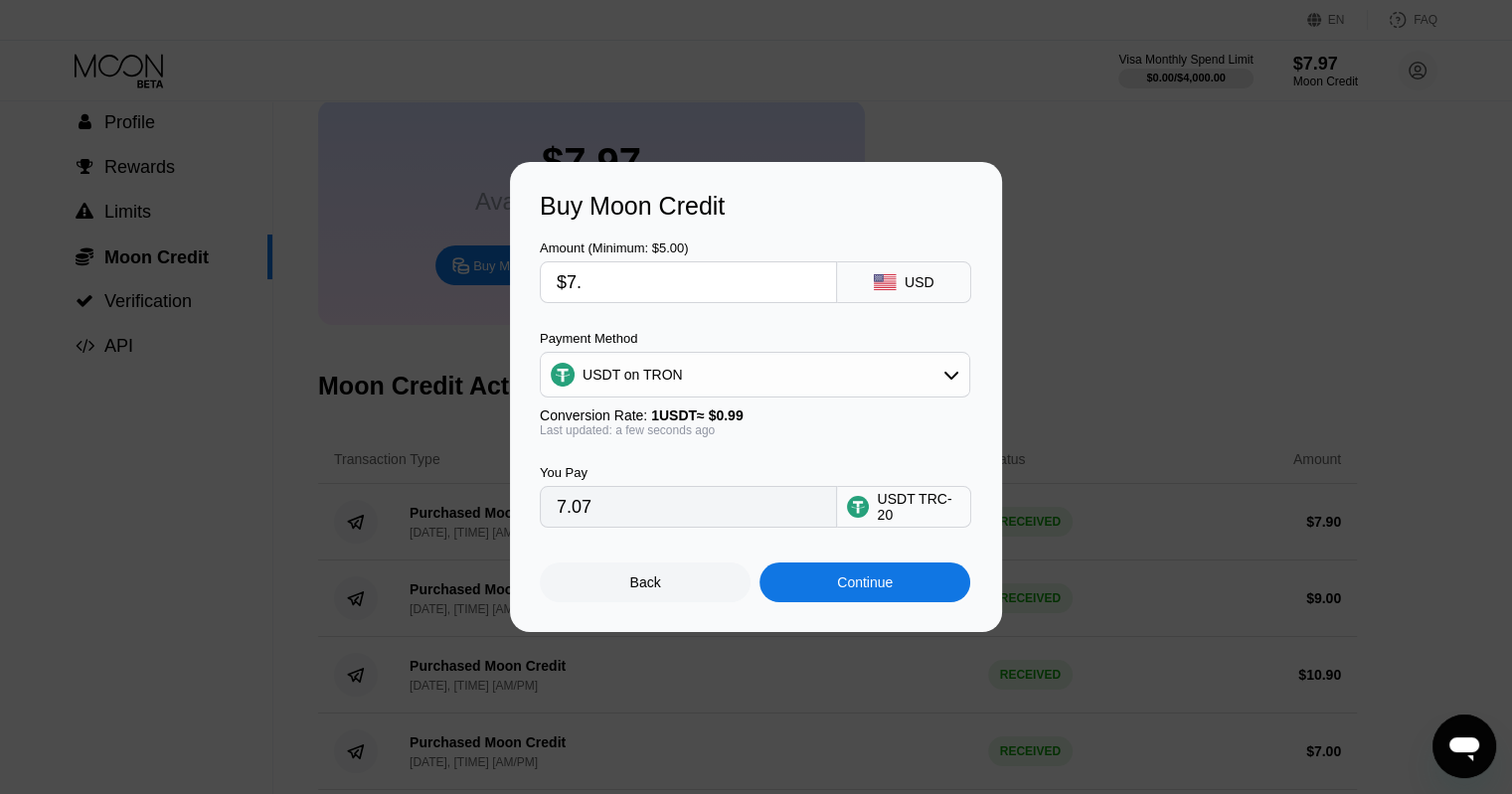type on "$7.9" 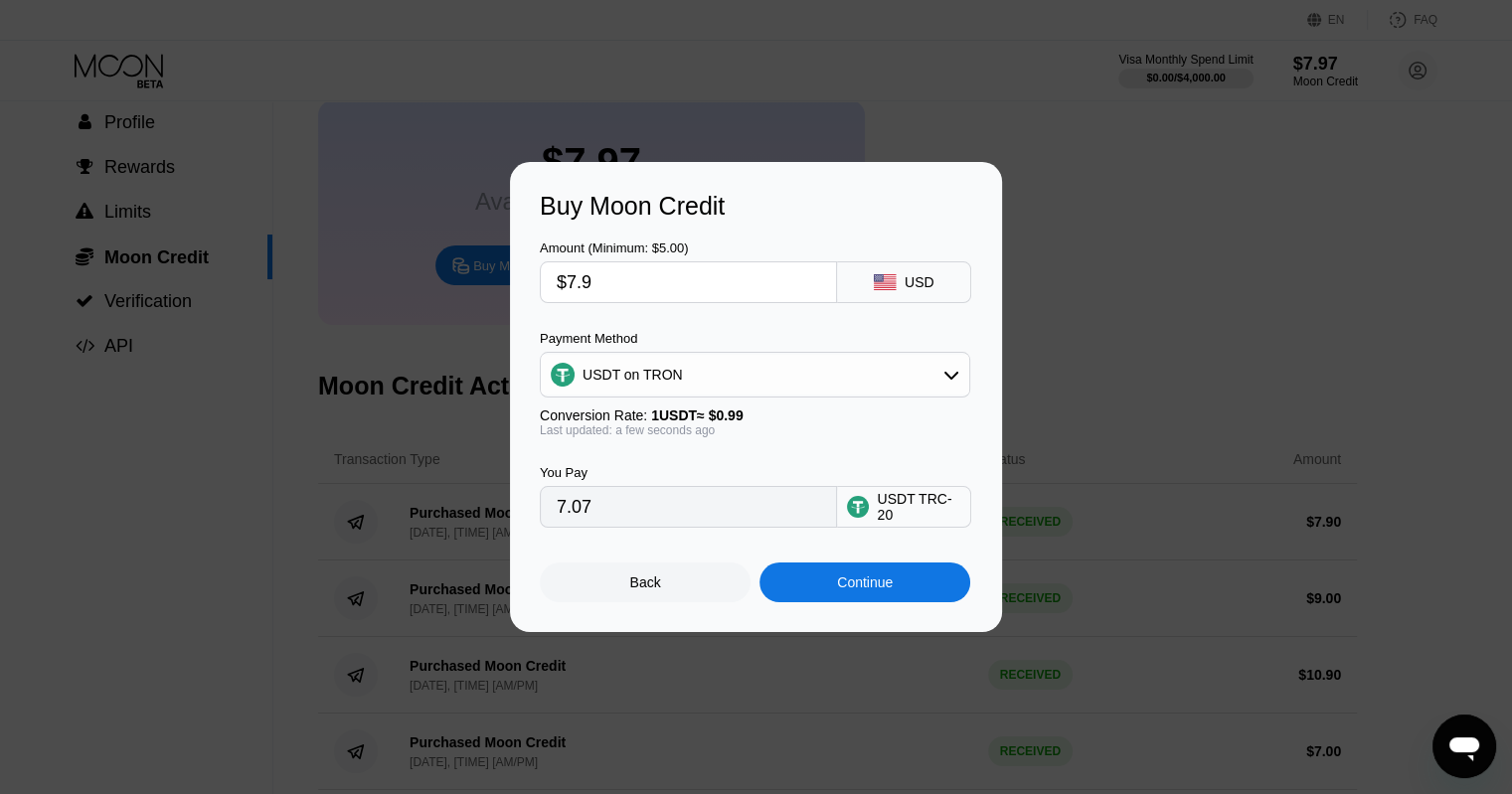 type on "7.98" 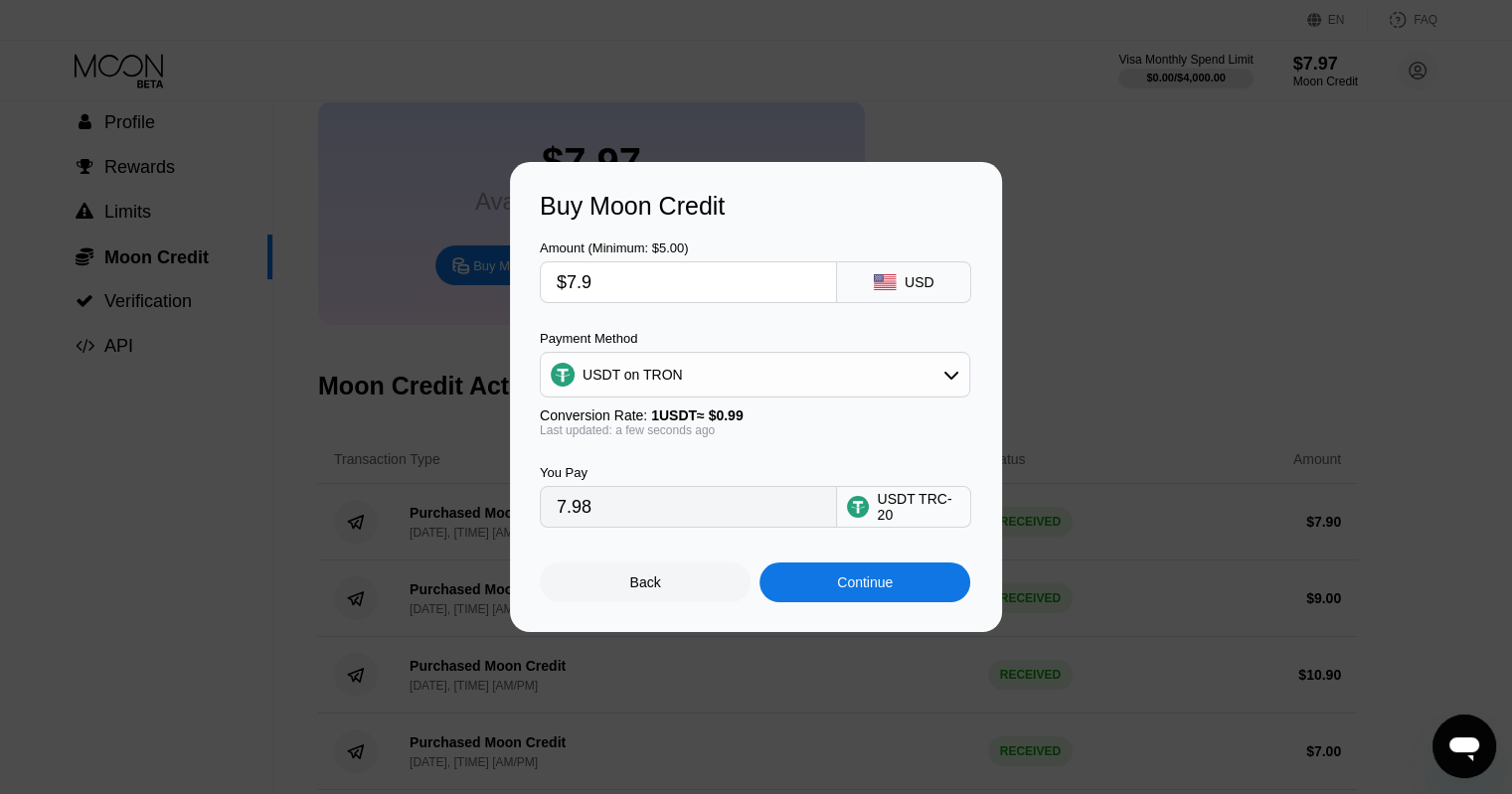 type on "$7.9" 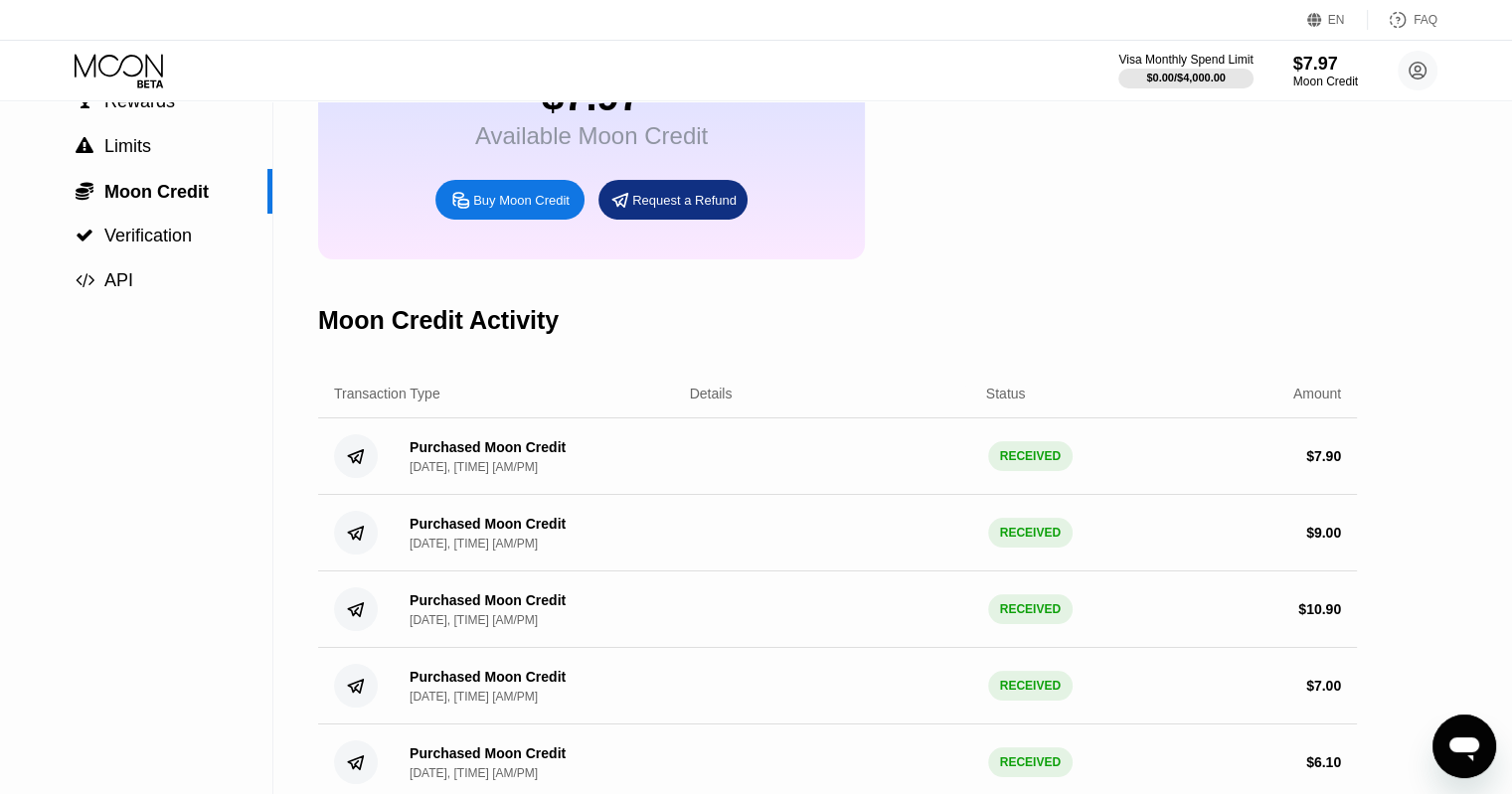 scroll, scrollTop: 0, scrollLeft: 0, axis: both 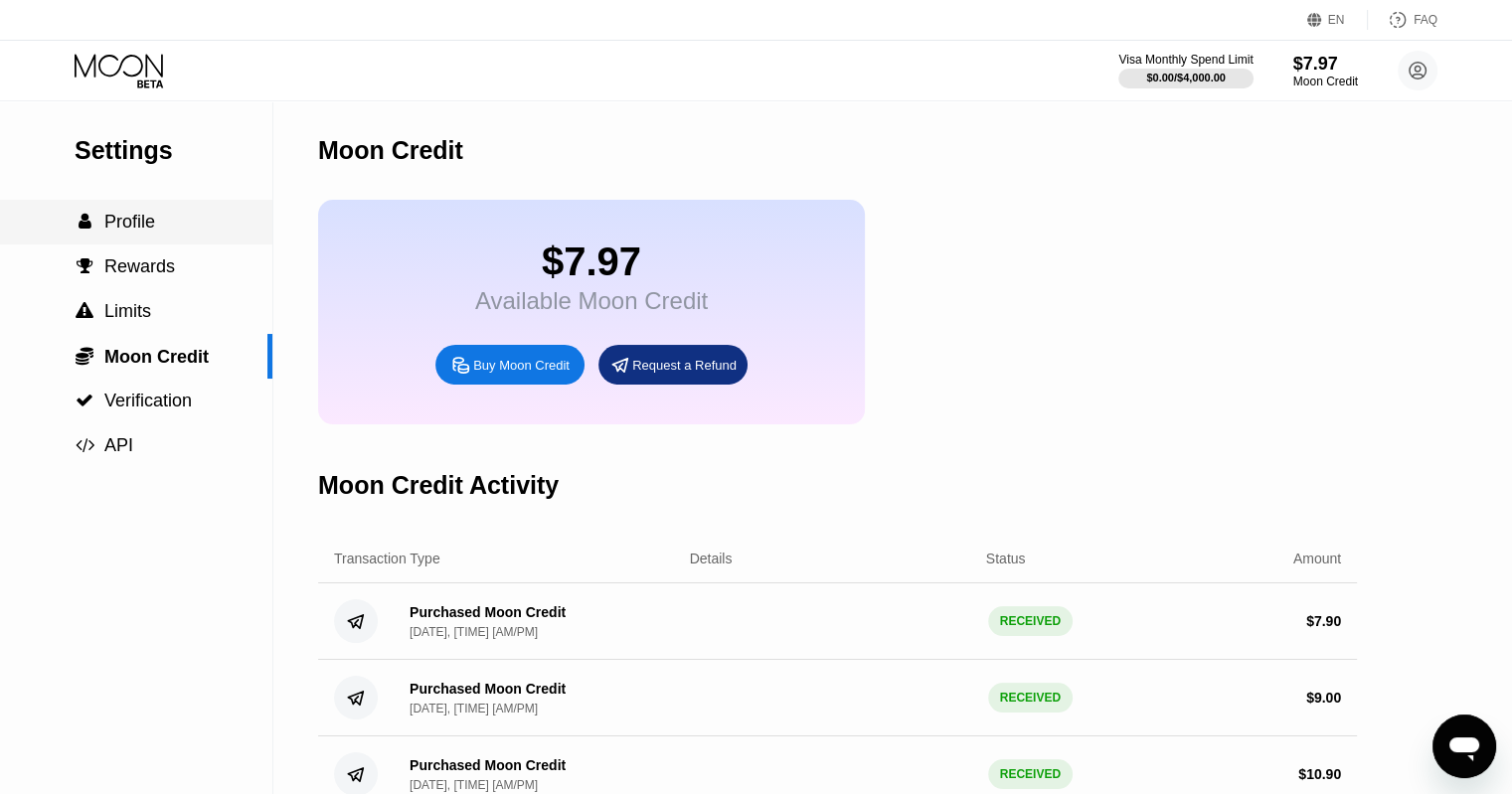 click on " Profile" at bounding box center [136, 222] 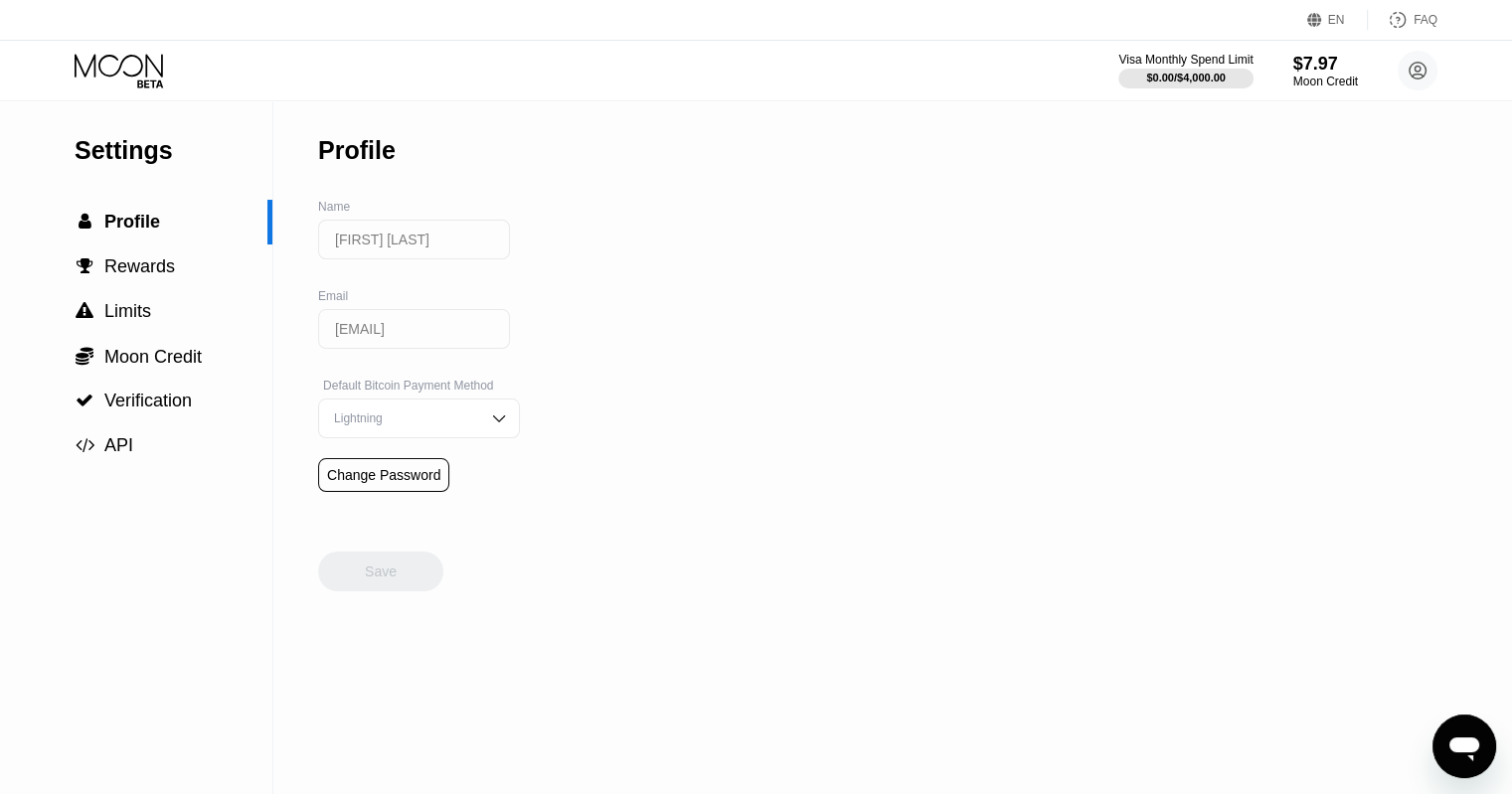 click 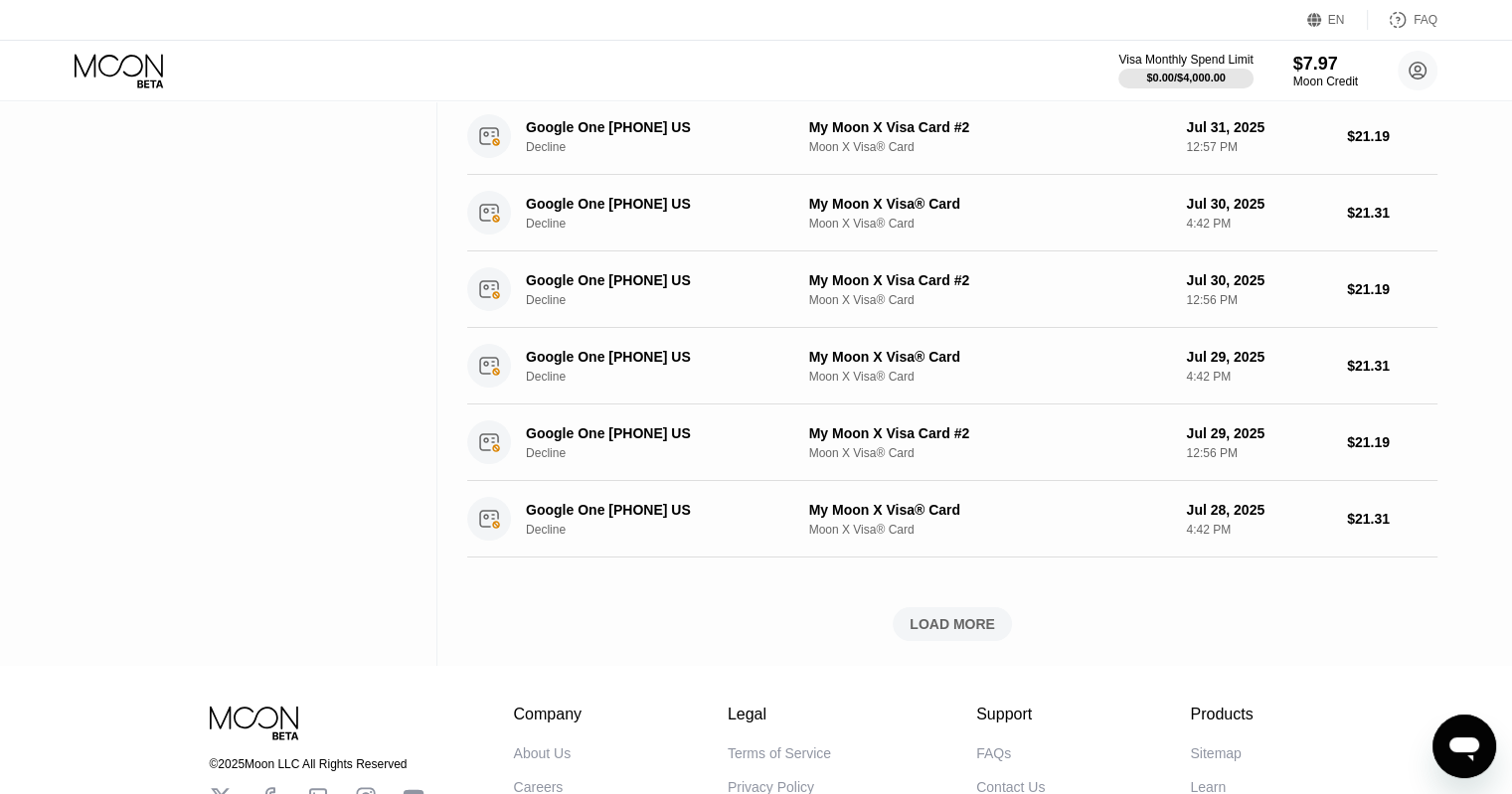 scroll, scrollTop: 696, scrollLeft: 0, axis: vertical 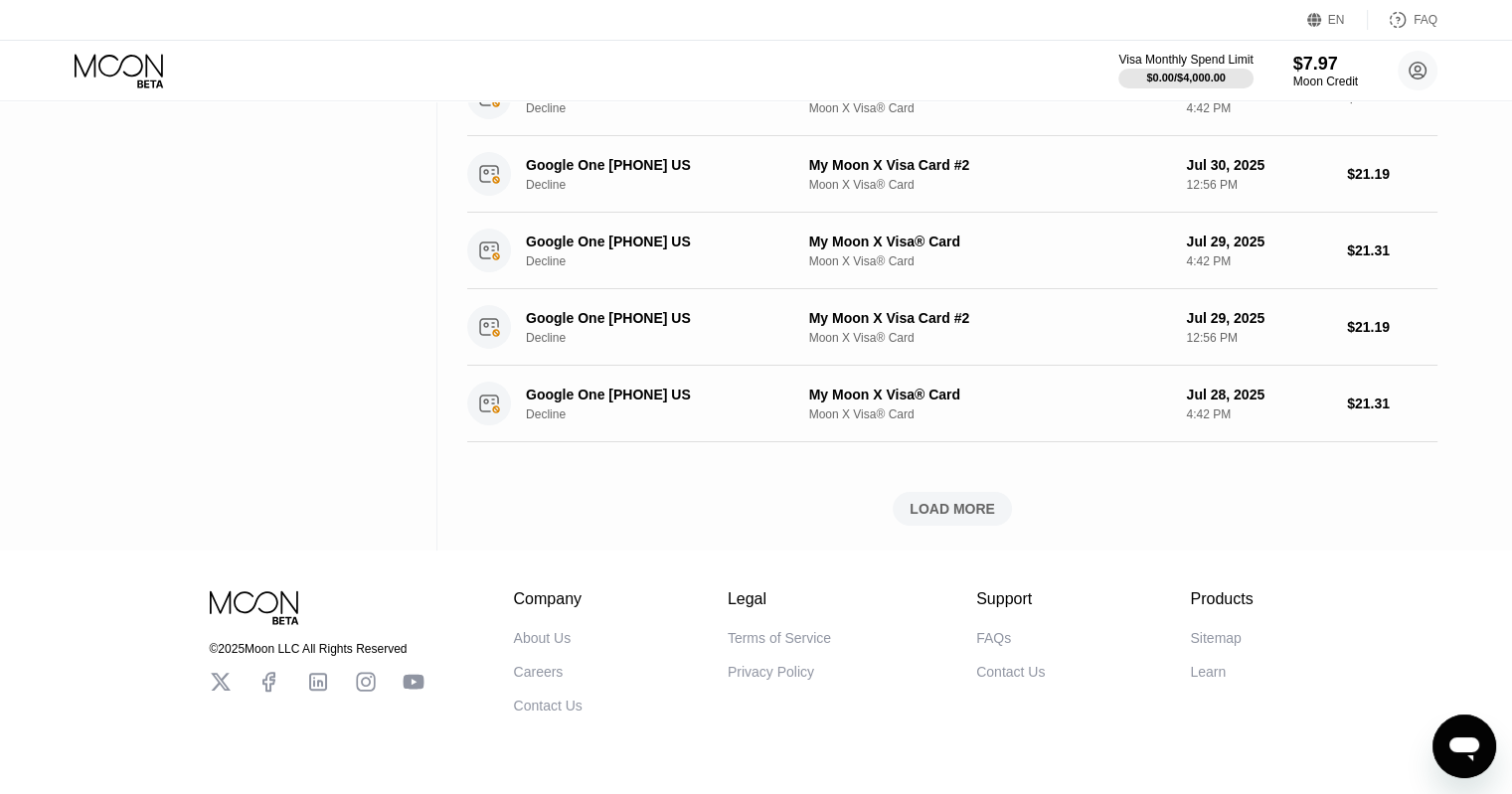 click on "Activity Export Transaction Detail Card or Product Detail Date & Time Amount Purchased Moon Credit Settled Purchase Moon Credit Aug 04, 2025 11:59 PM $7.91 Google One               650-2530000  US Decline My Moon X Visa® Card Moon X Visa® Card Aug 04, 2025 10:56 AM $21.31 GOOGLE *Google One       g.co/helppay#US Decline My Moon X Visa Card #2 Moon X Visa® Card Aug 02, 2025 12:57 PM $21.19 GOOGLE *Google One       855-836-3987 US Decline My Moon X Visa® Card Moon X Visa® Card Aug 01, 2025 4:42 PM $21.31 Google One               650-2530000  US Decline My Moon X Visa Card #2 Moon X Visa® Card Aug 01, 2025 12:57 PM $21.19 GOOGLE *Google One       g.co/helppay#US Decline My Moon X Visa® Card Moon X Visa® Card Jul 31, 2025 4:42 PM $21.31 Google One               650-2530000  US Decline My Moon X Visa Card #2 Moon X Visa® Card Jul 31, 2025 12:57 PM $21.19 Google One               650-2530000  US Decline My Moon X Visa® Card Moon X Visa® Card Jul 30, 2025 4:42 PM $21.31 Decline My Moon X Visa Card #2" at bounding box center (952, -22) 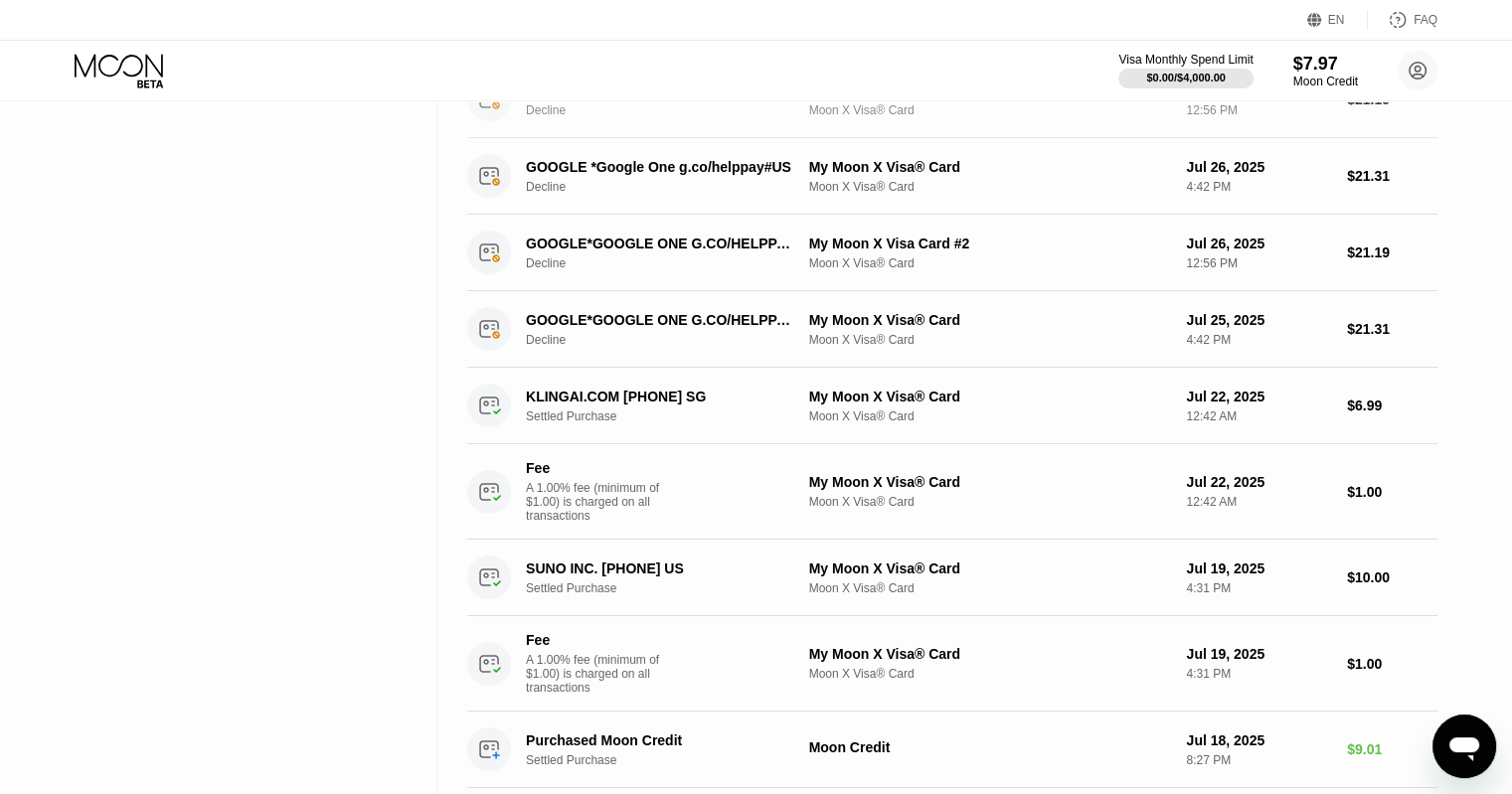 scroll, scrollTop: 1292, scrollLeft: 0, axis: vertical 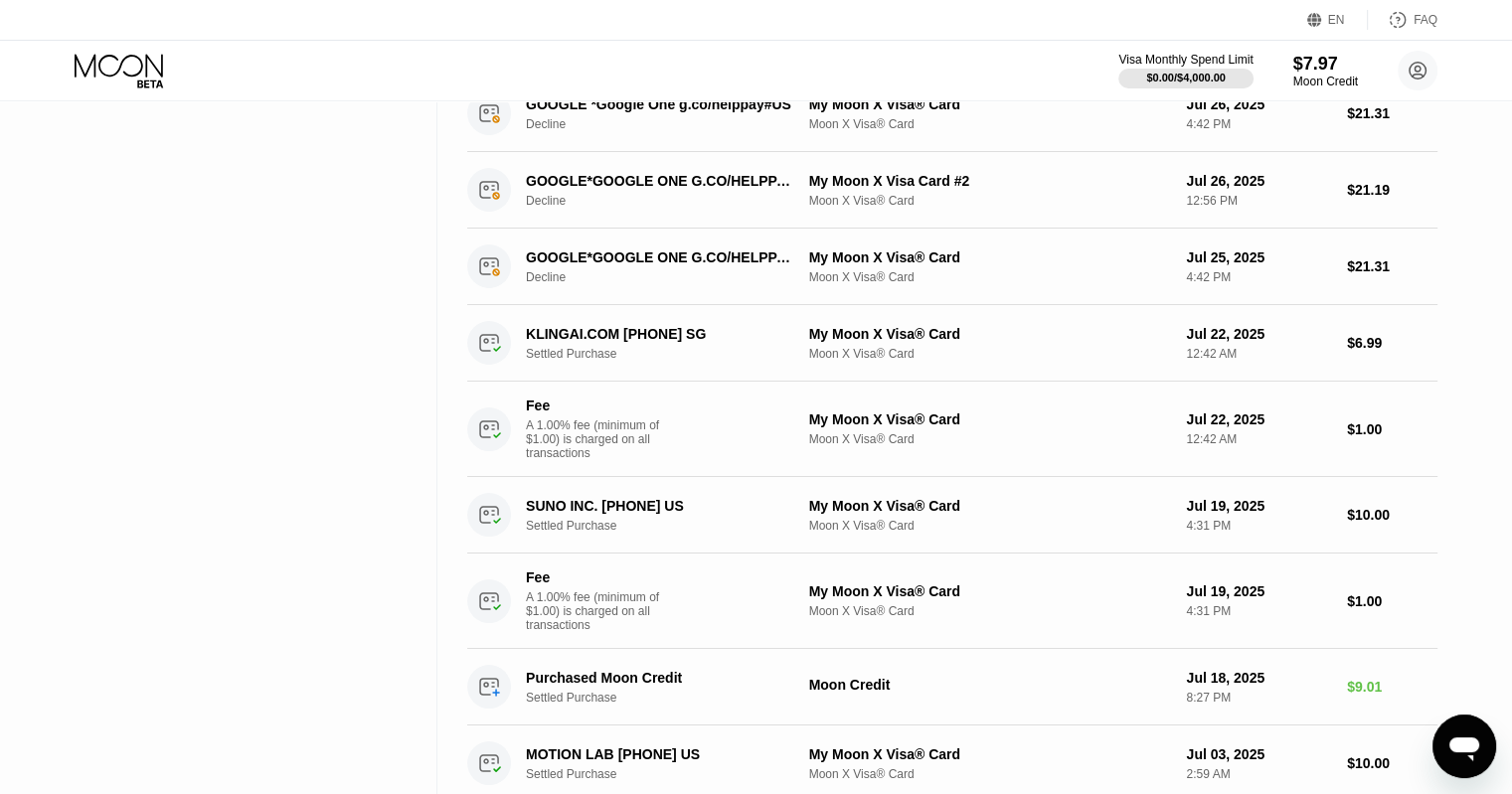 click 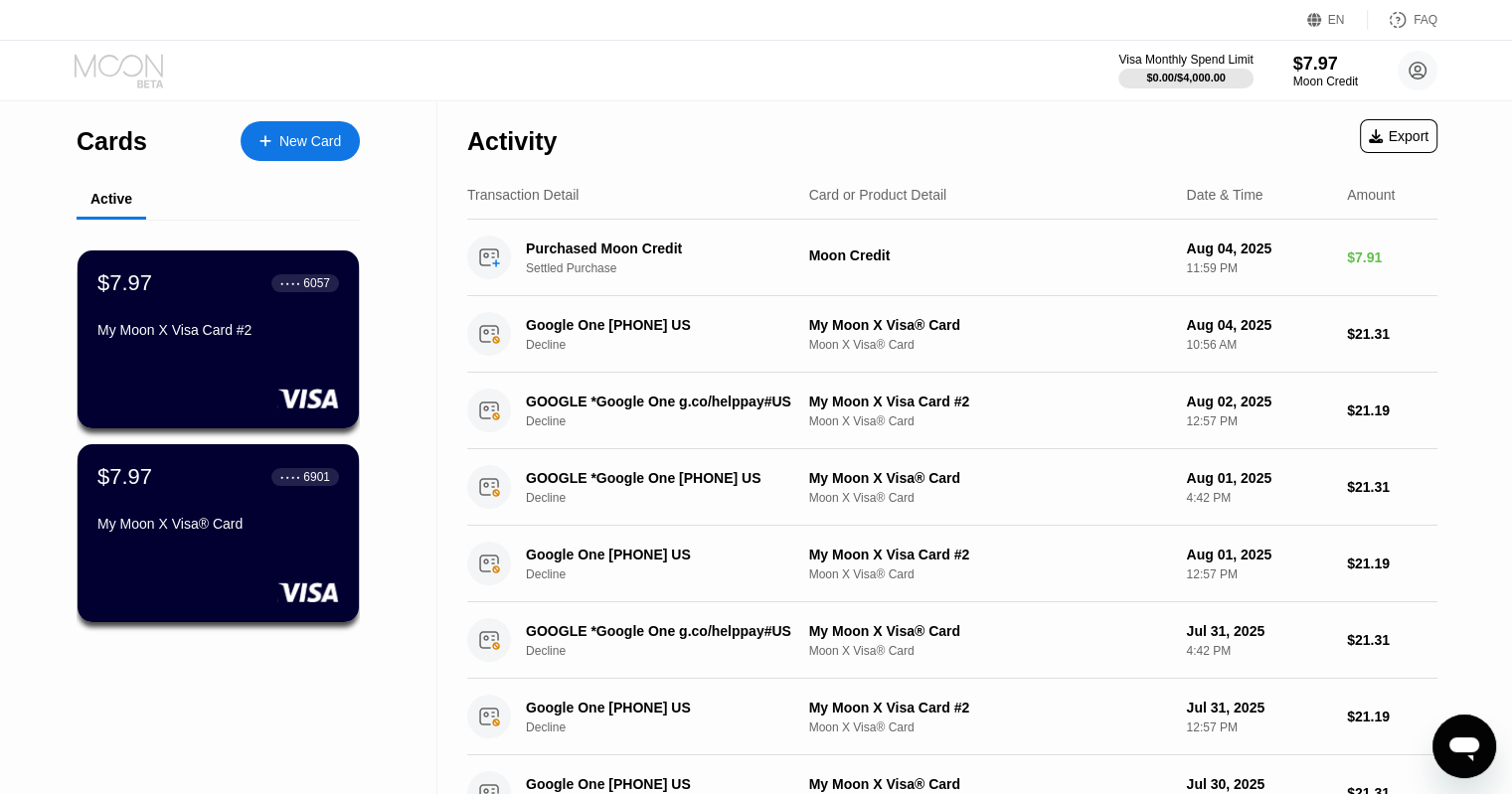 click 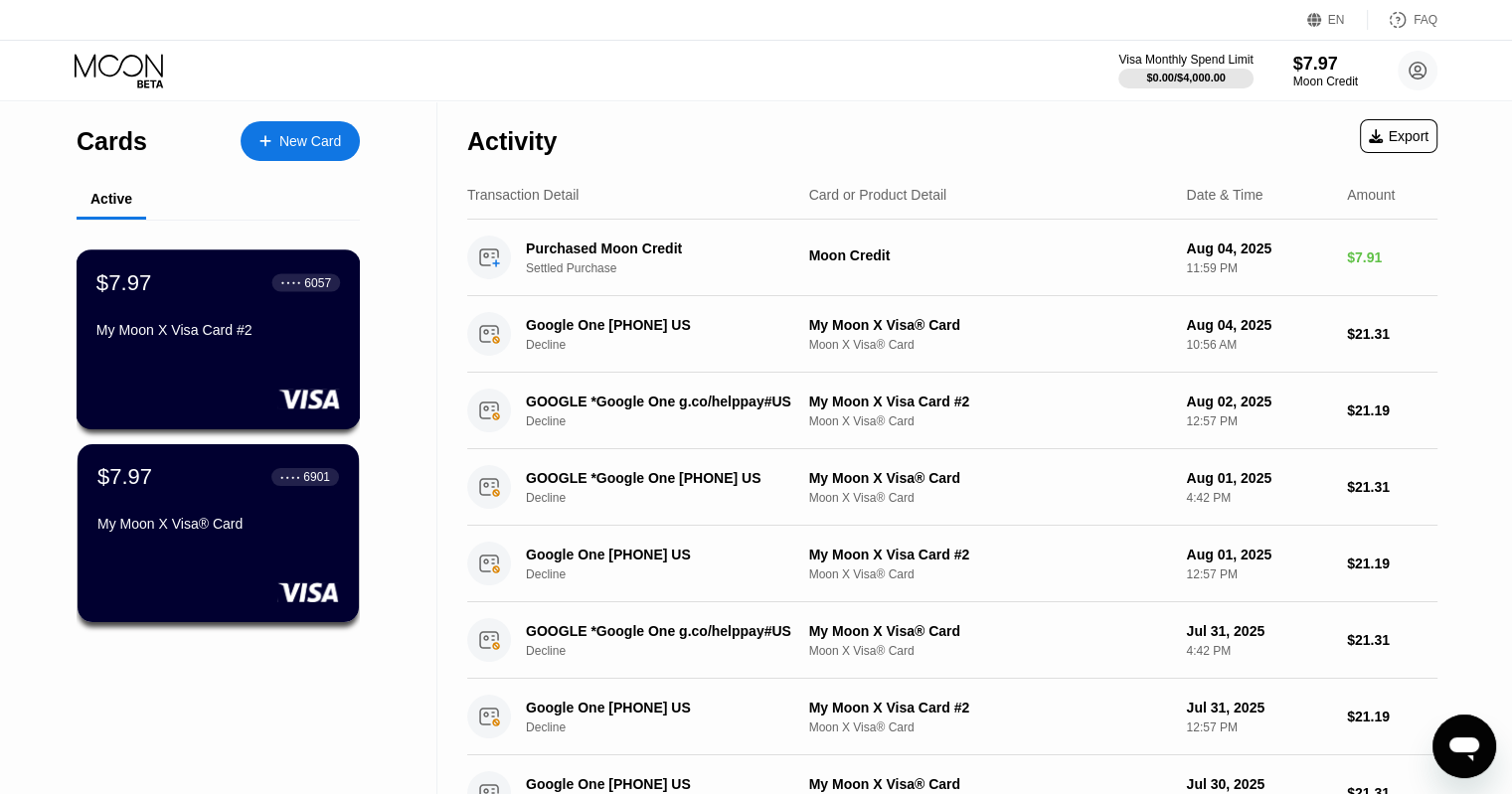 click on "My Moon X Visa Card #2" at bounding box center (218, 330) 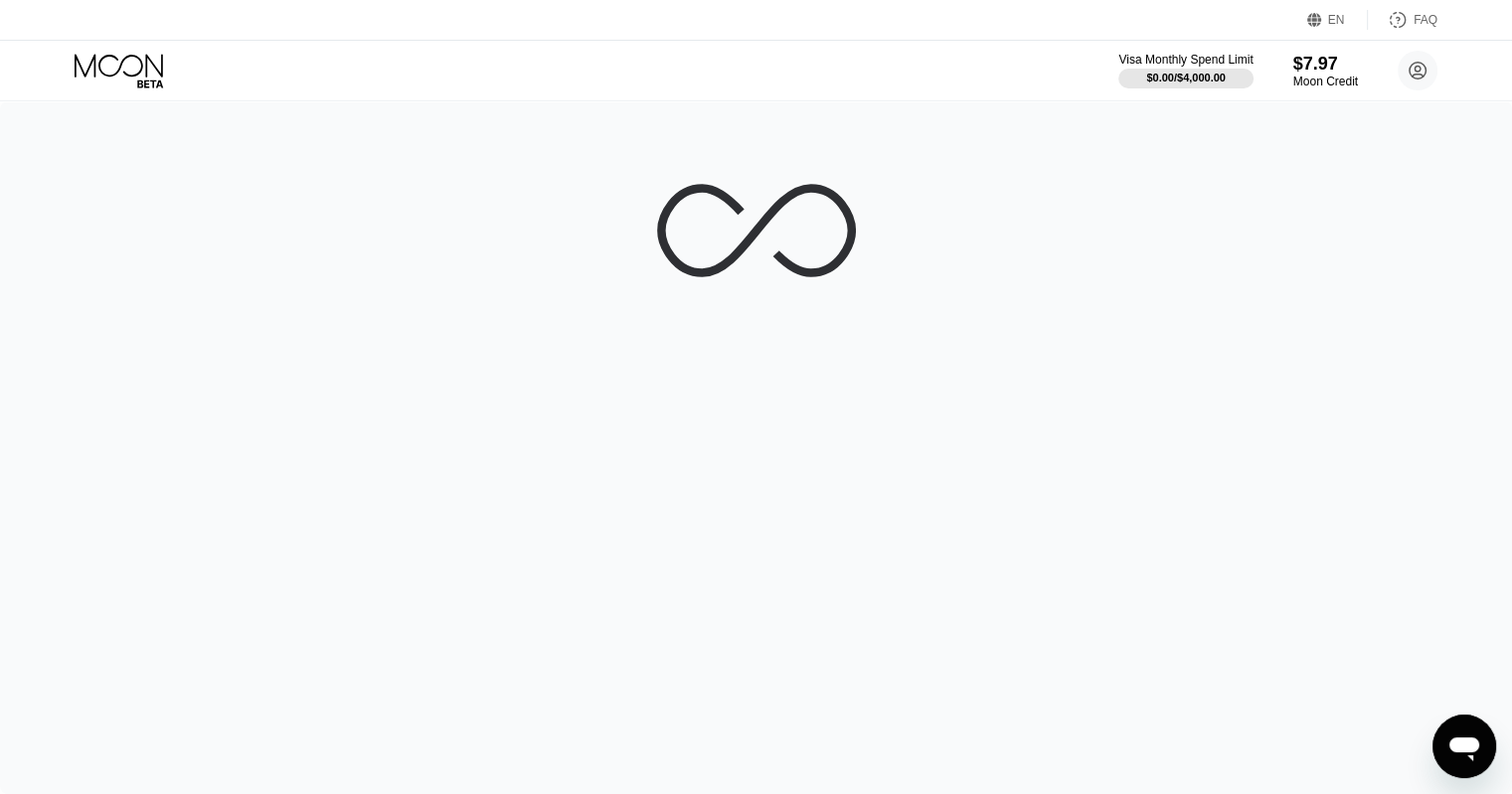 click on "Visa Monthly Spend Limit $0.00 / $4,000.00 $7.97 Moon Credit IVAN roj ivanrojin170@gmail.com  Home Settings Support Careers About Us Log out Privacy policy Terms" at bounding box center [756, 71] 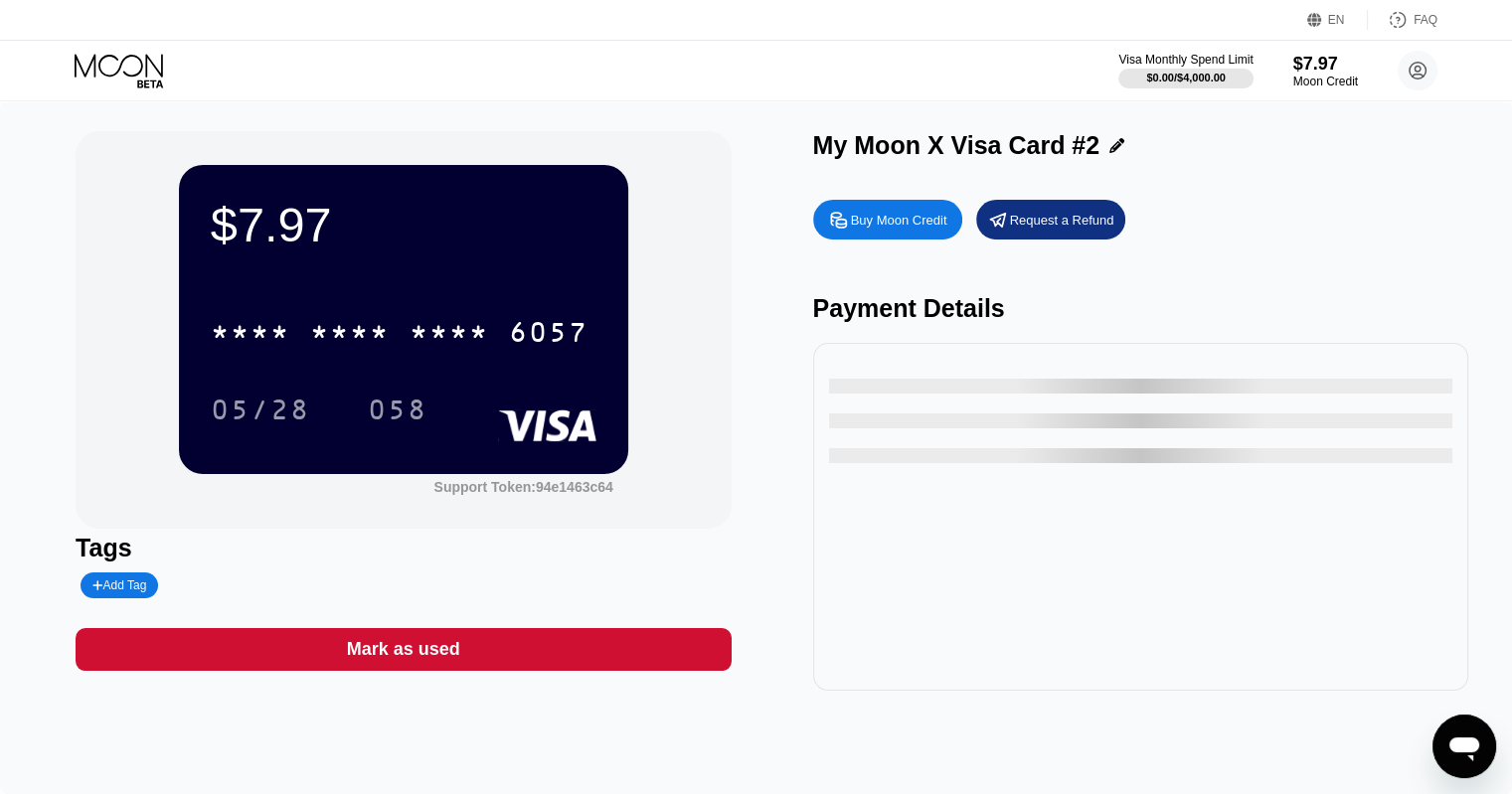 click 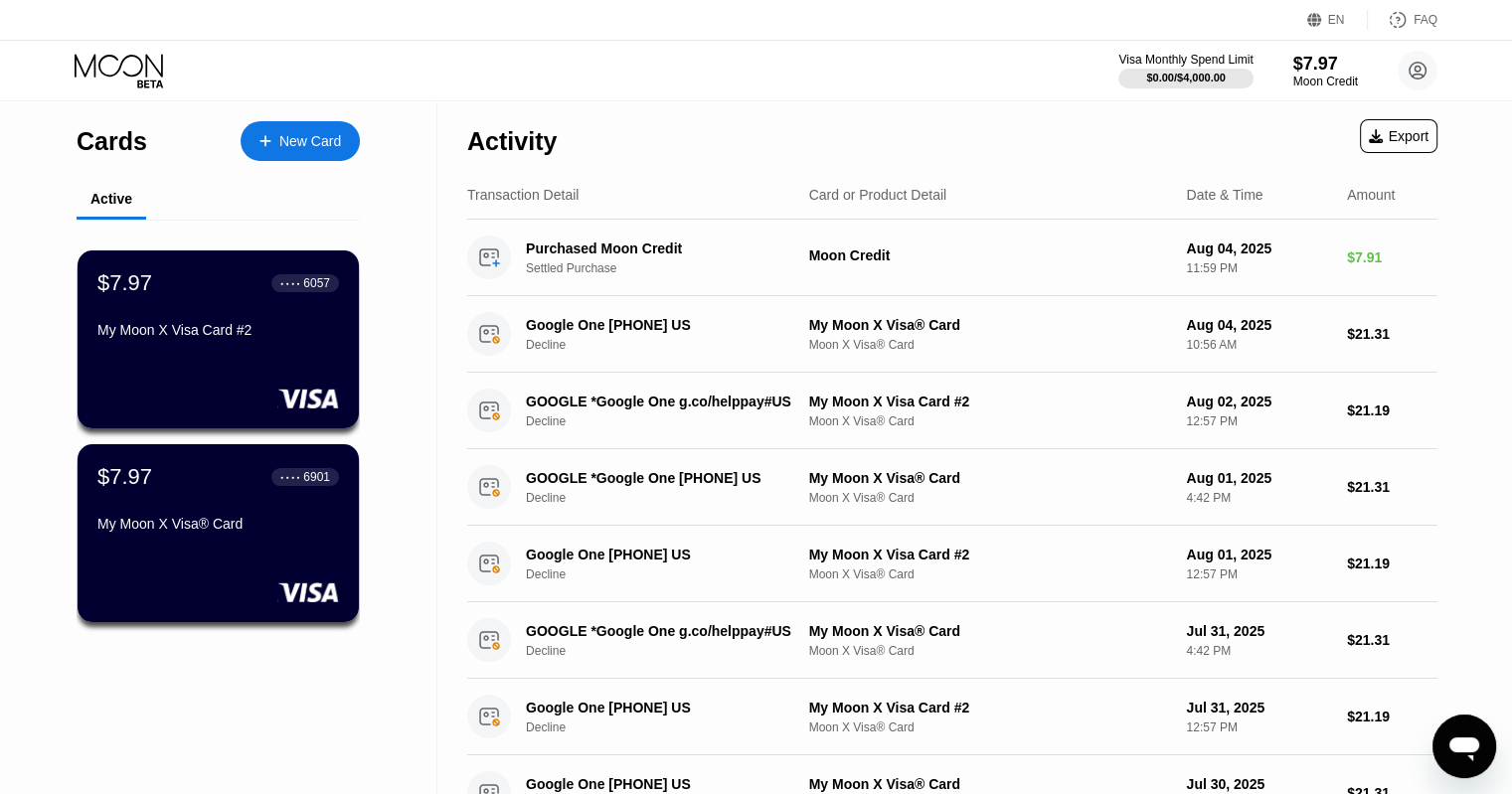 click on "My Moon X Visa® Card" at bounding box center (218, 524) 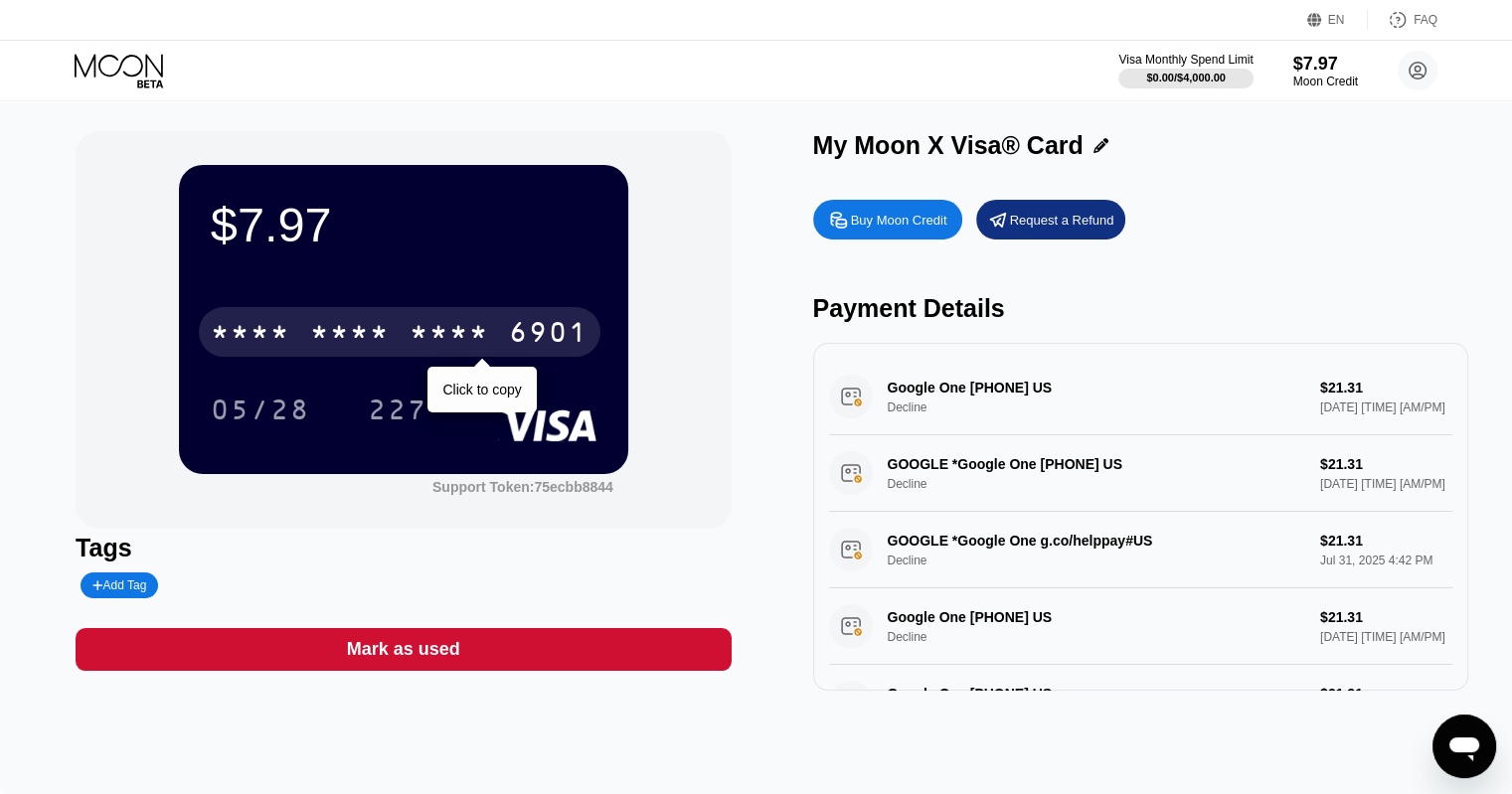 click on "* * * *" at bounding box center (350, 335) 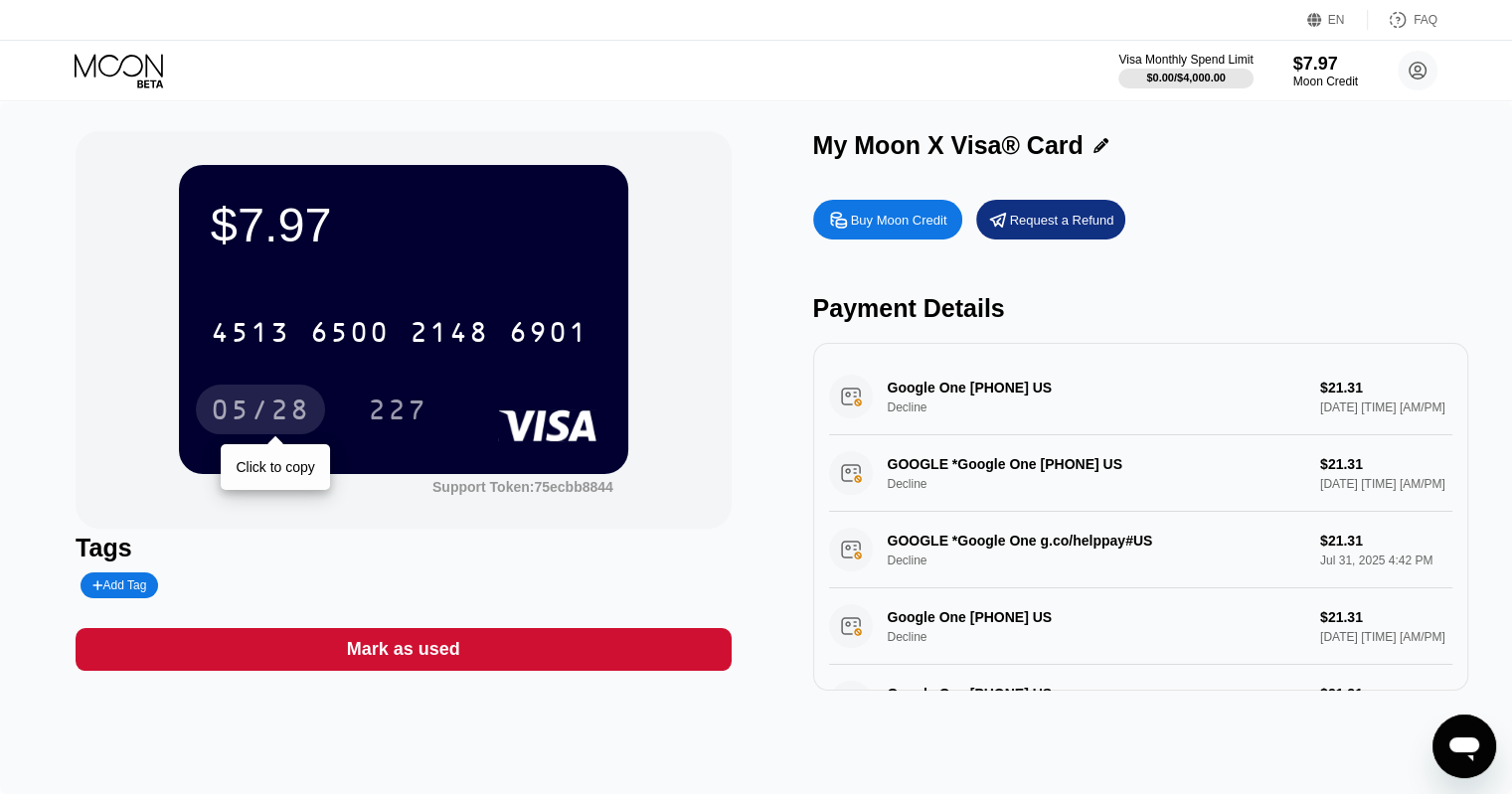 click on "05/28" at bounding box center (260, 412) 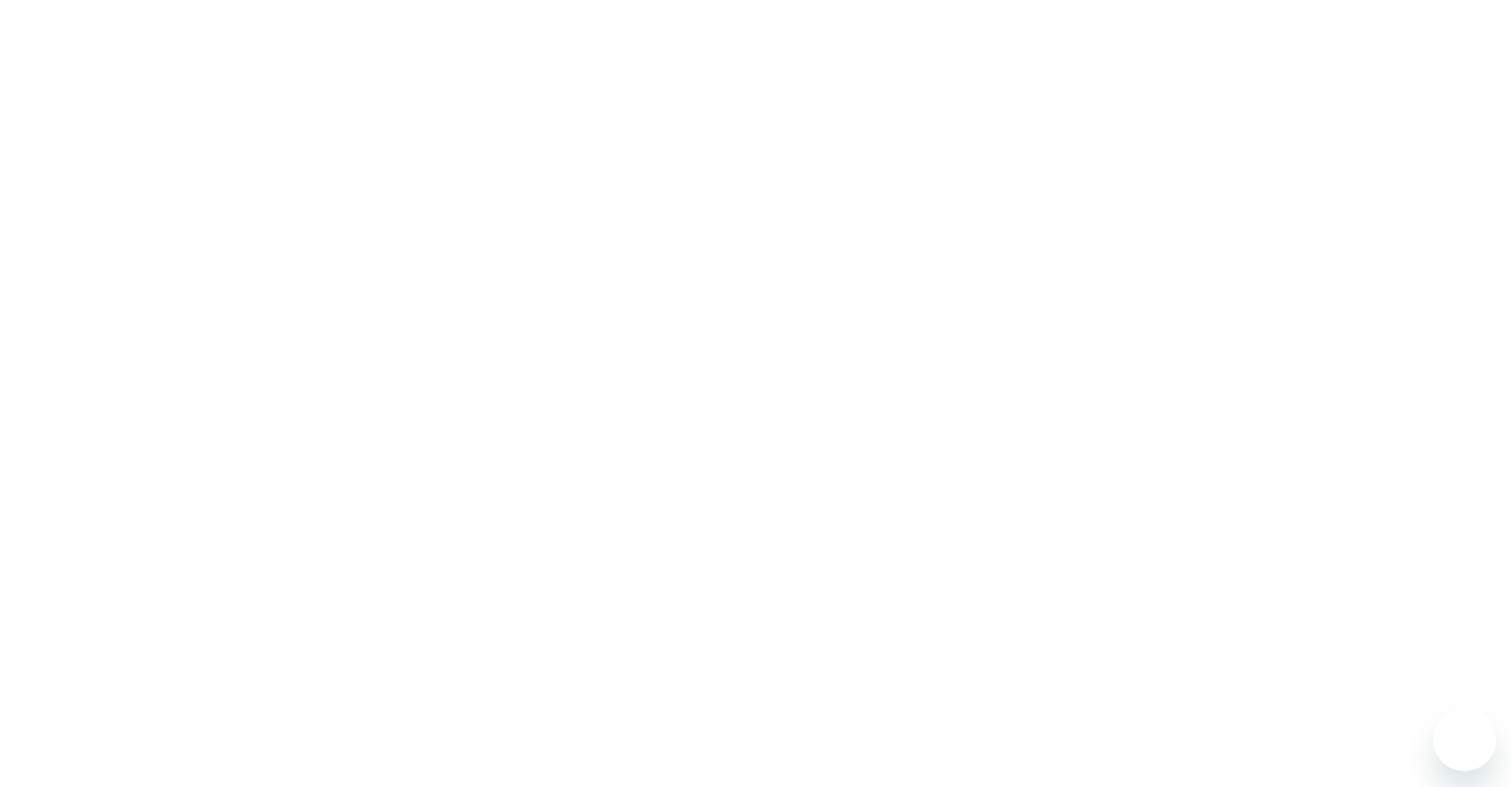 scroll, scrollTop: 0, scrollLeft: 0, axis: both 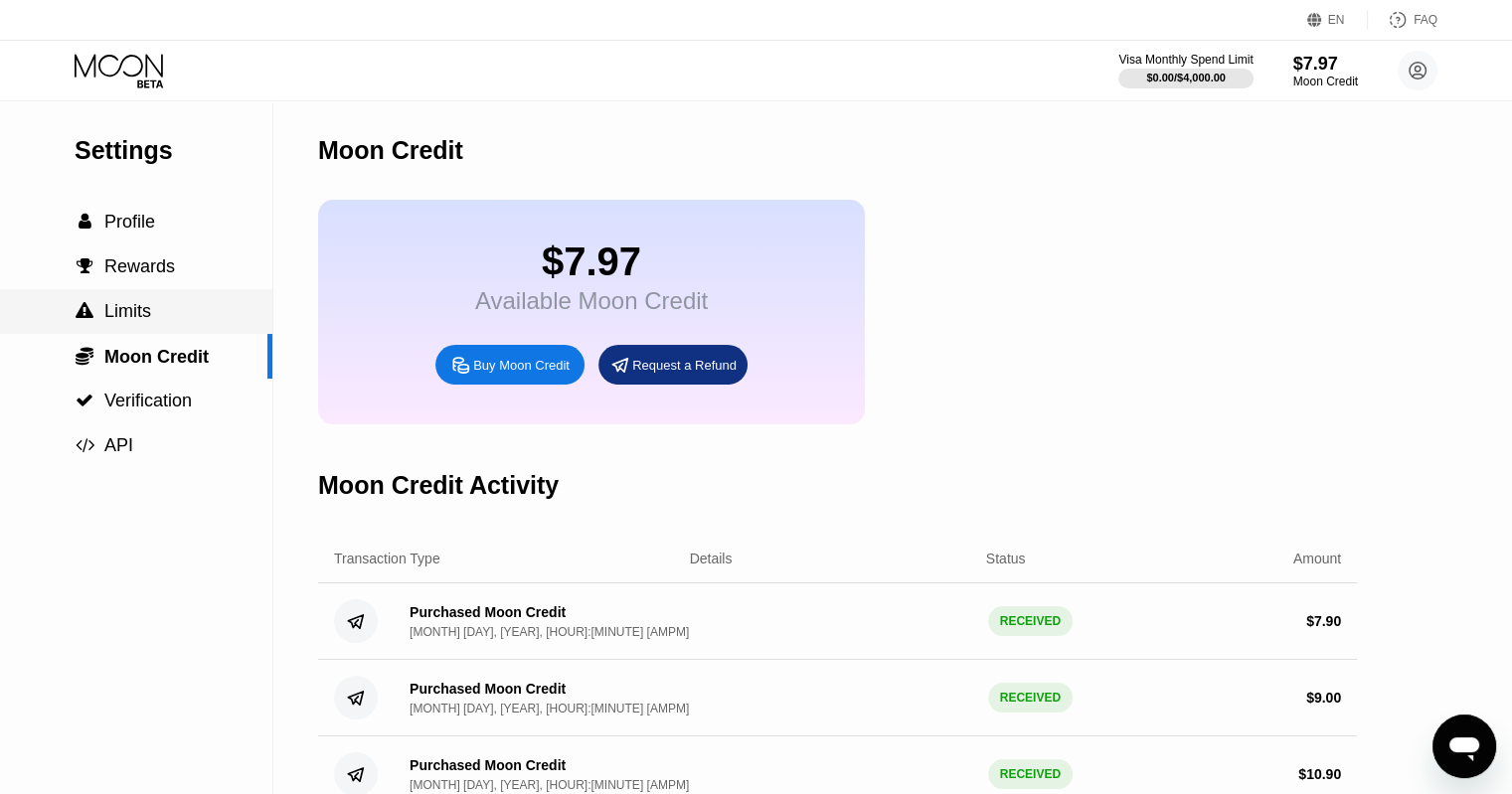click on " Limits" at bounding box center (136, 311) 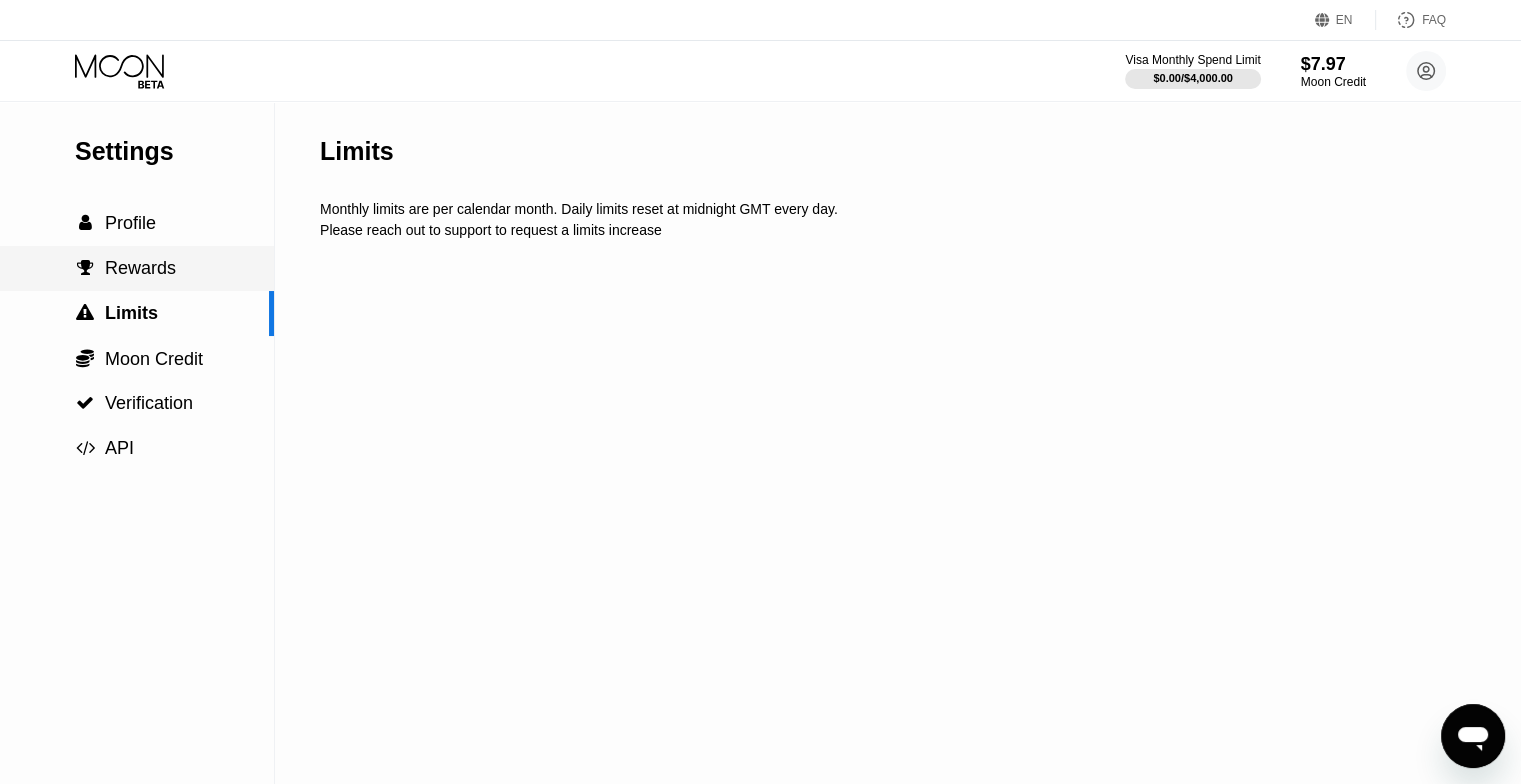click on " Rewards" at bounding box center [137, 268] 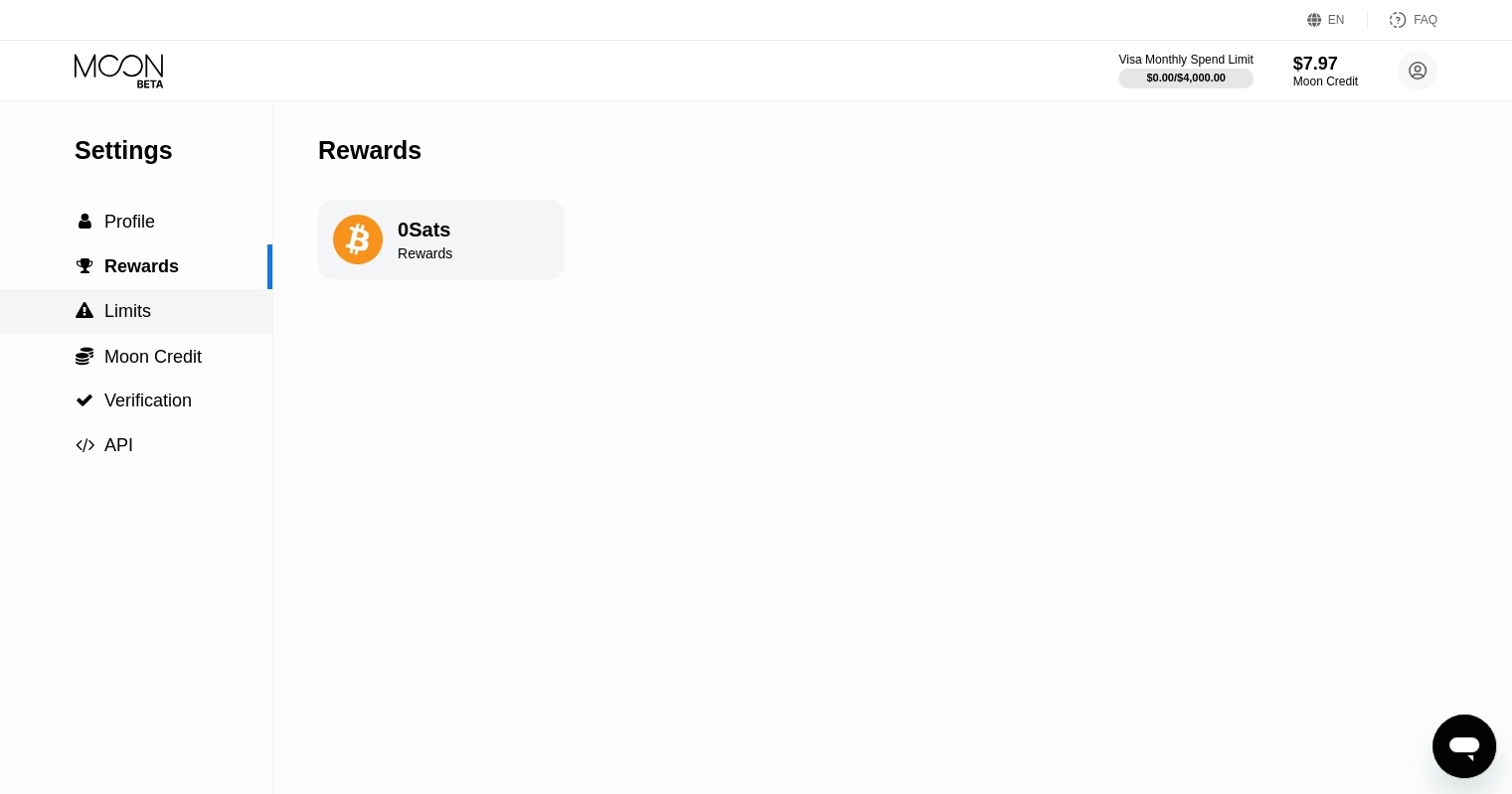 click on " Limits" at bounding box center (136, 311) 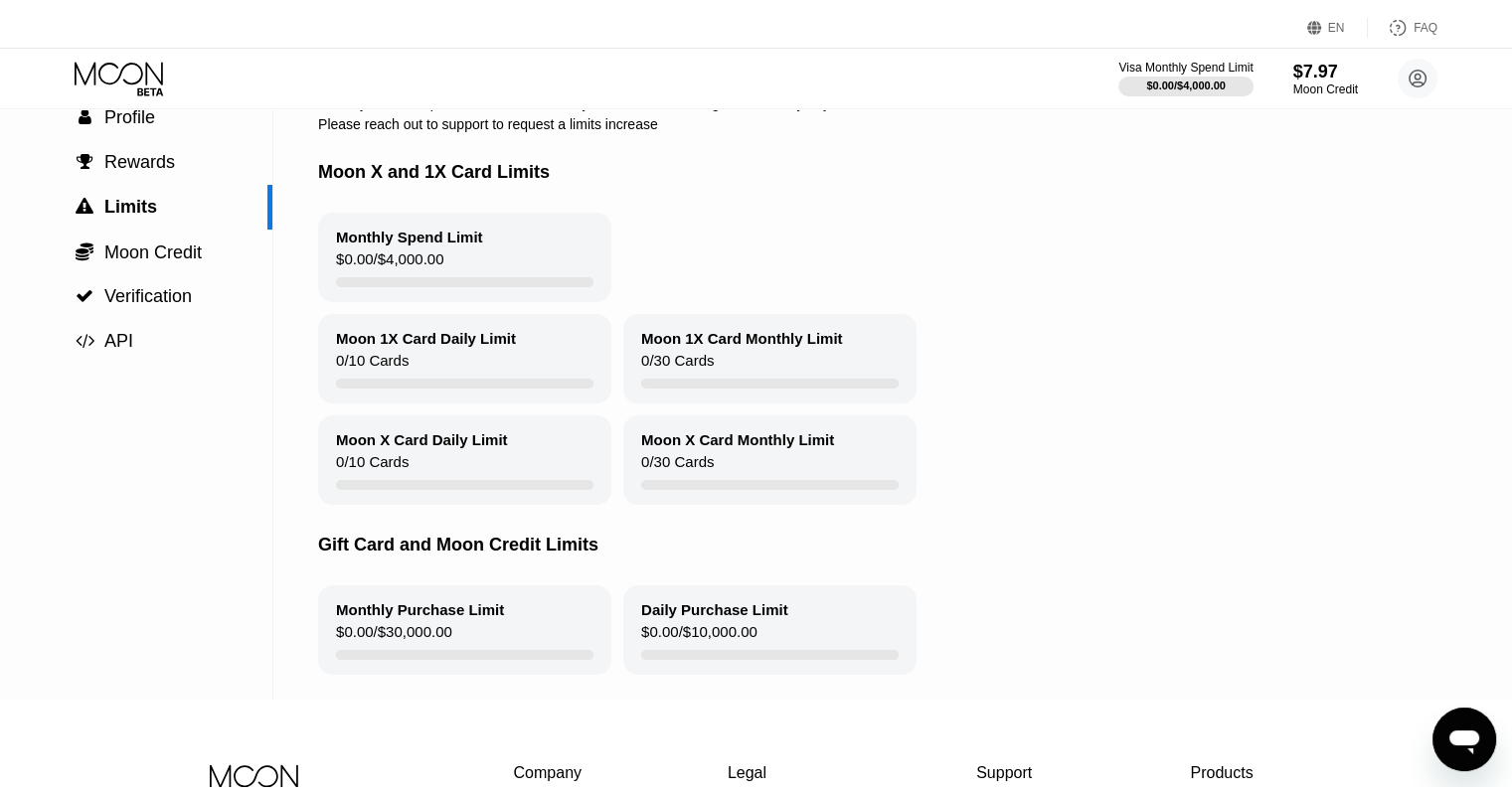 scroll, scrollTop: 0, scrollLeft: 0, axis: both 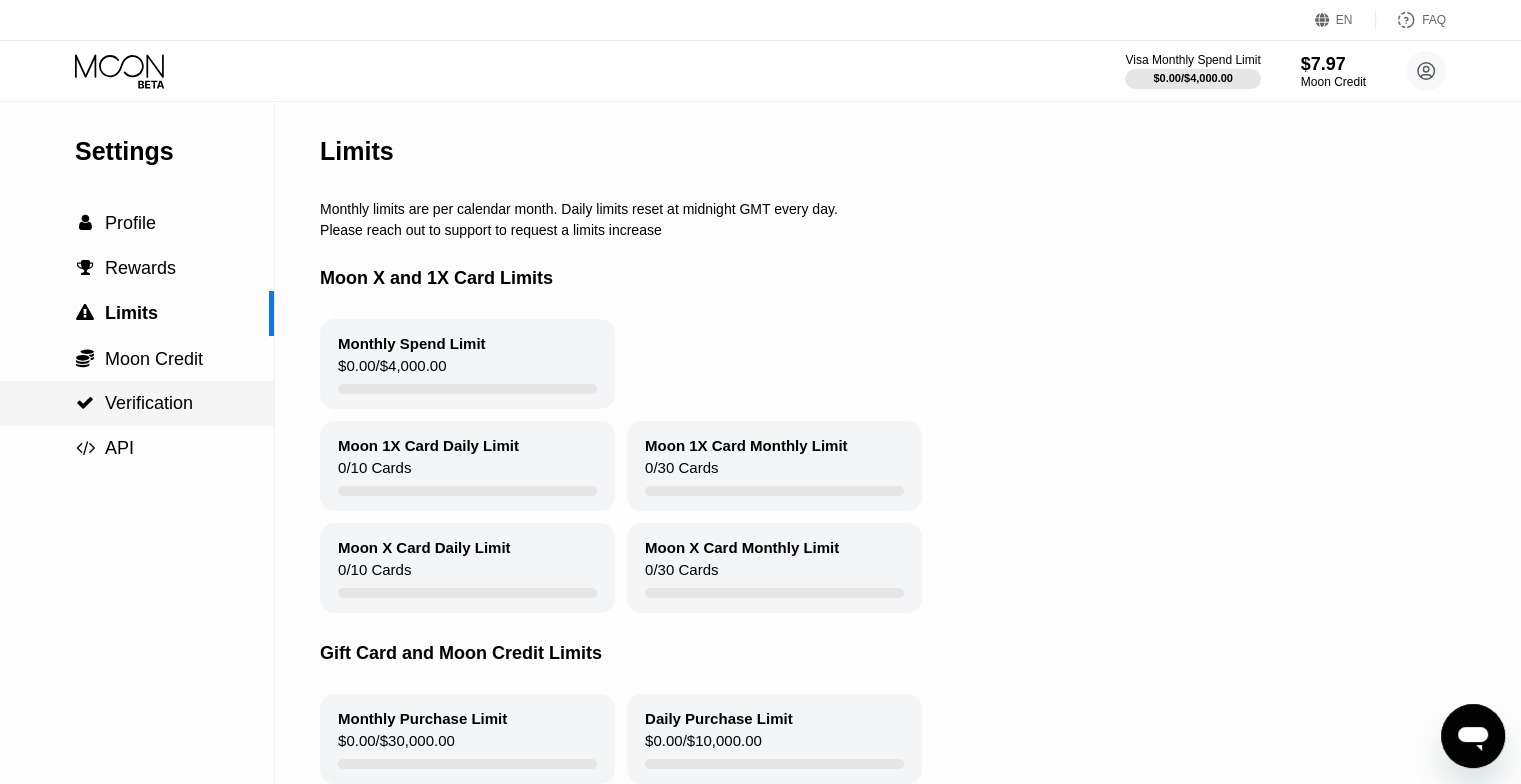 click on " Verification" at bounding box center (137, 403) 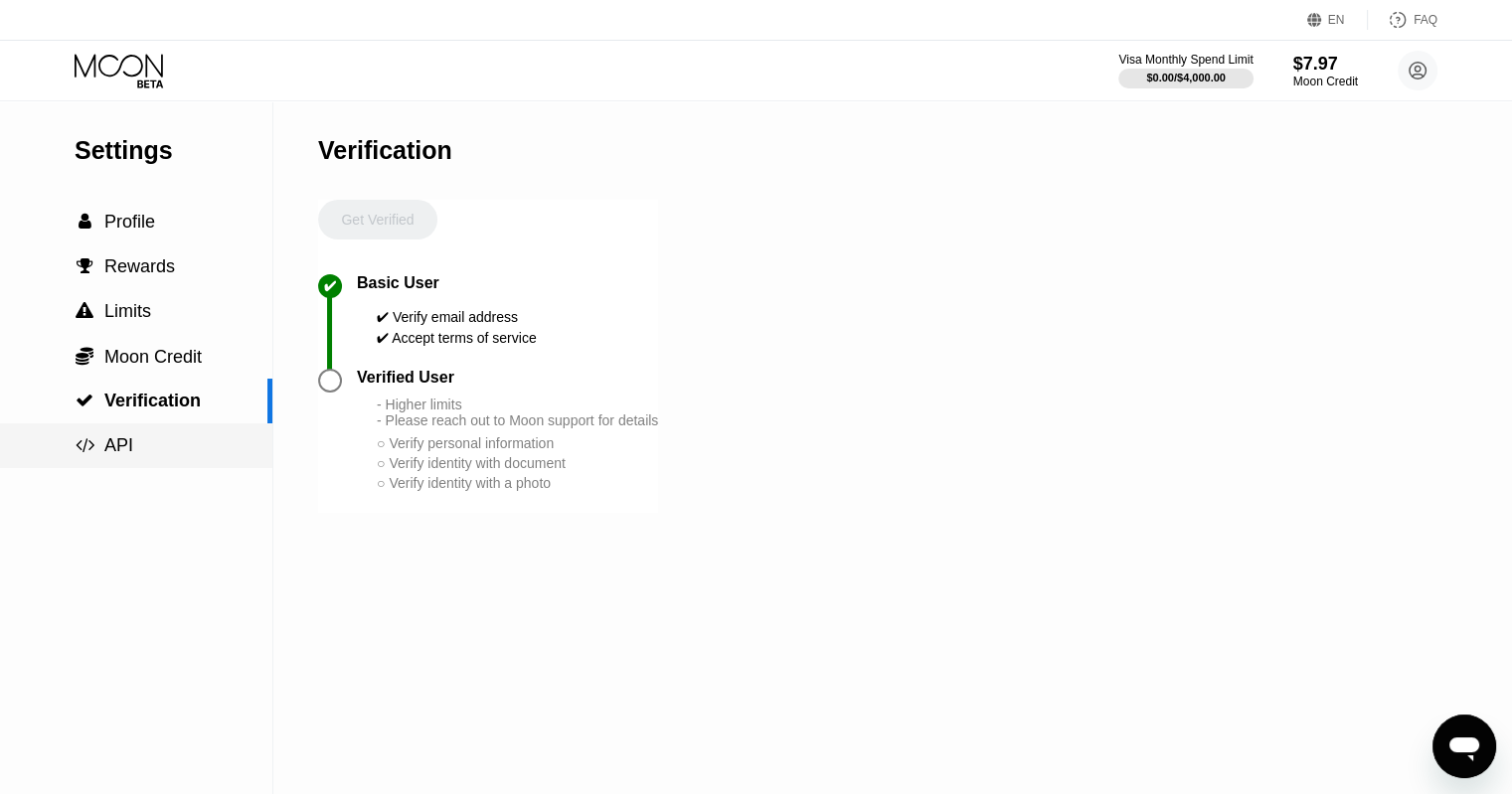 click on " API" at bounding box center [136, 445] 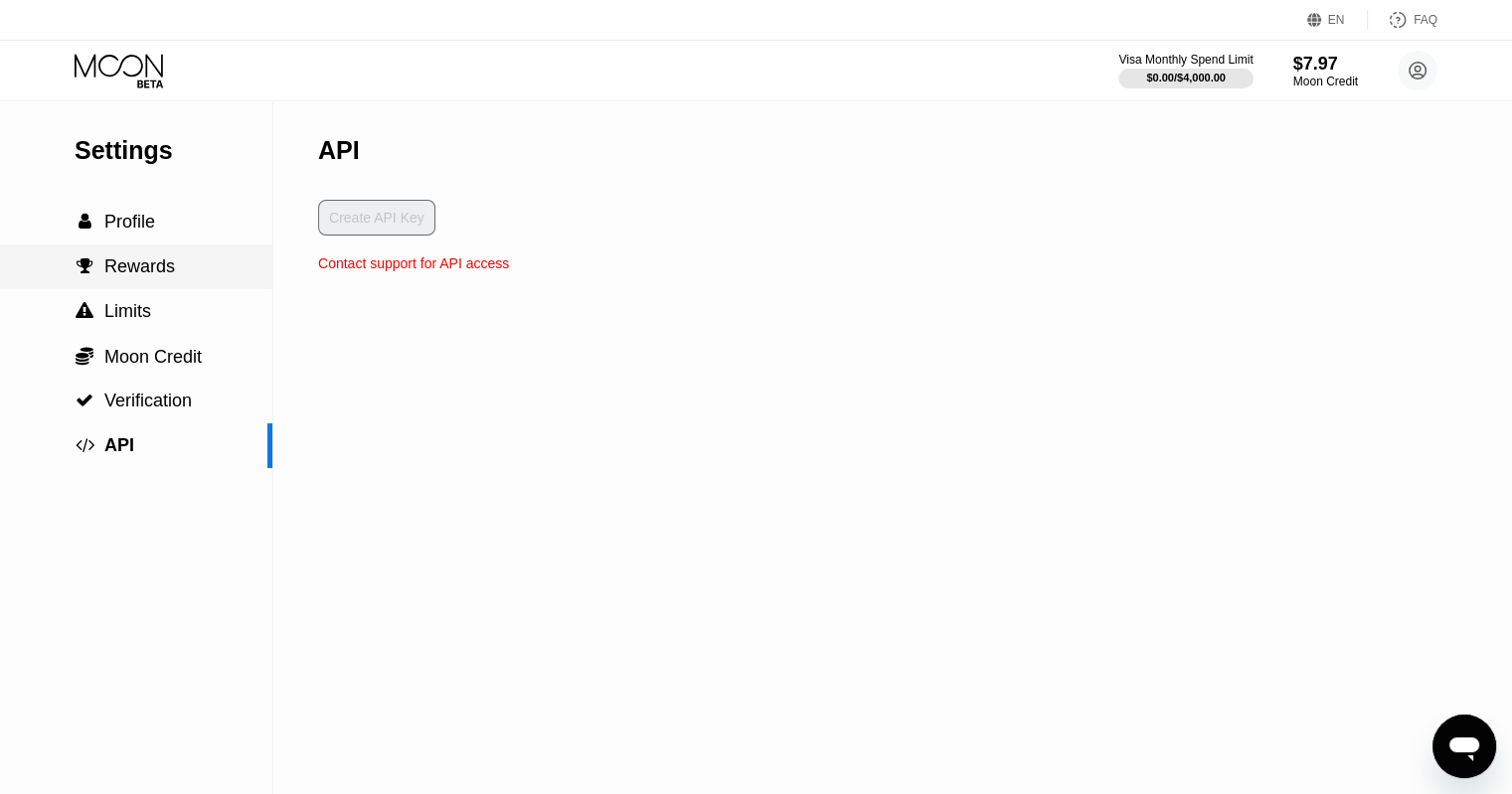 click on " Profile" at bounding box center (136, 222) 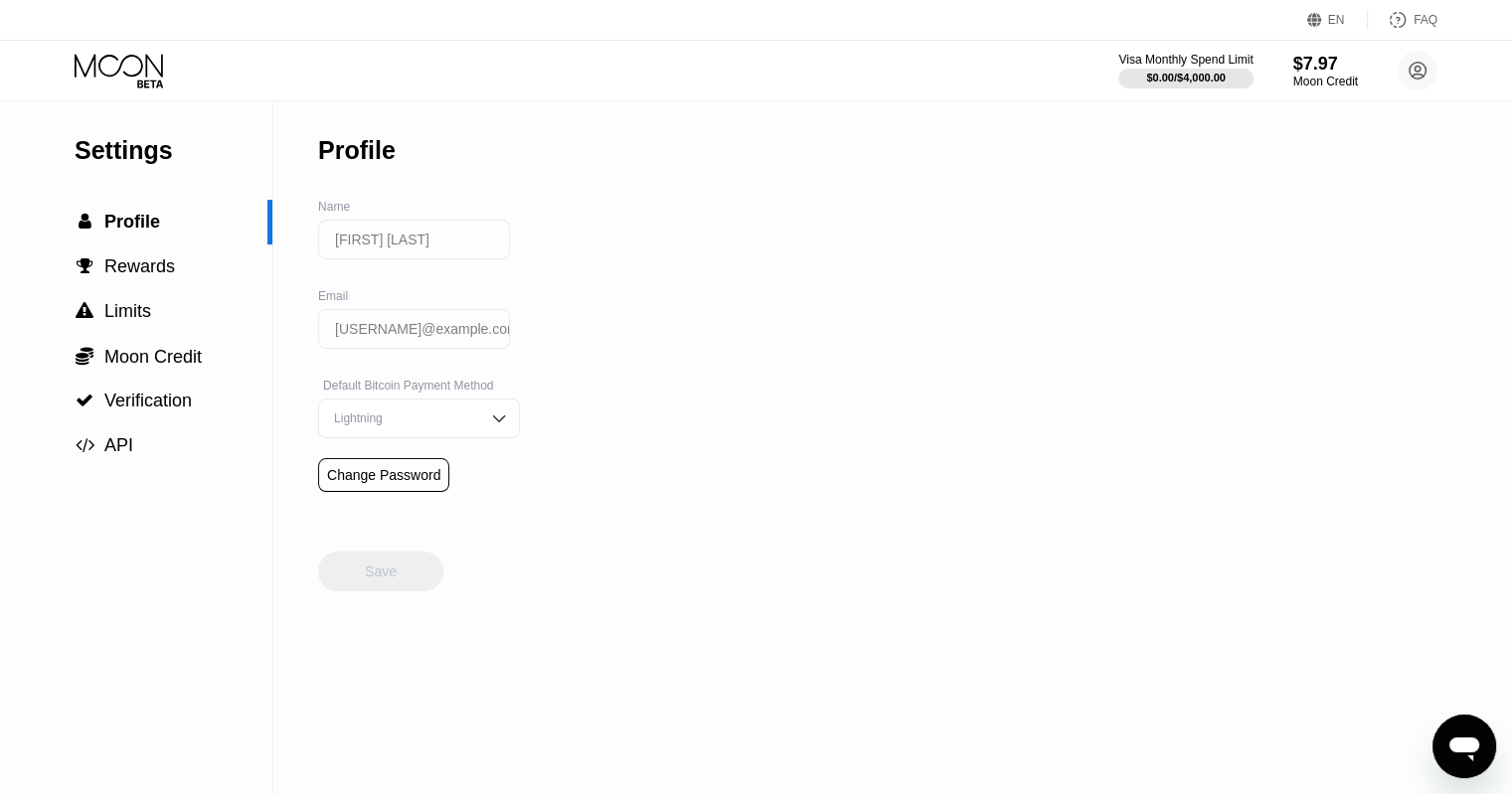 click on "Lightning" at bounding box center [419, 418] 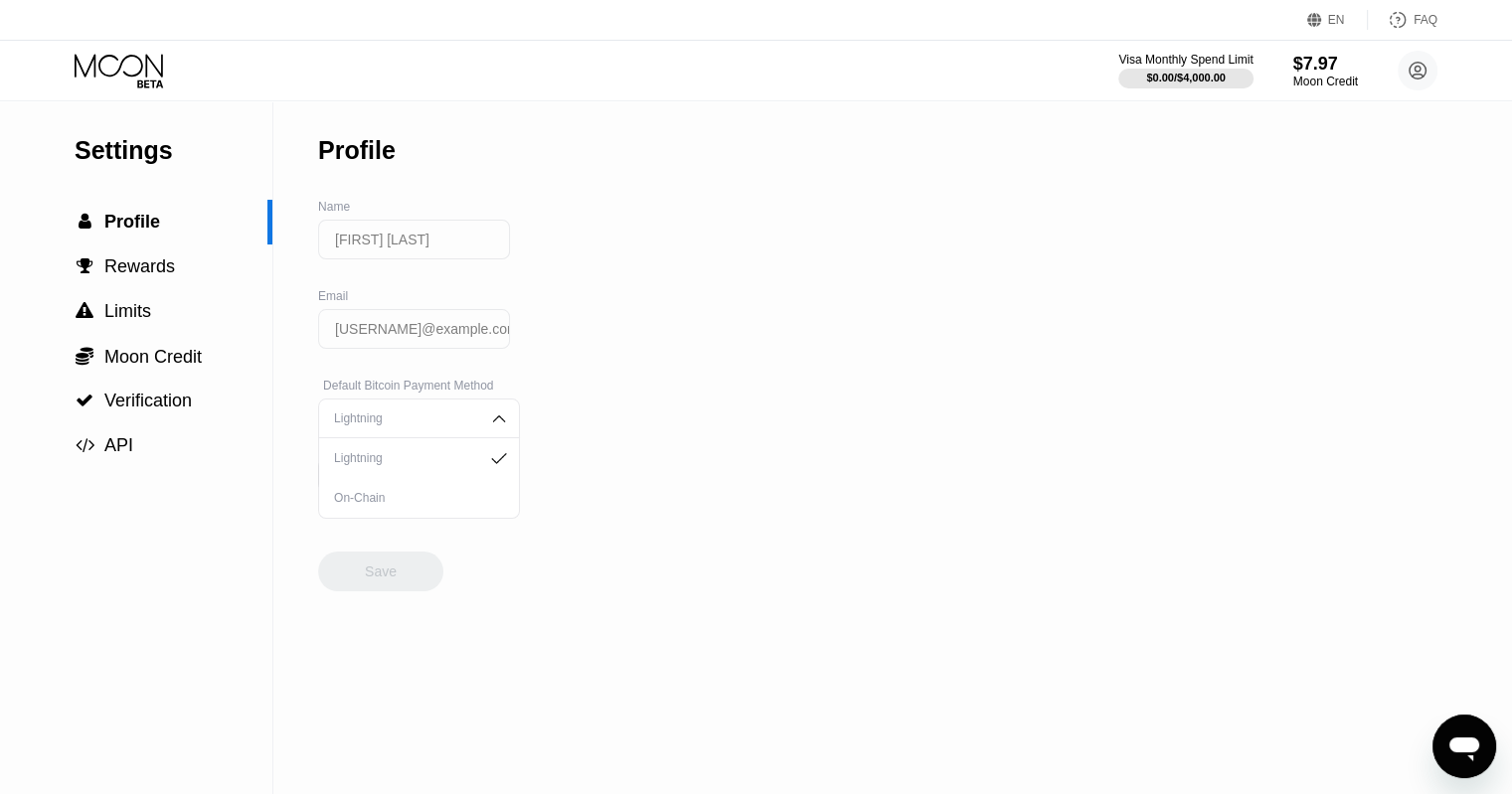 click on "Settings  Profile  Rewards  Limits  Moon Credit  Verification  API Profile Name IVAN roj Email ivanrojin170@gmail.com Default Bitcoin Payment Method Lightning Lightning On-Chain Change Password Save" at bounding box center [756, 447] 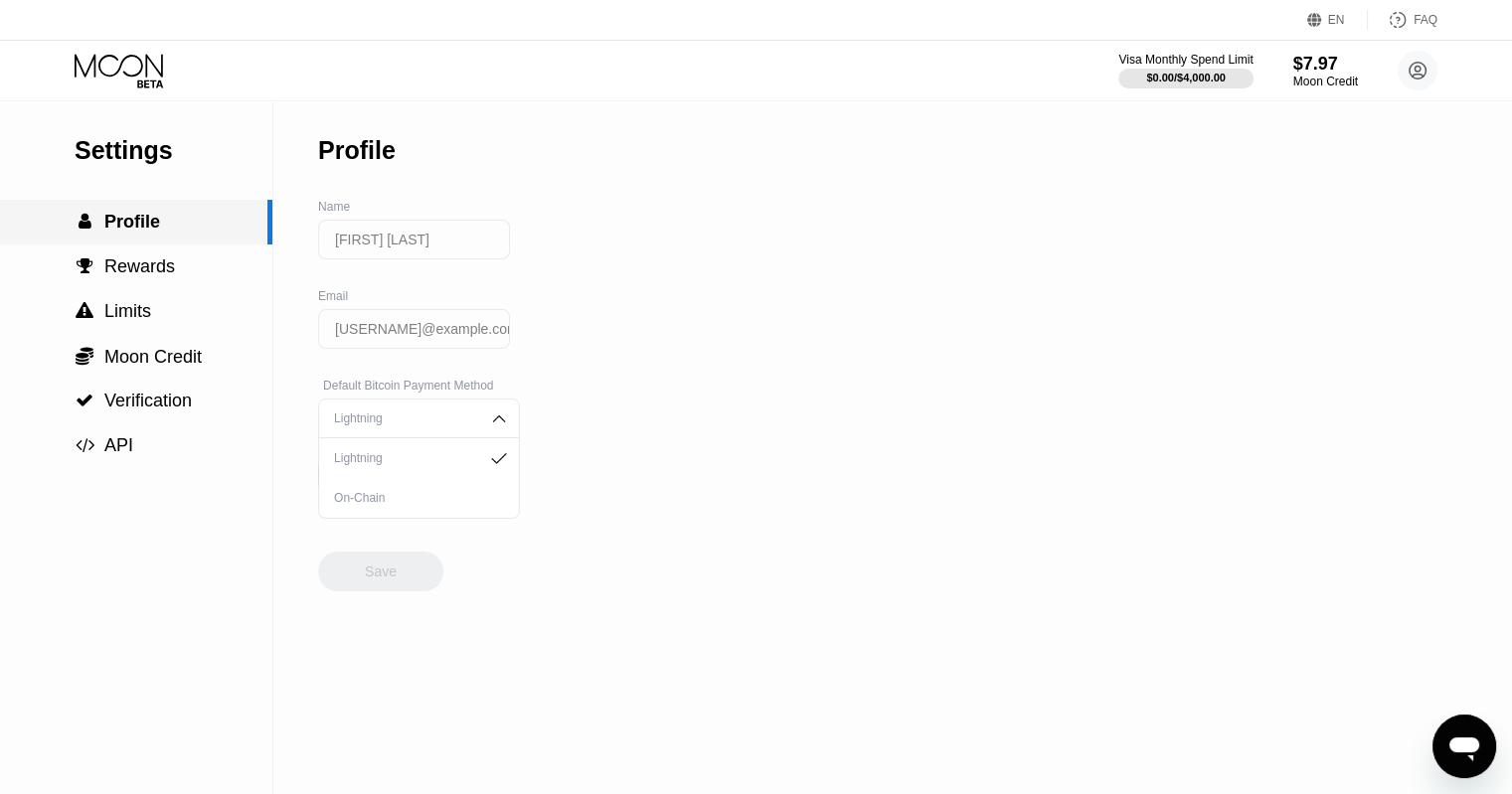 click on "Profile" at bounding box center (132, 222) 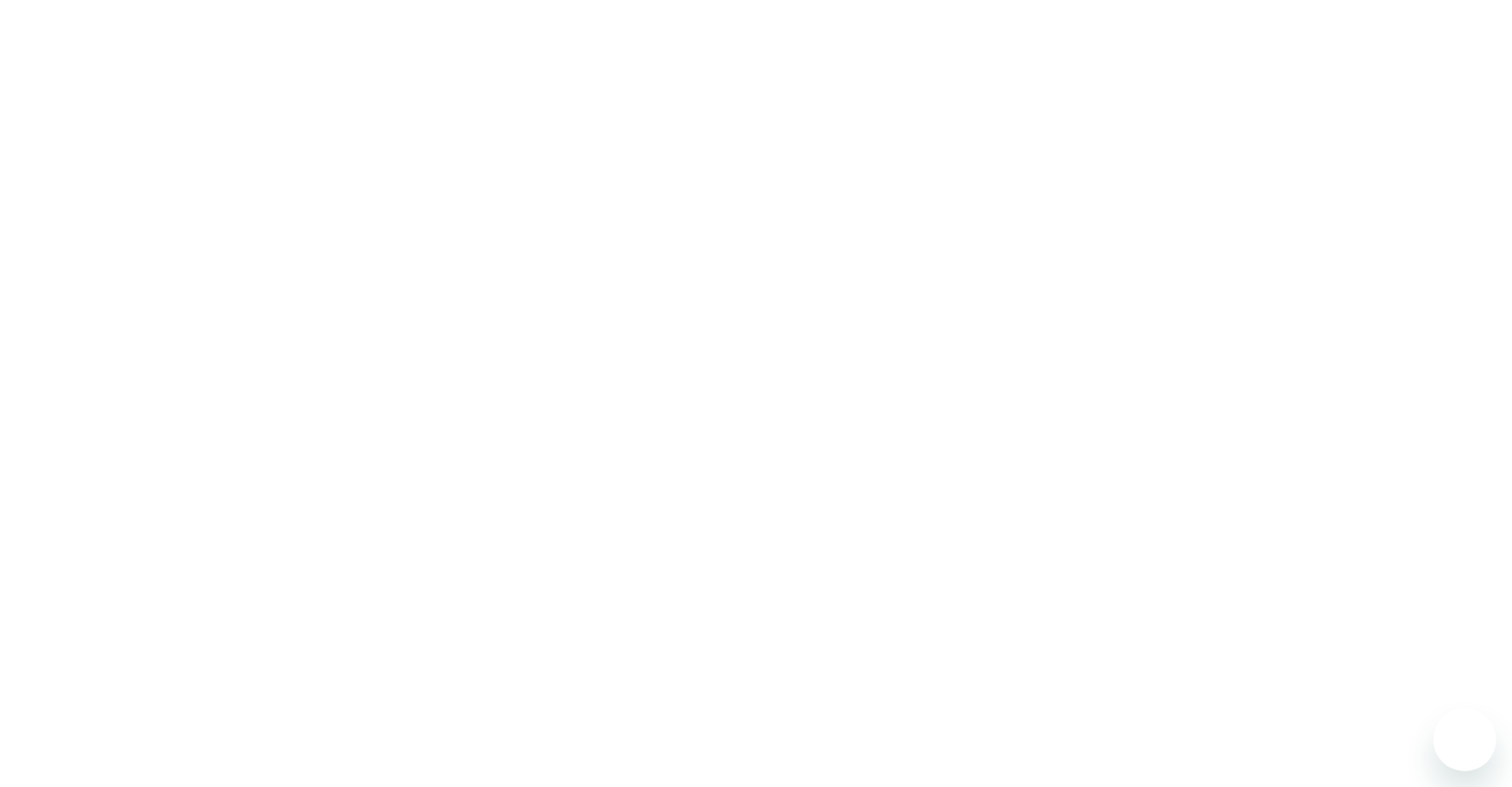 scroll, scrollTop: 0, scrollLeft: 0, axis: both 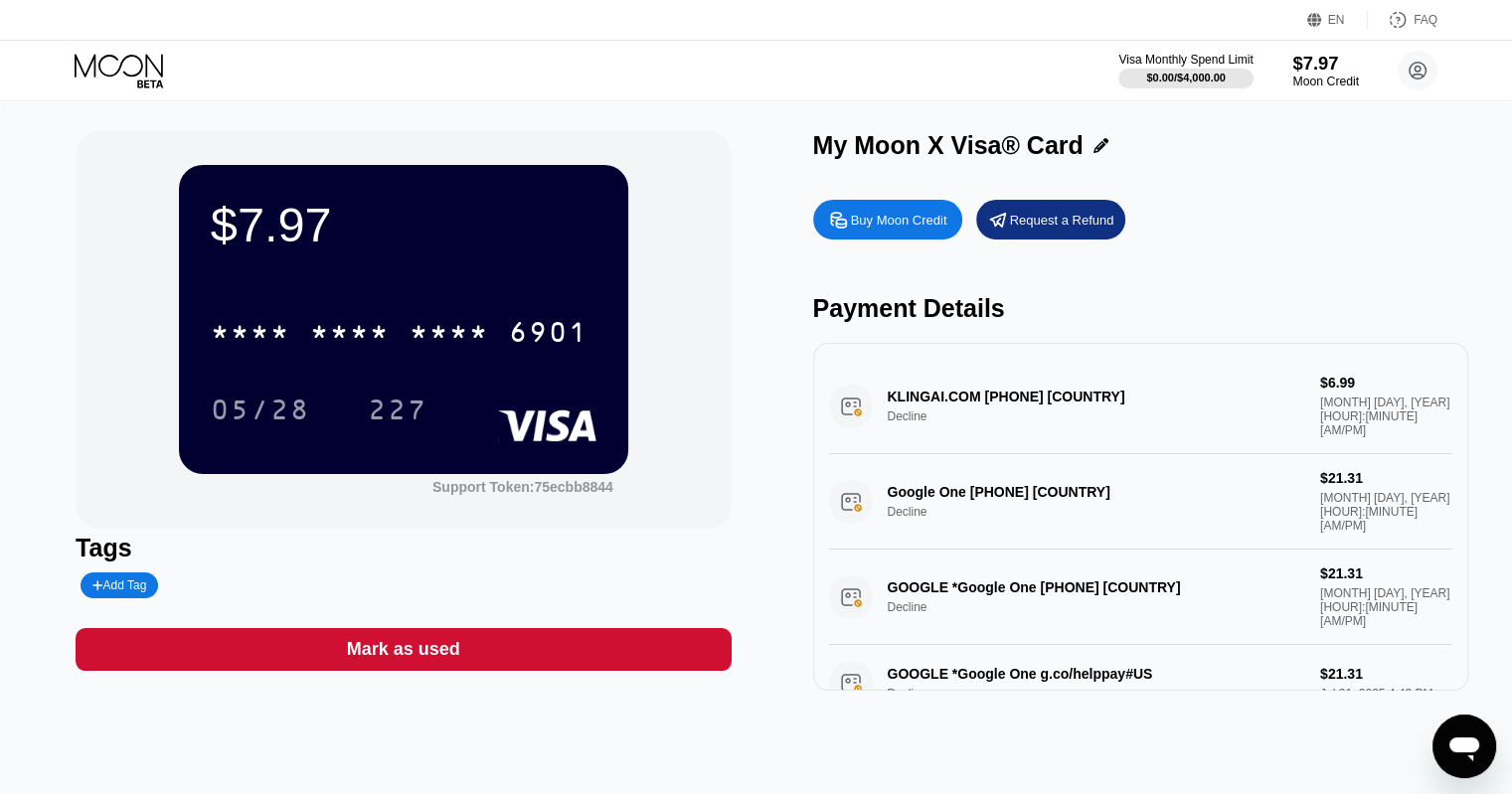 click on "Moon Credit" at bounding box center [1325, 81] 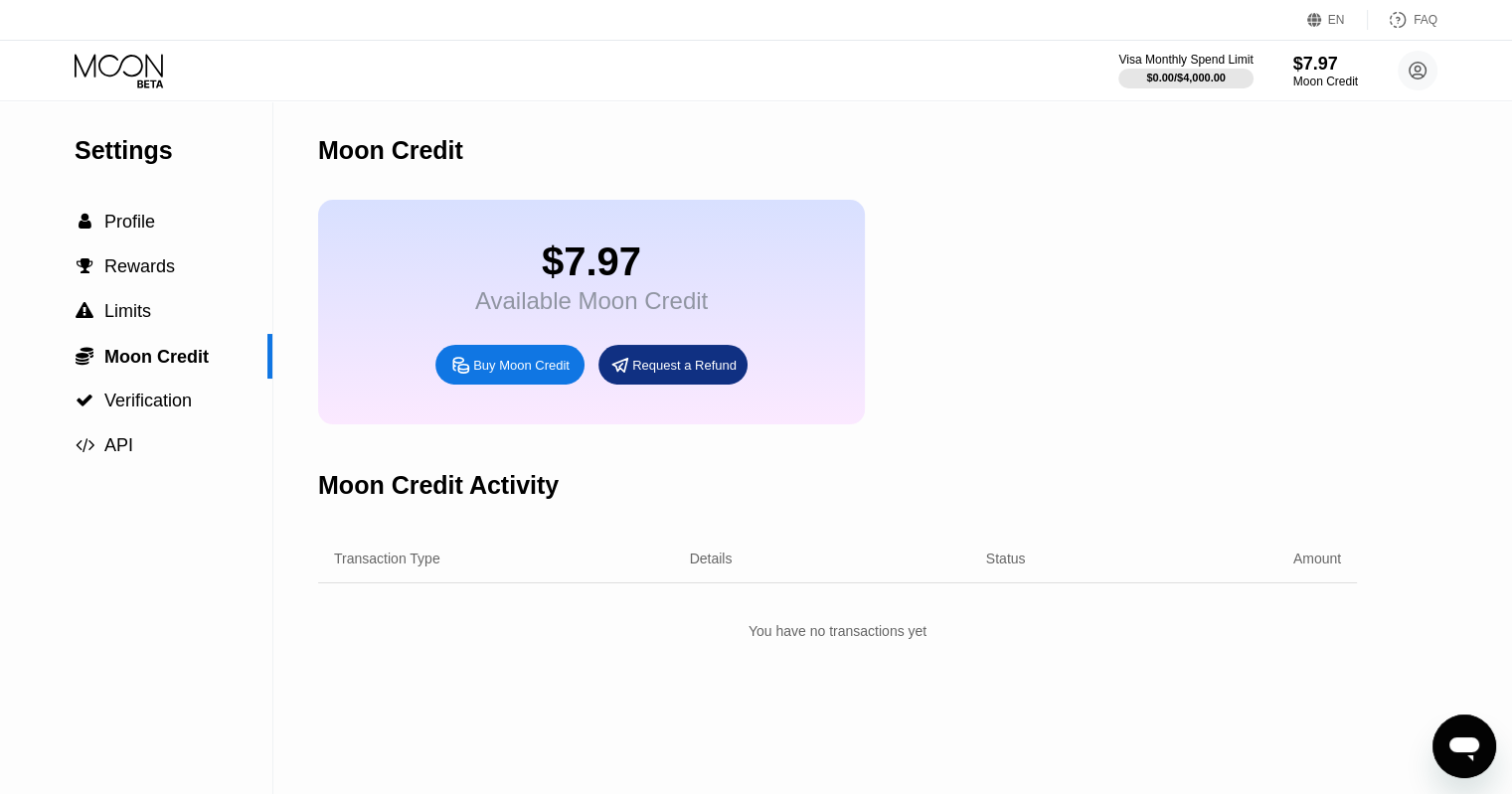 click on "Buy Moon Credit" at bounding box center (521, 365) 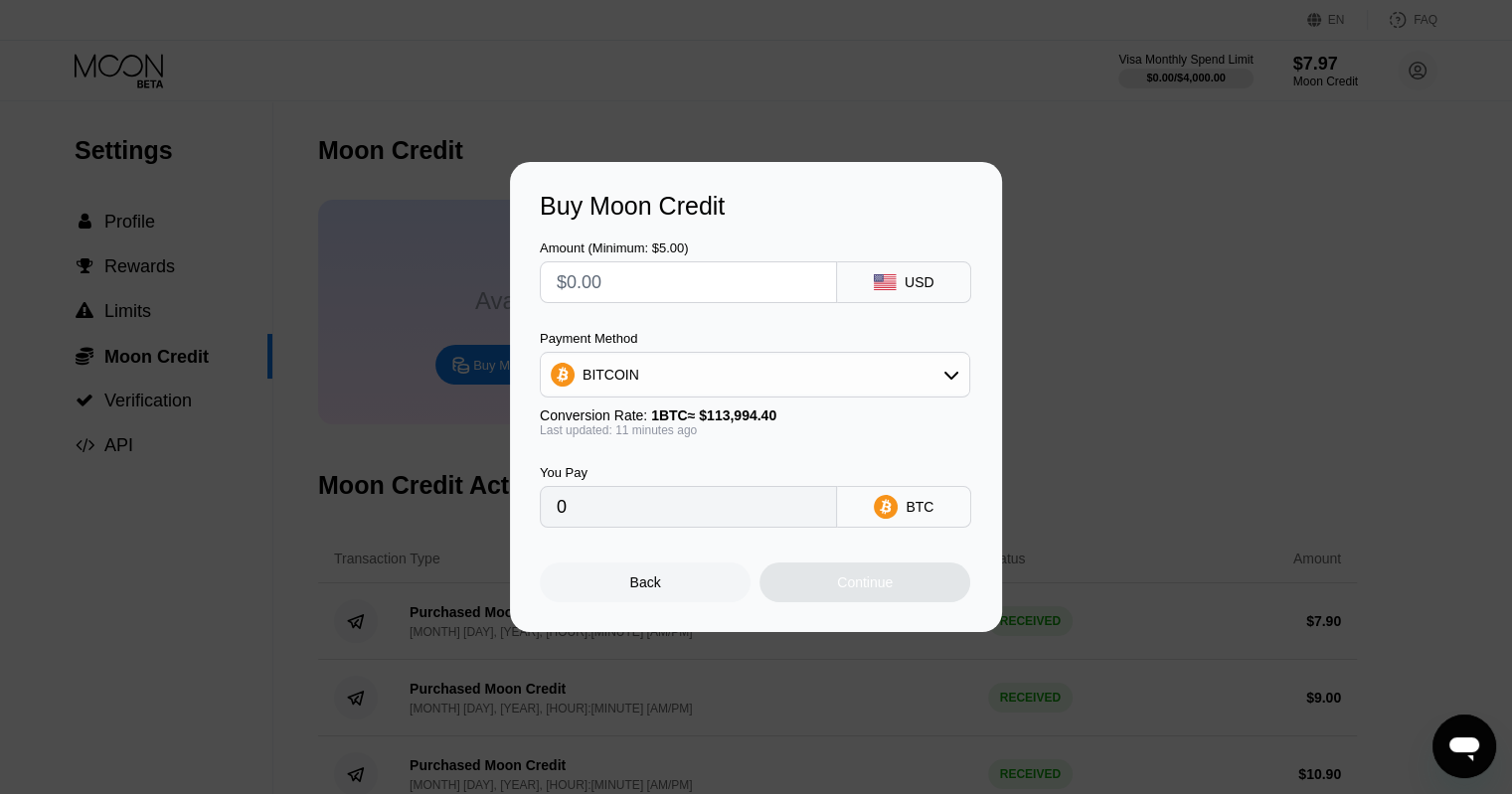 click on "BITCOIN" at bounding box center (755, 375) 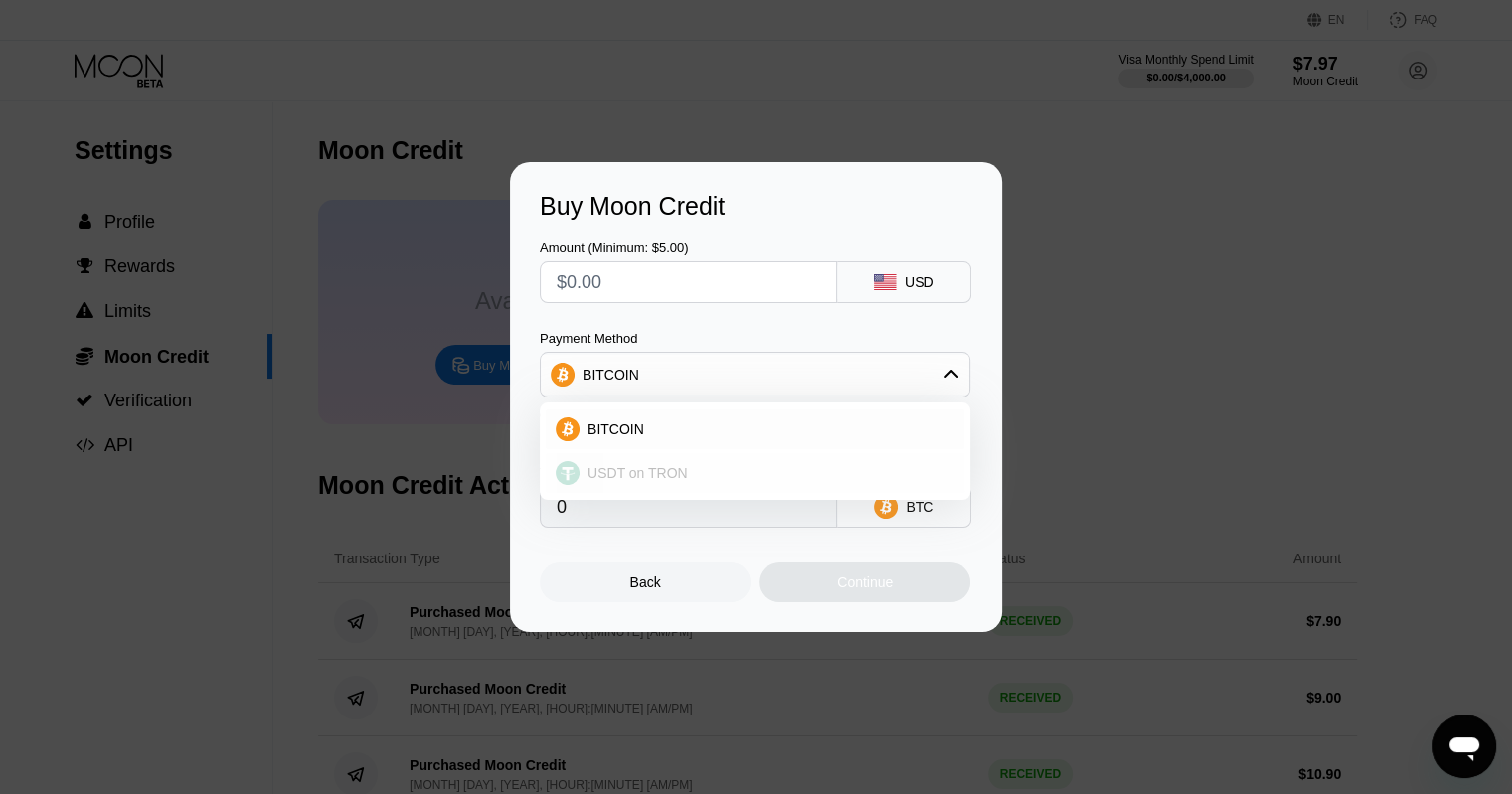 click on "USDT on TRON" at bounding box center [766, 473] 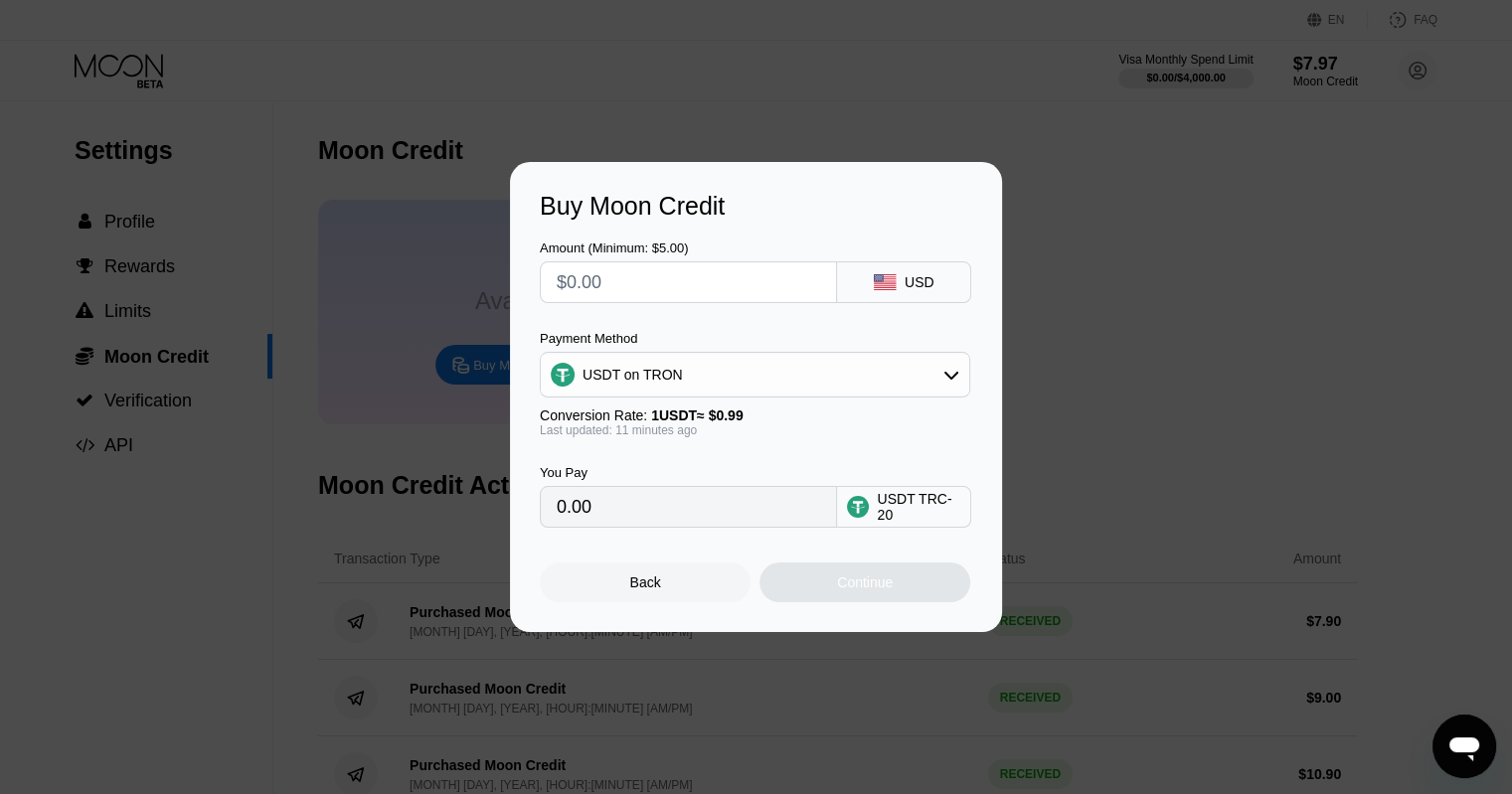 click at bounding box center (688, 282) 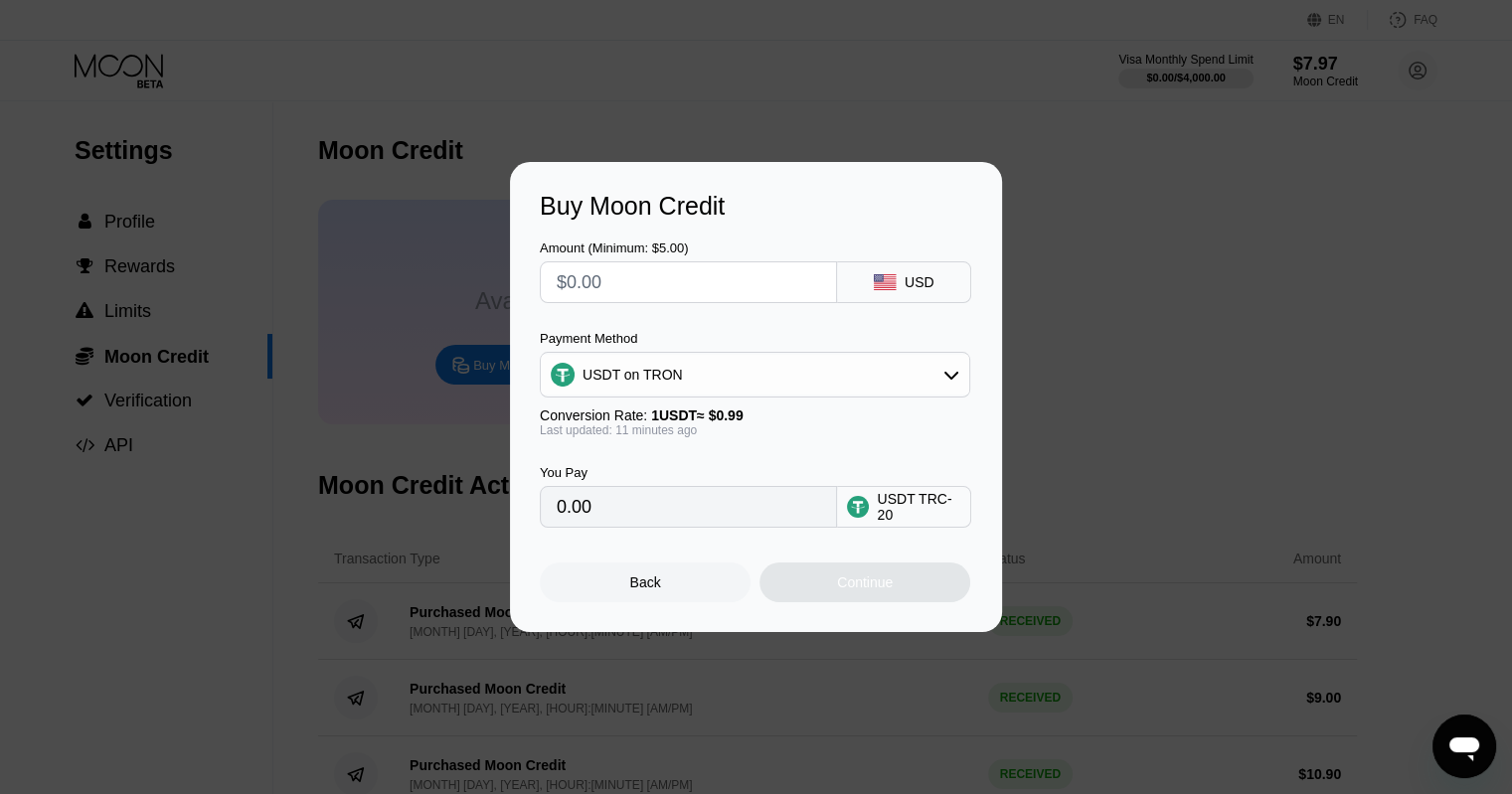 type on "$8" 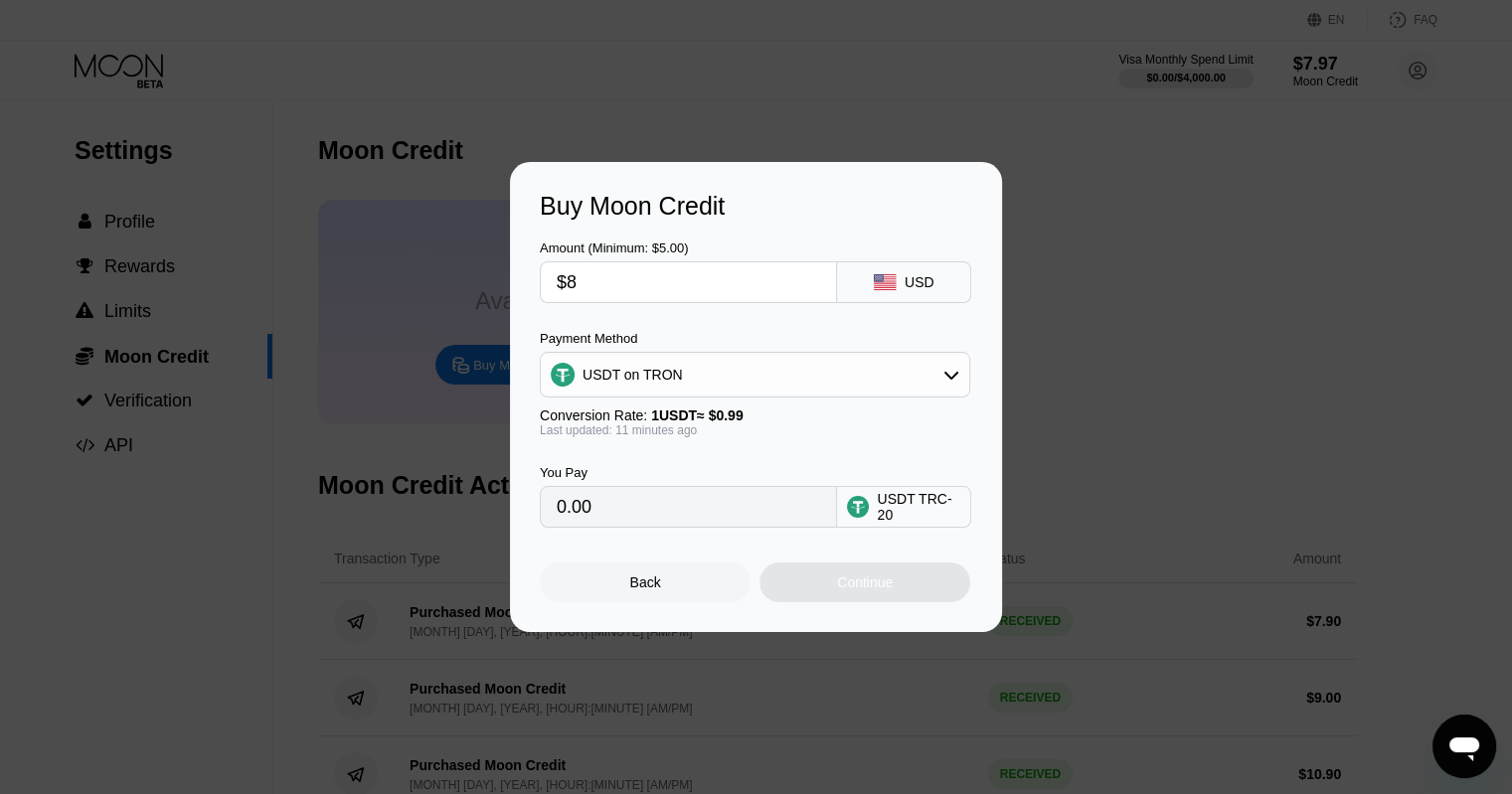 type on "8.08" 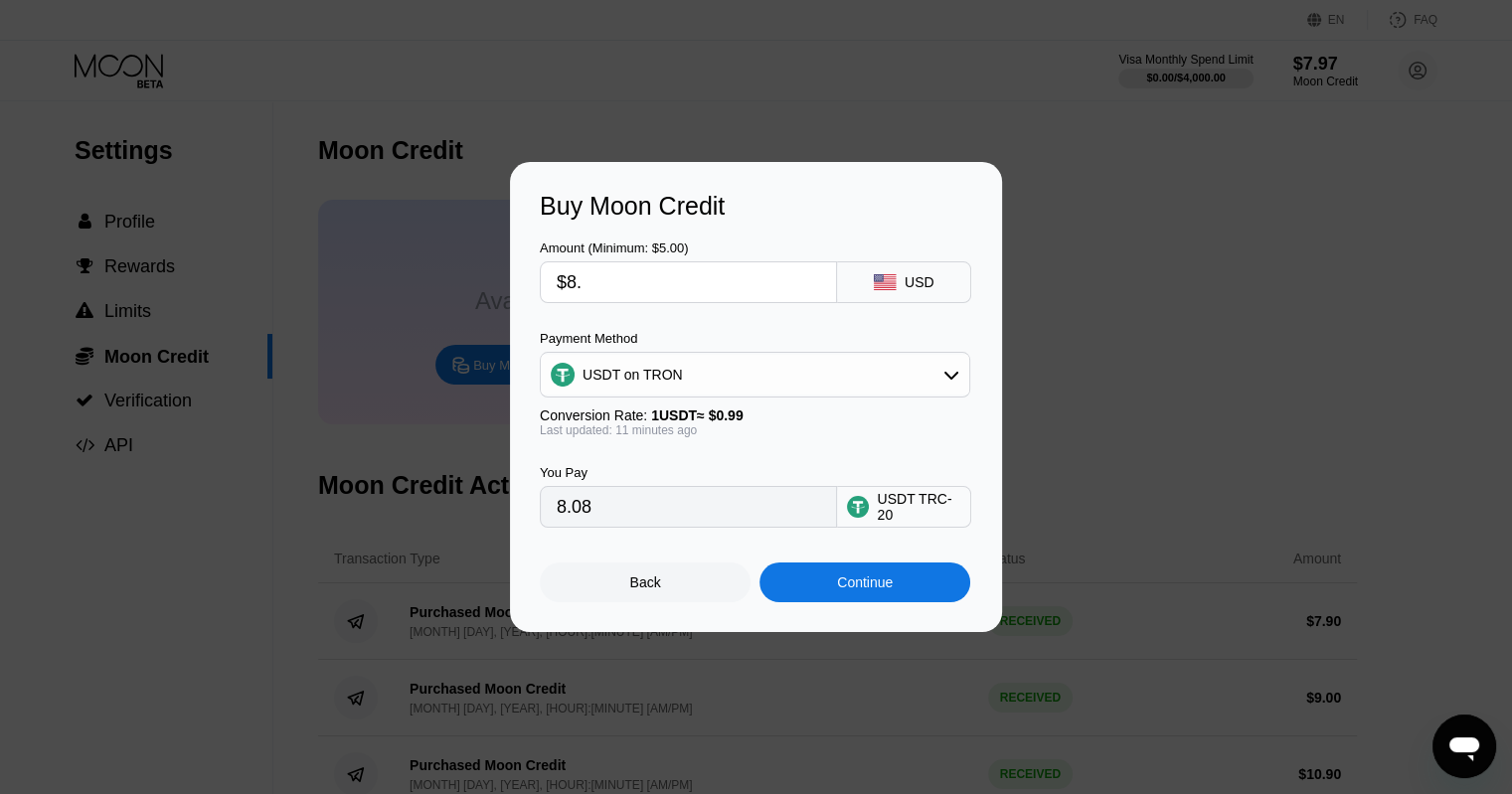 type on "$8.1" 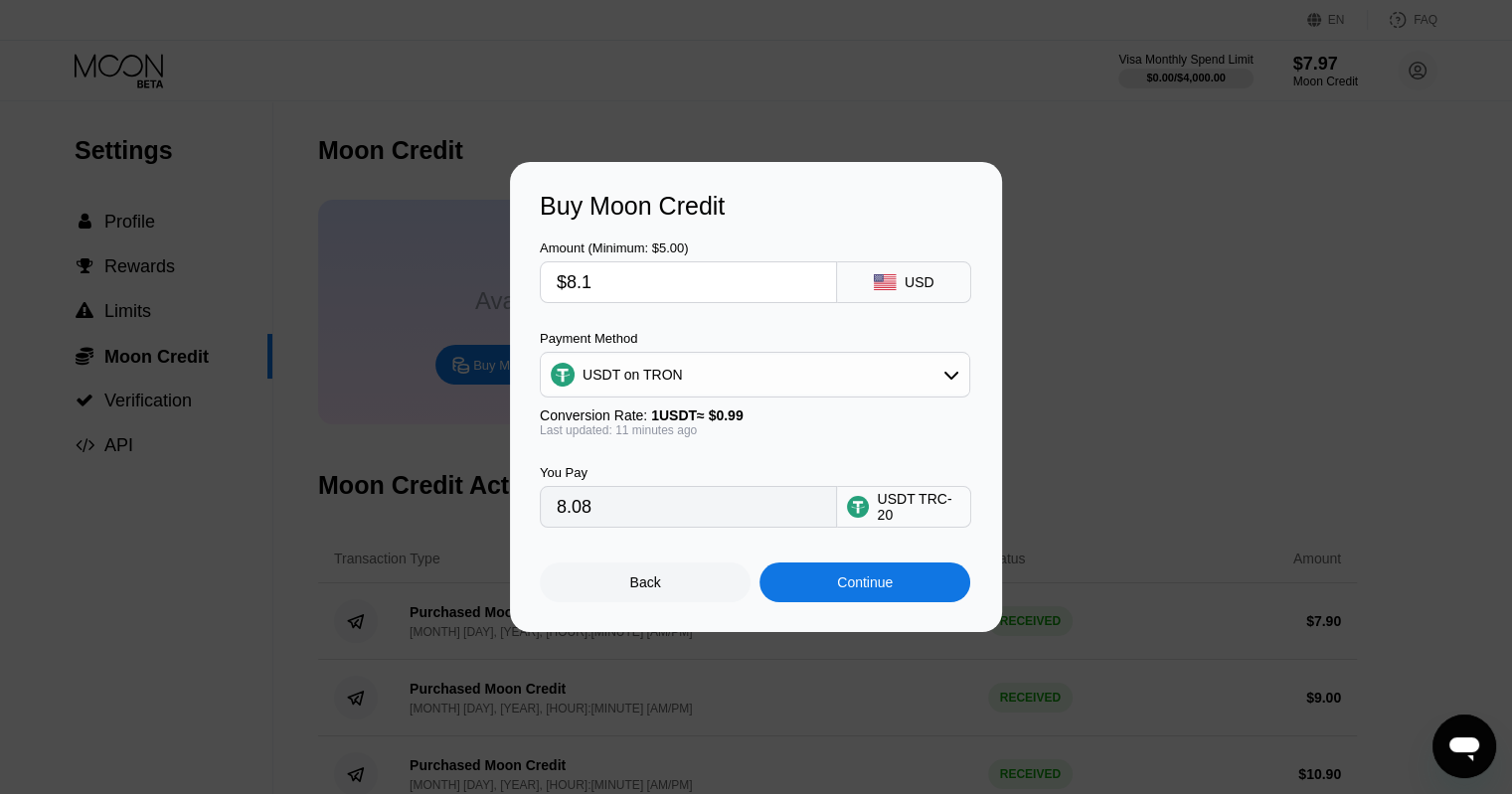 type on "8.18" 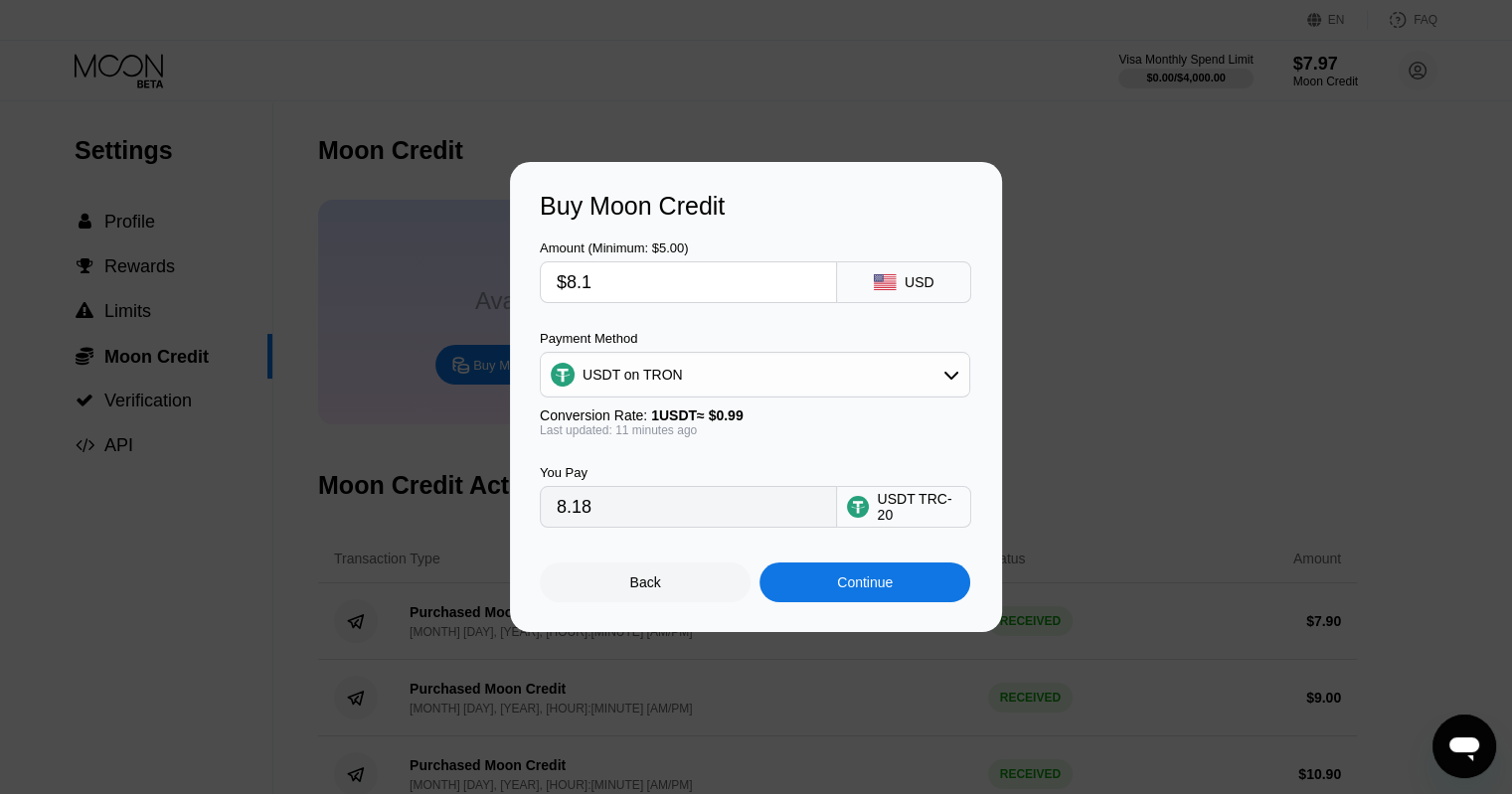 type on "$8.1" 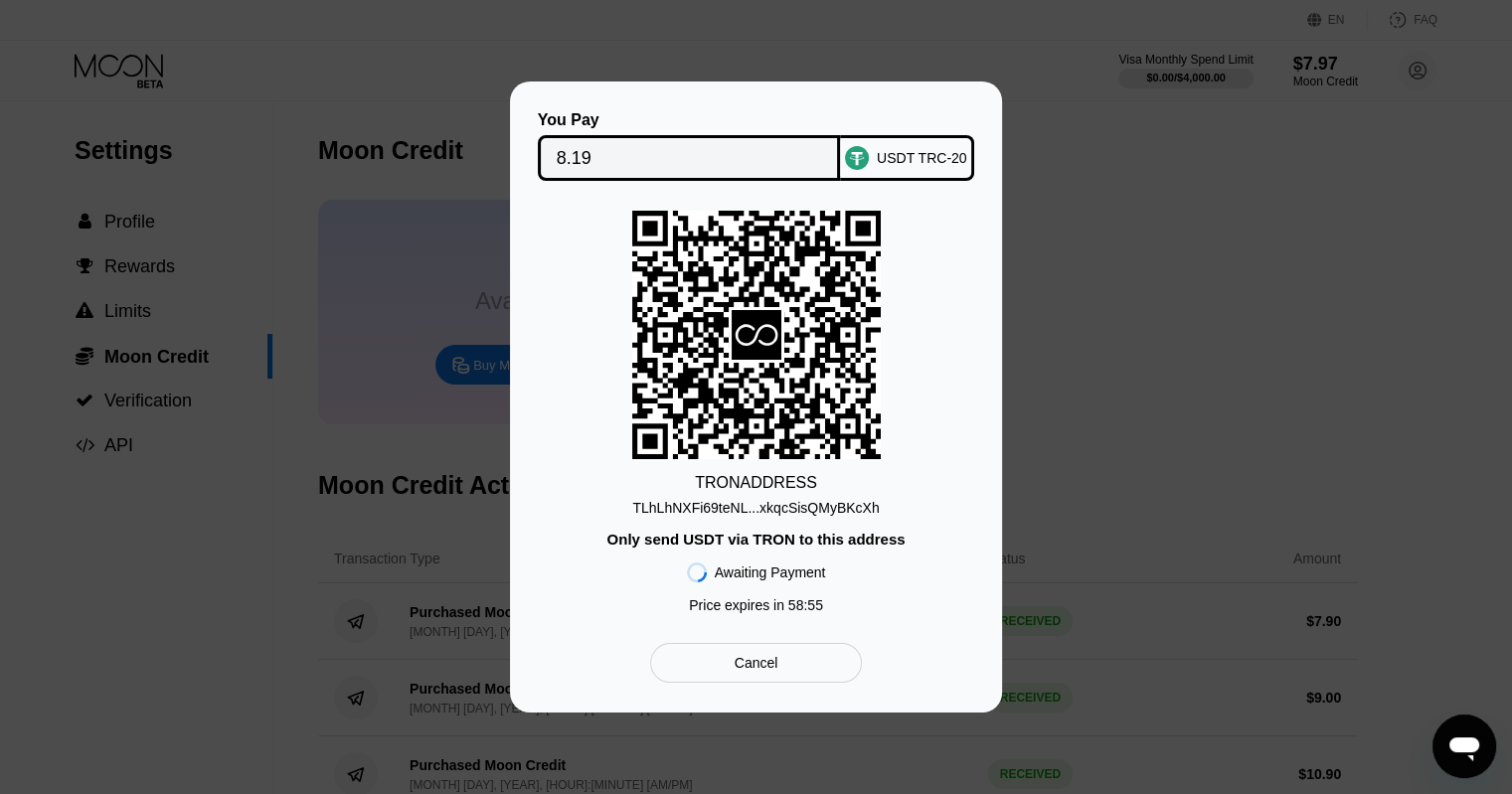 click on "TLhLhNXFi69teNL...xkqcSisQMyBKcXh" at bounding box center (756, 508) 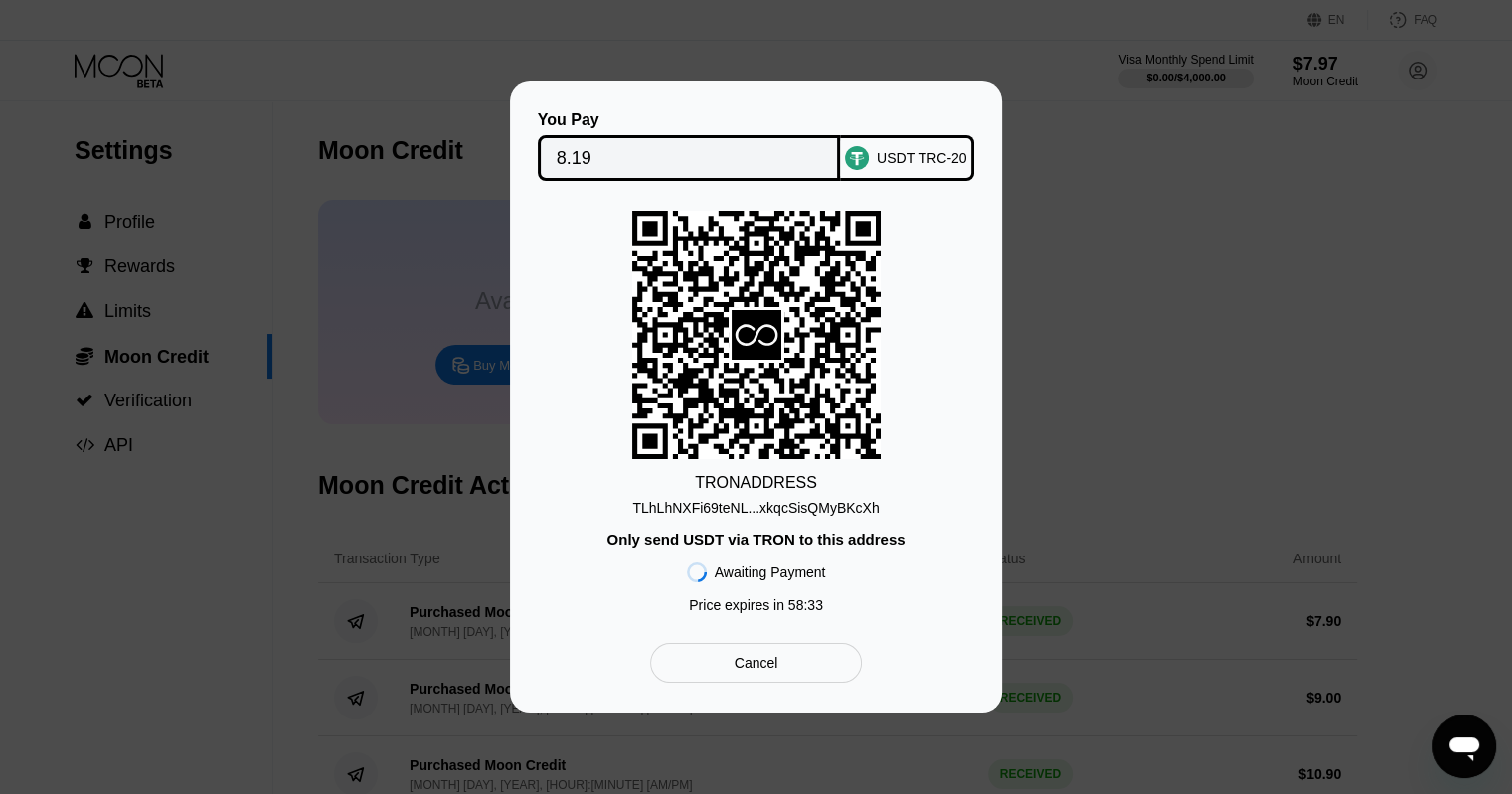 click on "8.19" at bounding box center [689, 158] 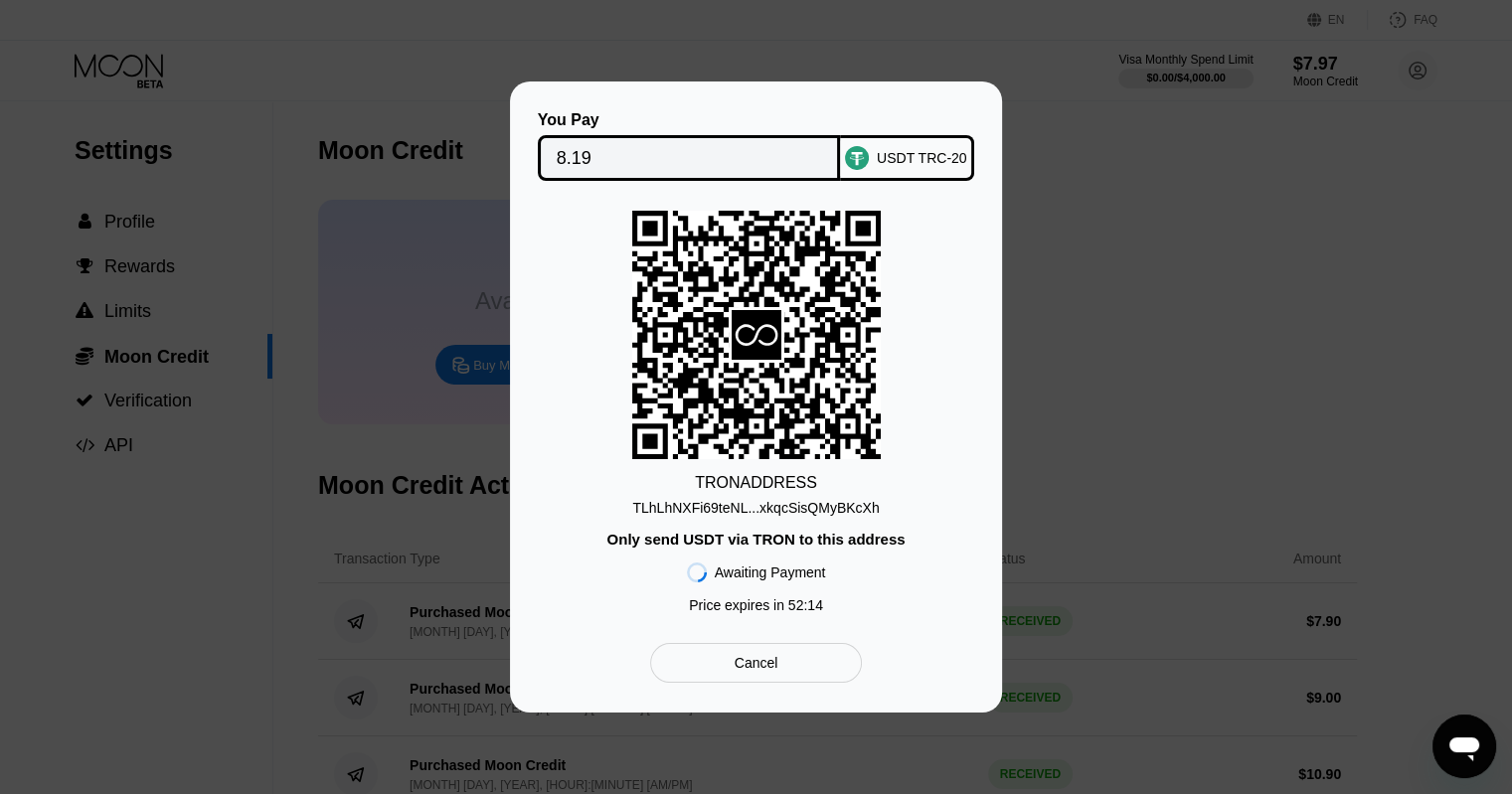 click on "TLhLhNXFi69teNL...xkqcSisQMyBKcXh" at bounding box center [756, 508] 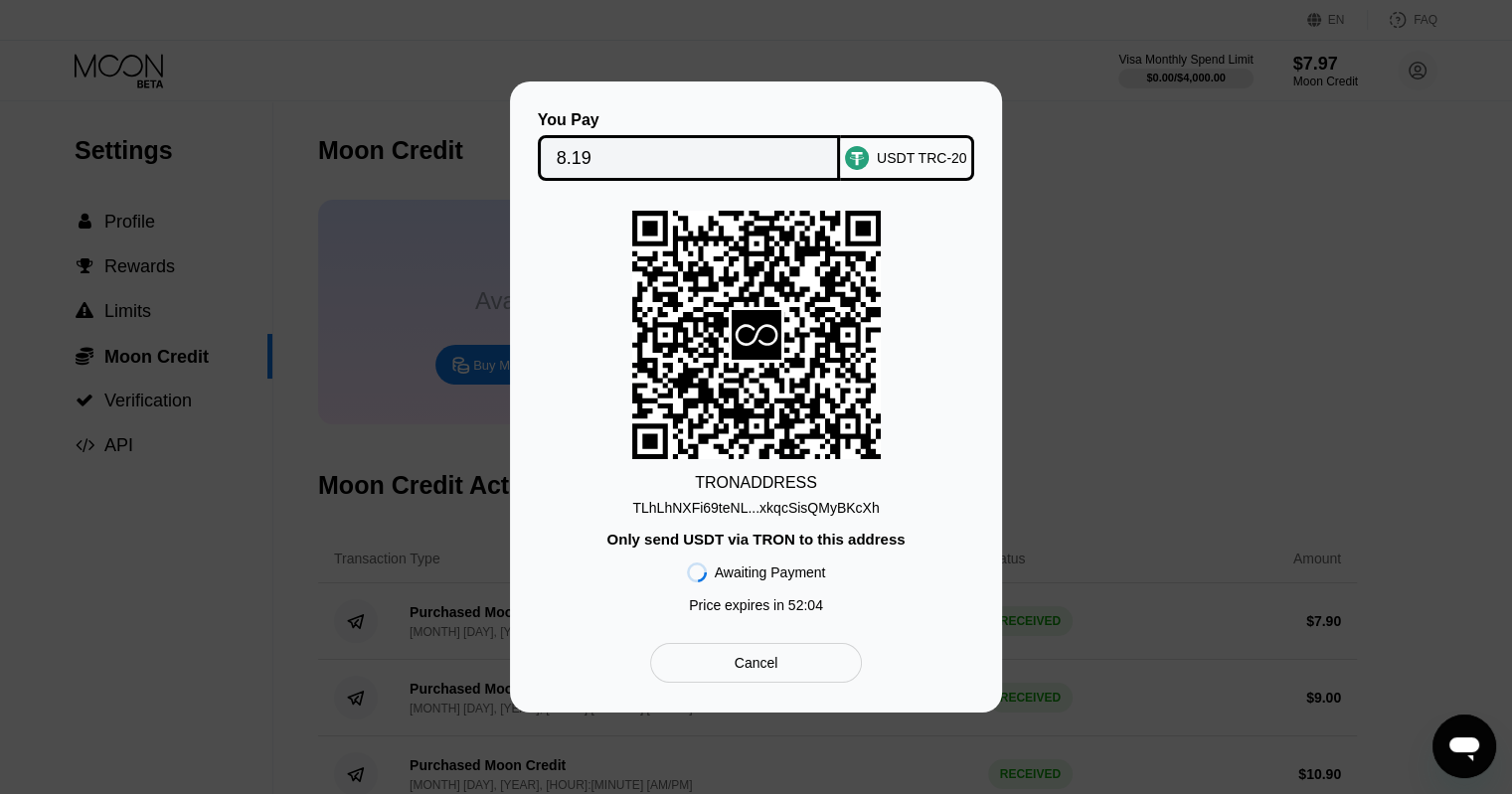 click on "8.19" at bounding box center [689, 158] 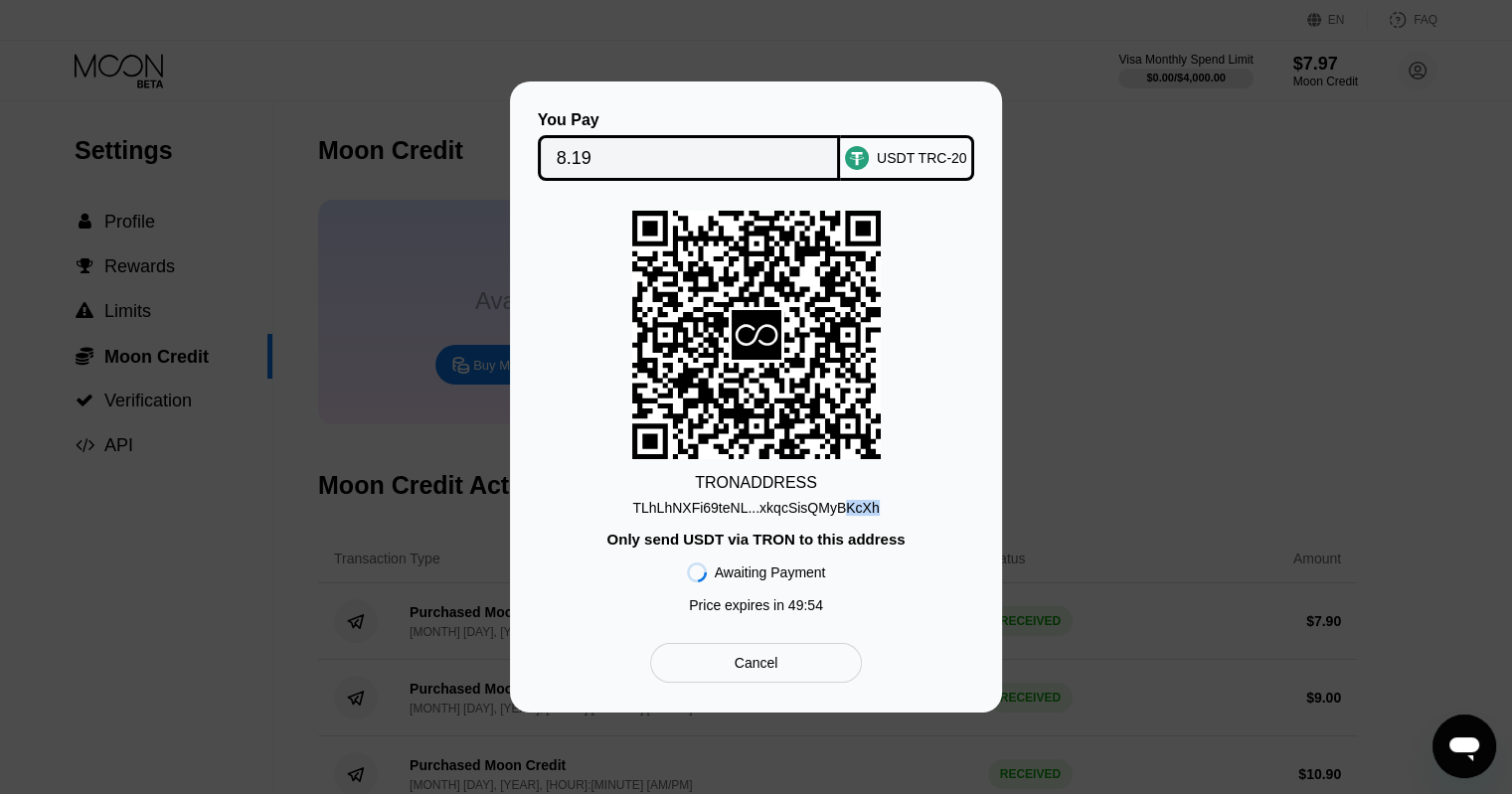 drag, startPoint x: 888, startPoint y: 512, endPoint x: 838, endPoint y: 511, distance: 50.01 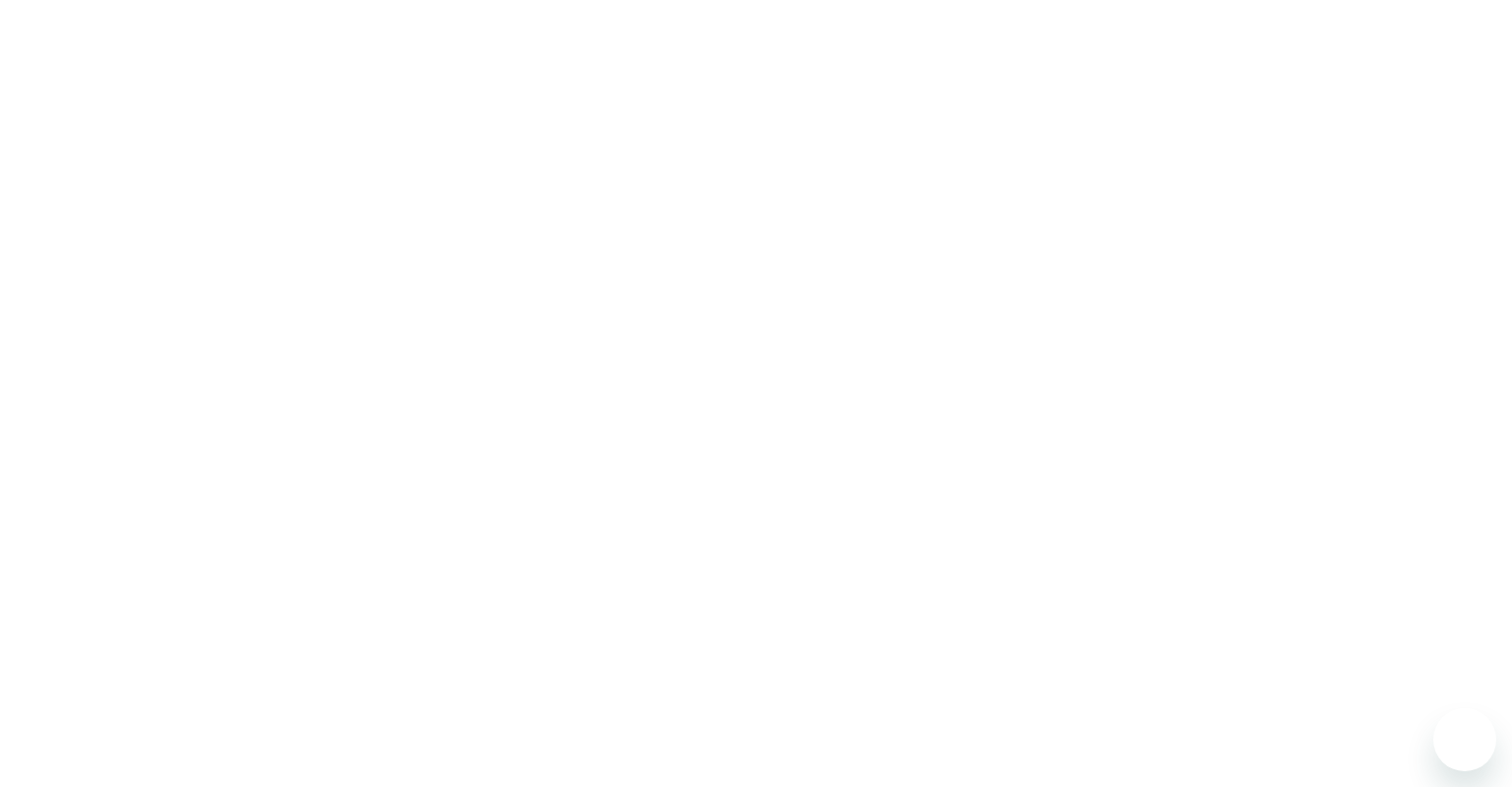 scroll, scrollTop: 0, scrollLeft: 0, axis: both 